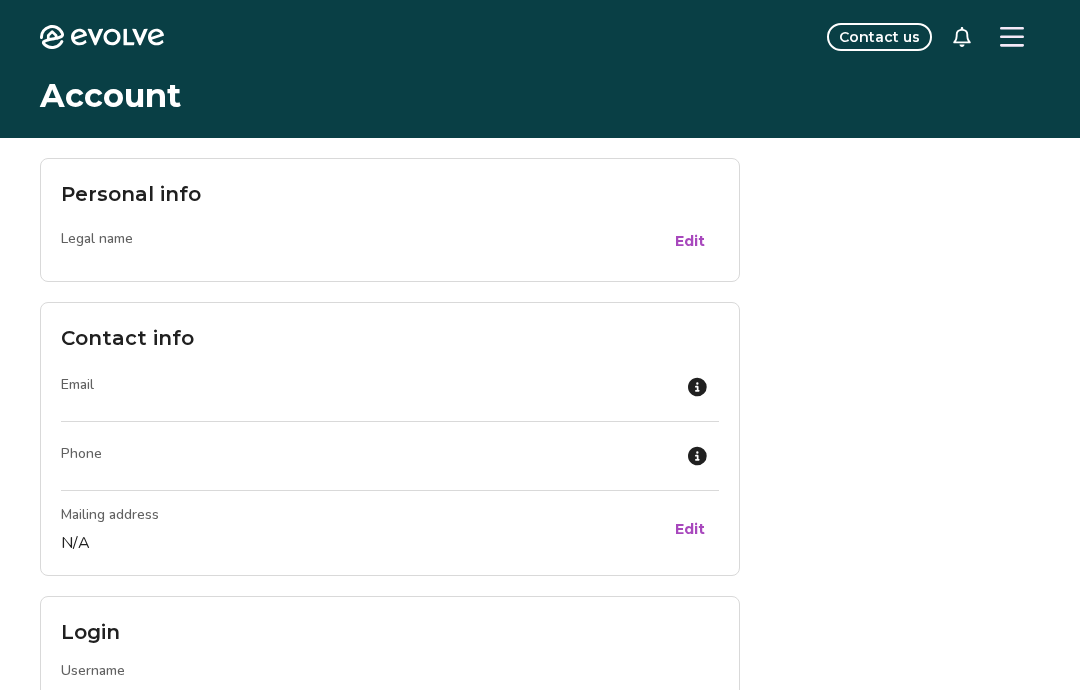 scroll, scrollTop: 0, scrollLeft: 0, axis: both 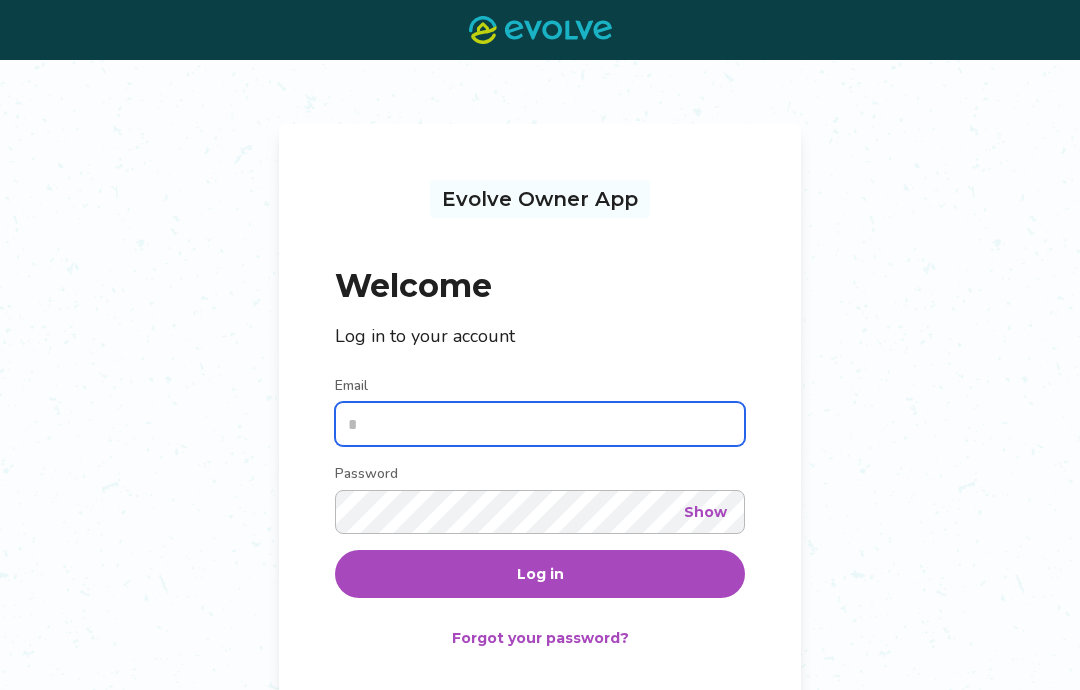 type on "**********" 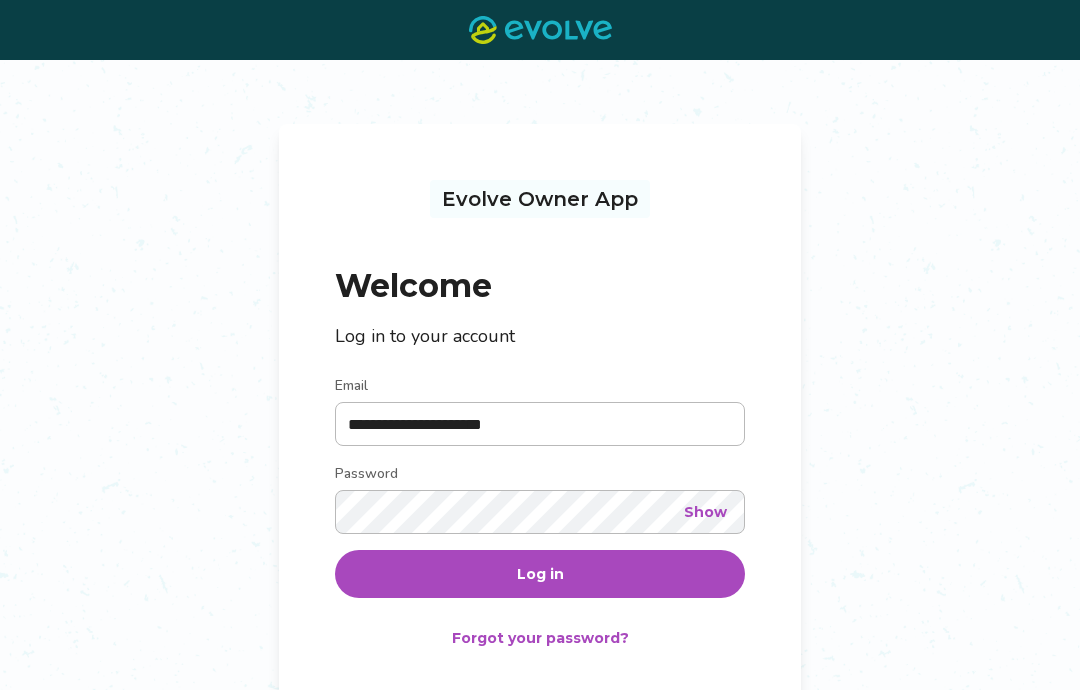 click on "Log in" at bounding box center (540, 574) 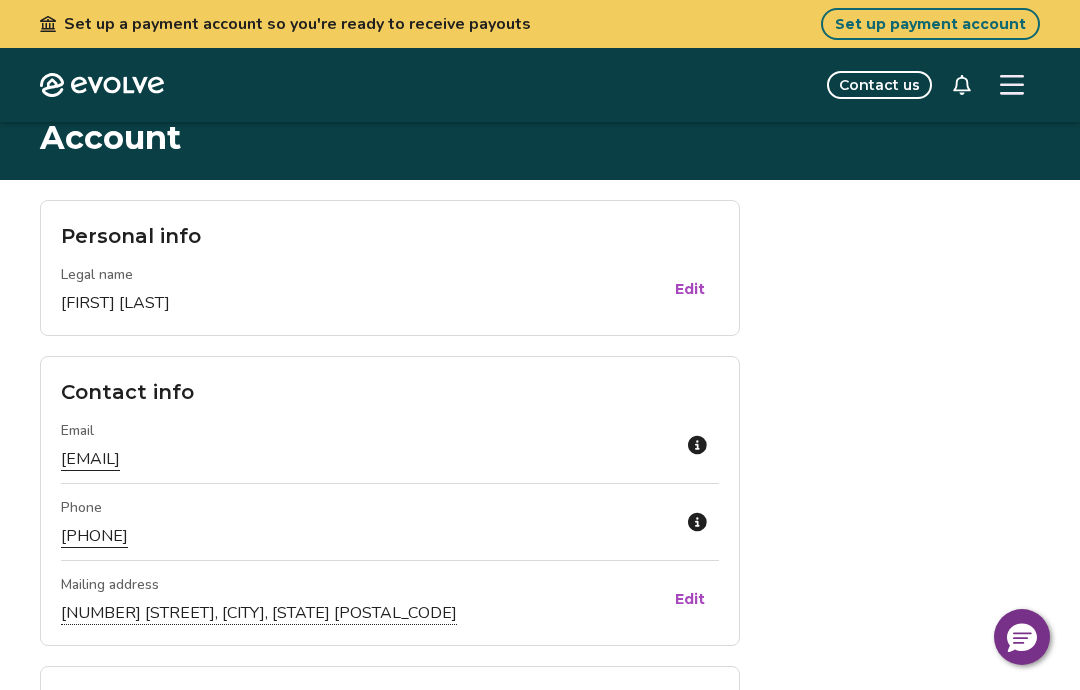 scroll, scrollTop: 0, scrollLeft: 0, axis: both 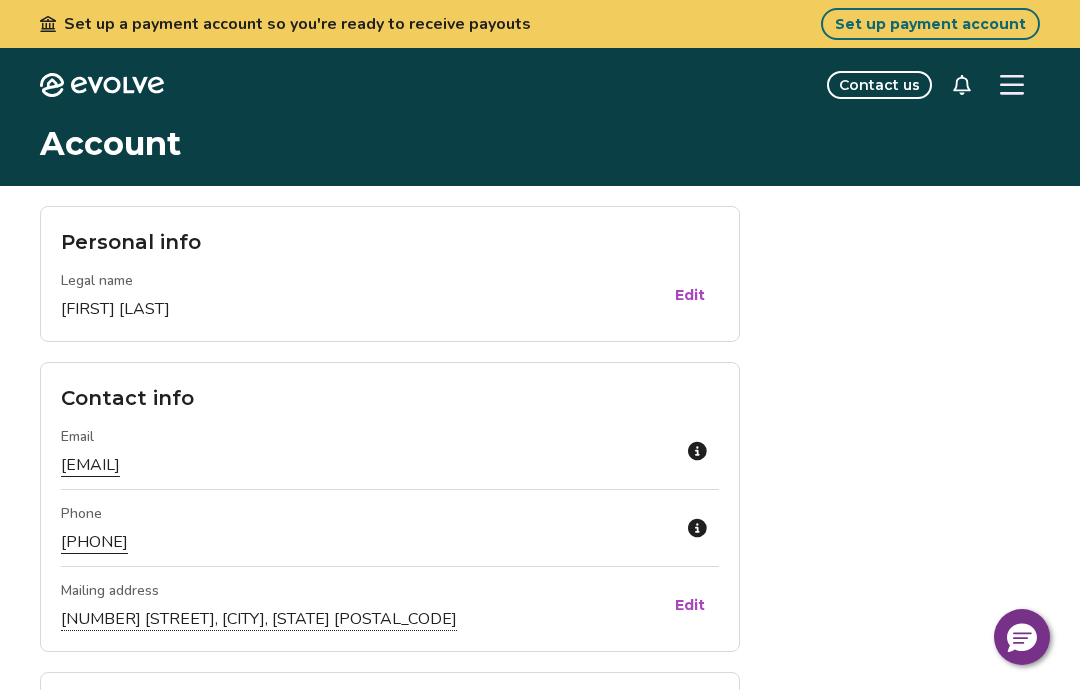 click 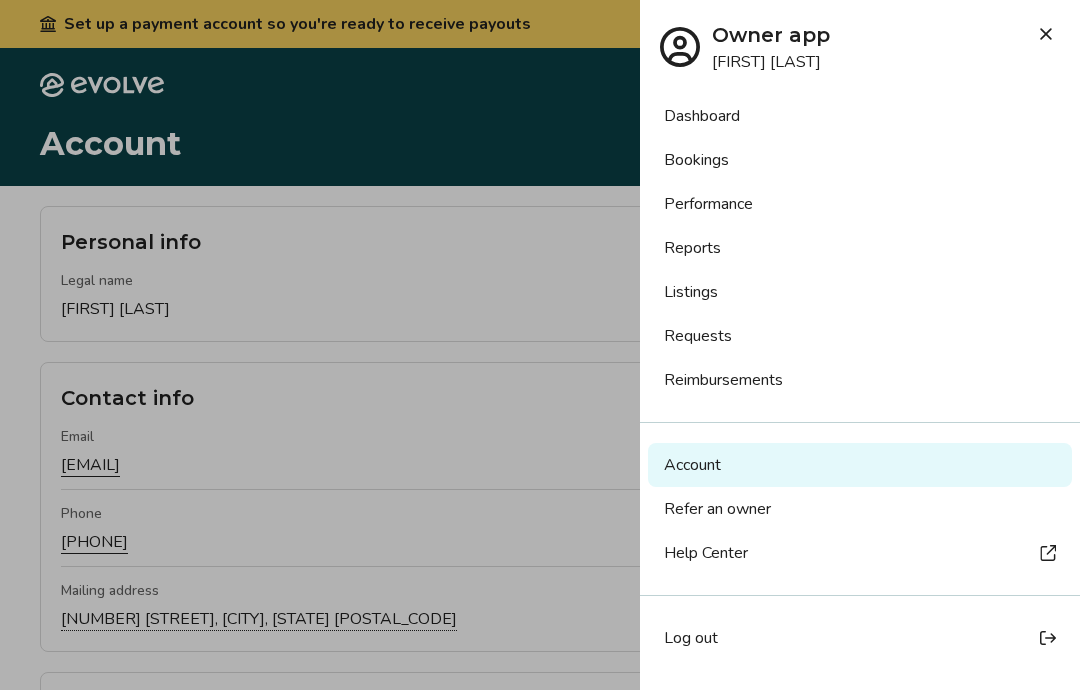 click on "Requests" at bounding box center (860, 336) 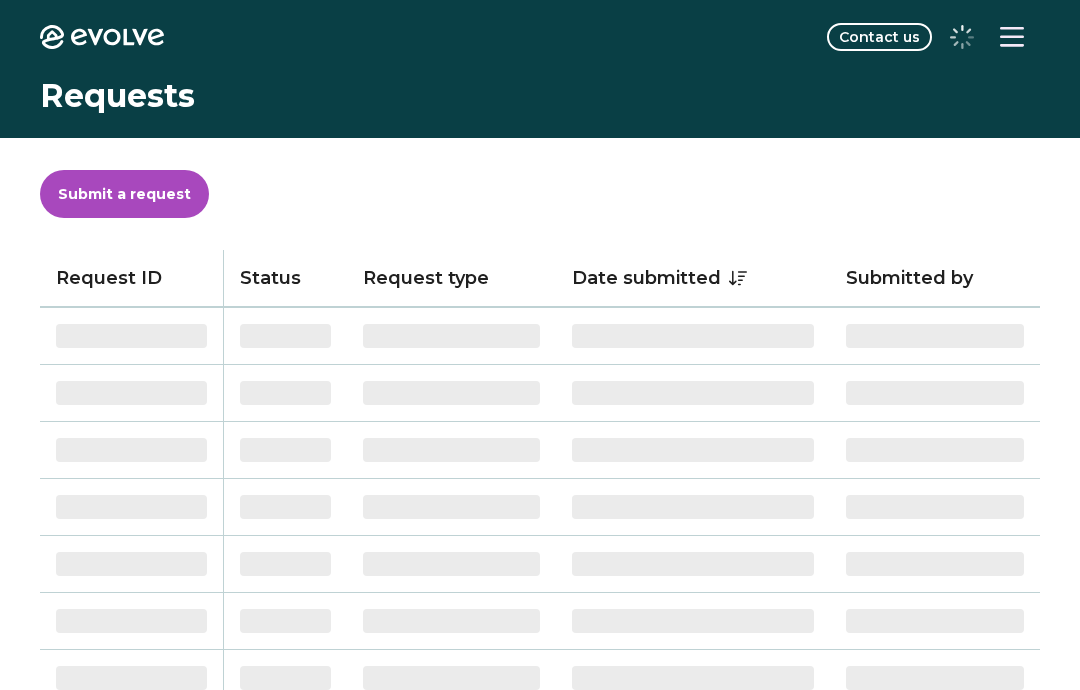 scroll, scrollTop: 0, scrollLeft: 0, axis: both 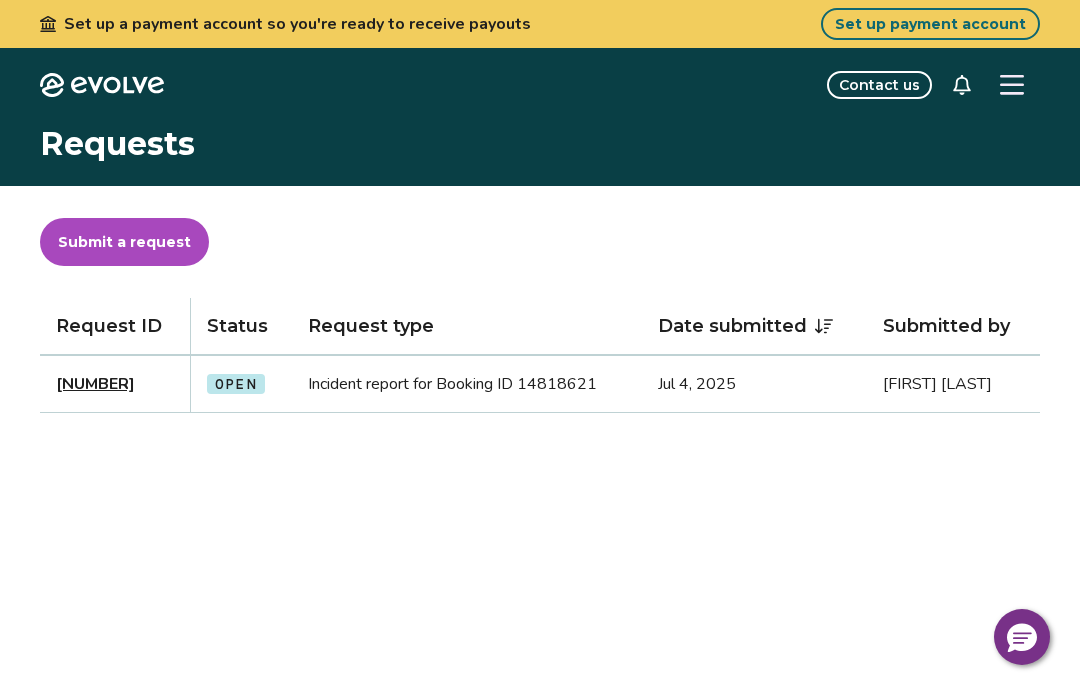 click on "Submit a request" at bounding box center [124, 242] 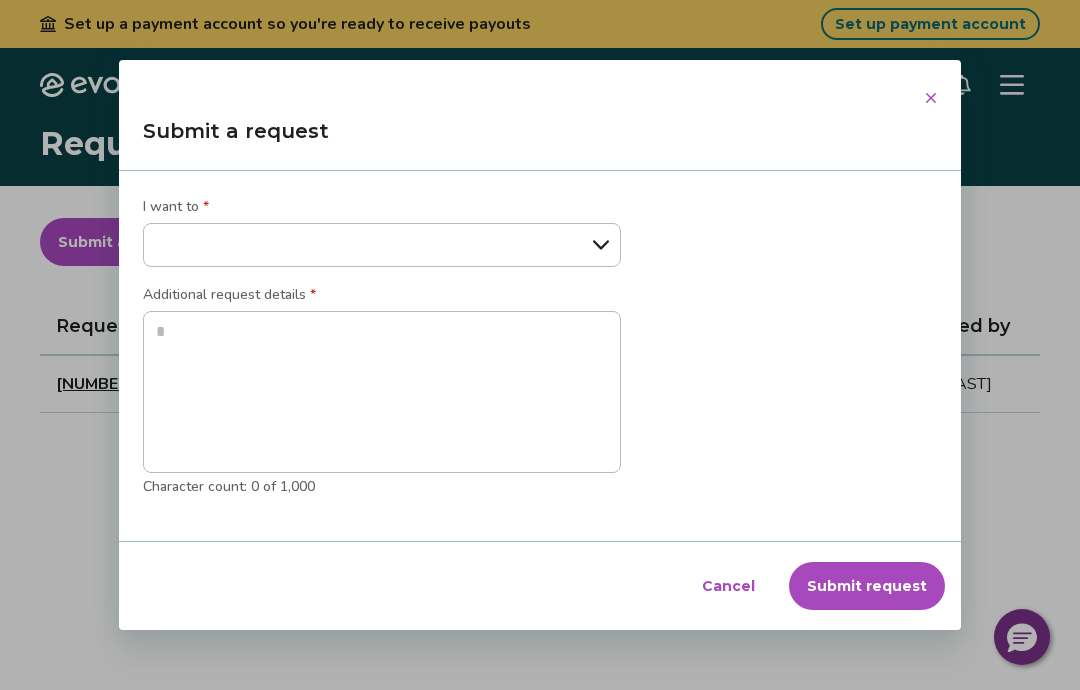 select on "**********" 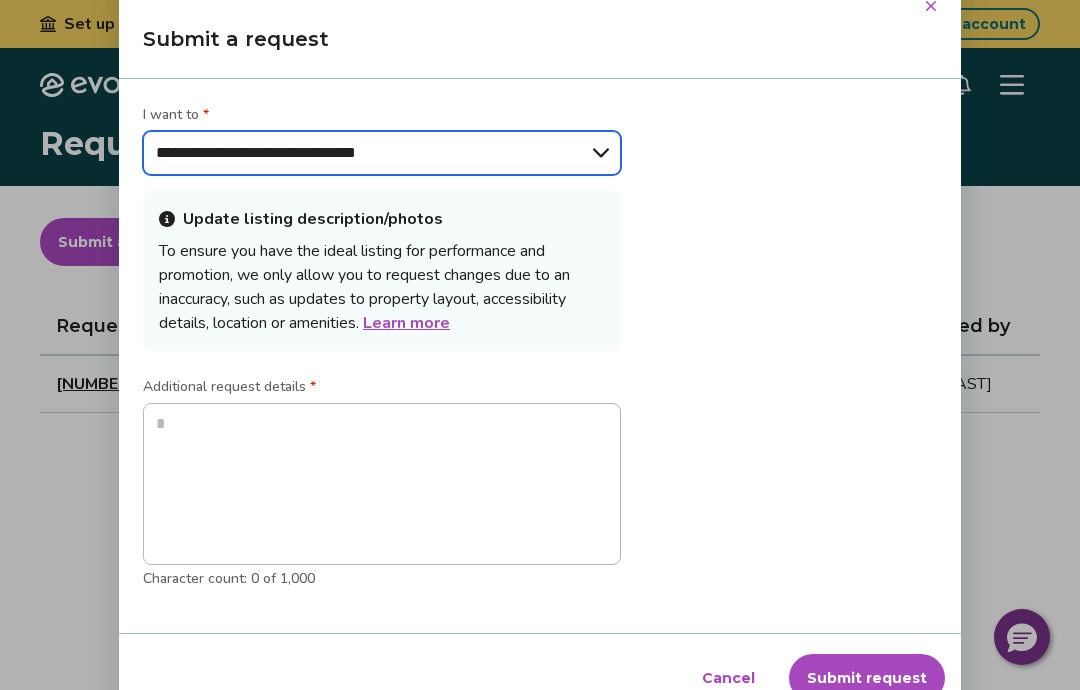 type on "*" 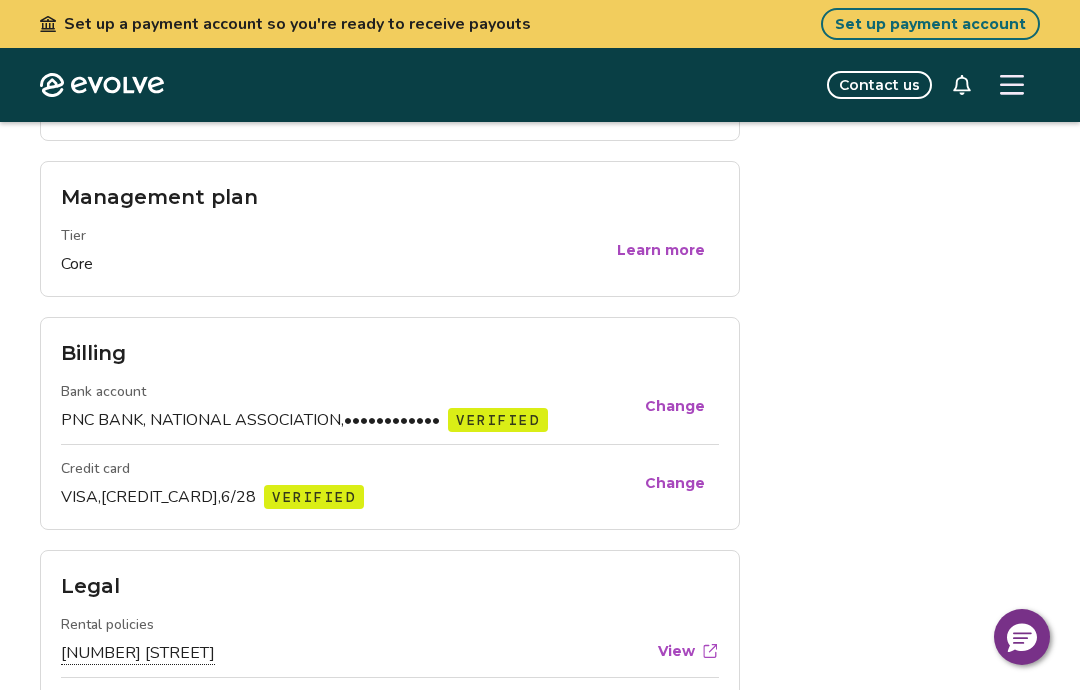 scroll, scrollTop: 757, scrollLeft: 0, axis: vertical 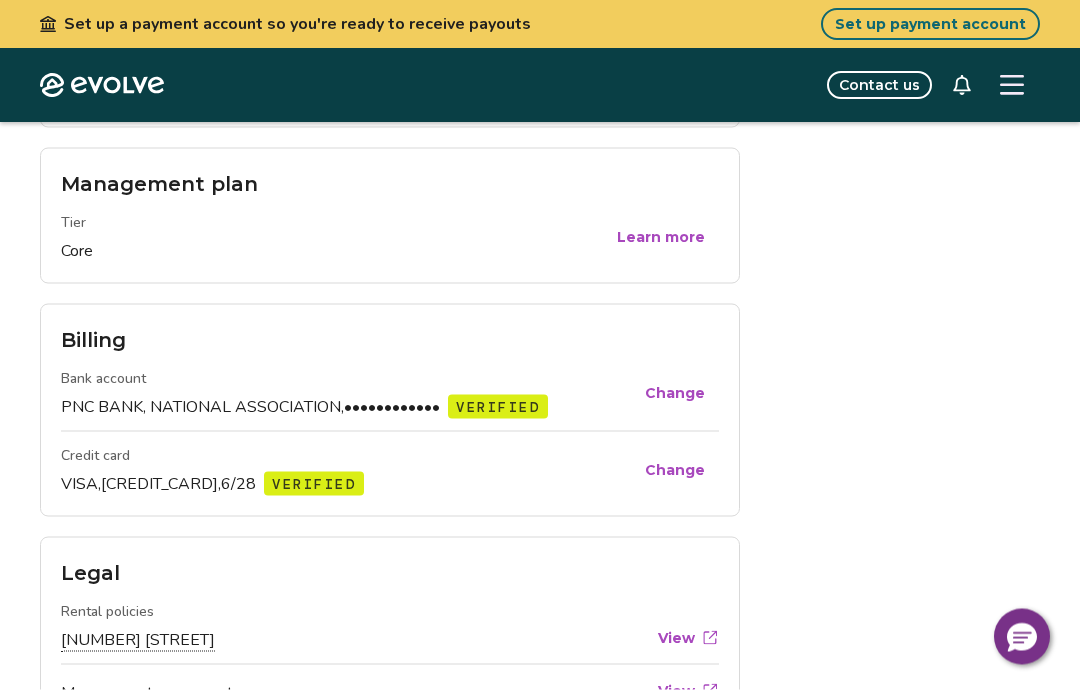 click at bounding box center [1012, 85] 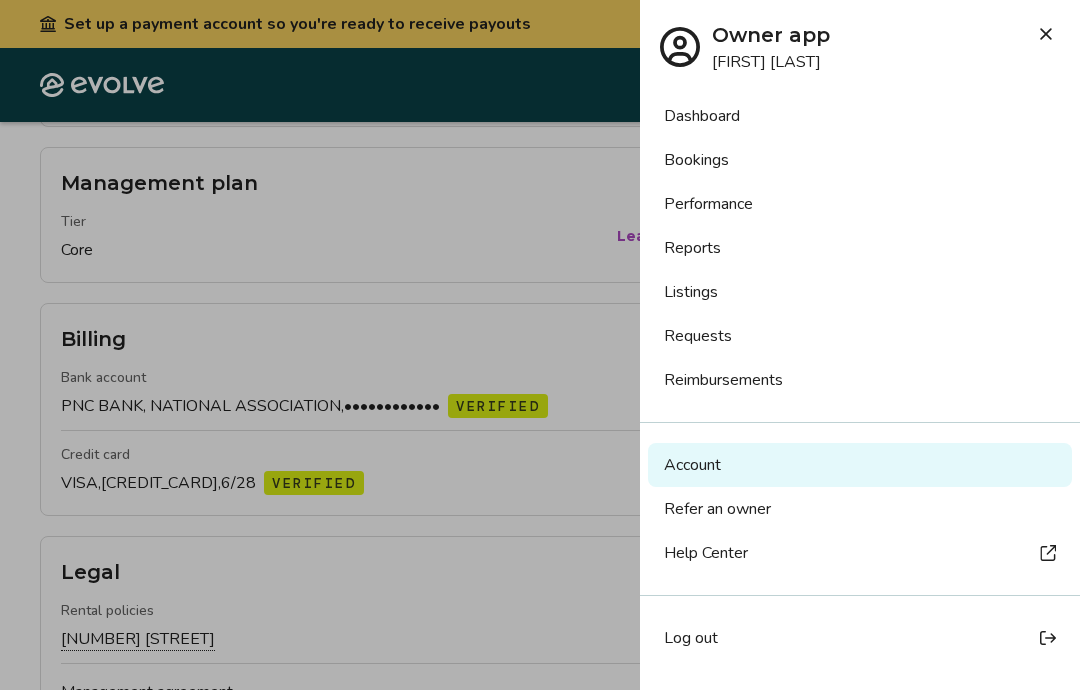click on "Requests" at bounding box center (860, 336) 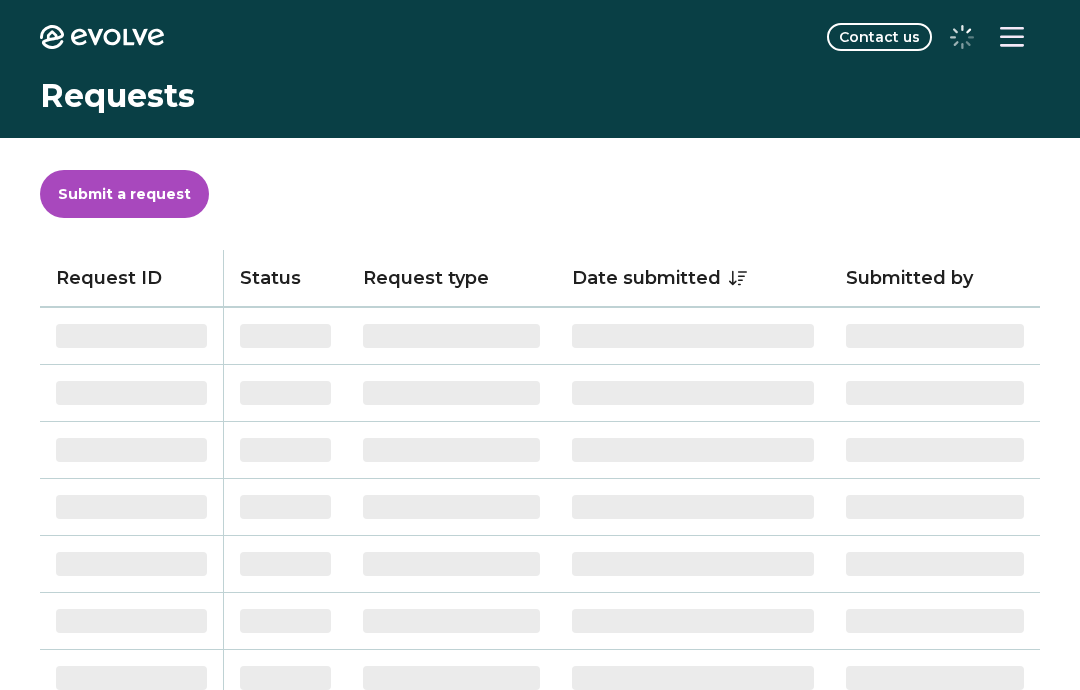scroll, scrollTop: 0, scrollLeft: 0, axis: both 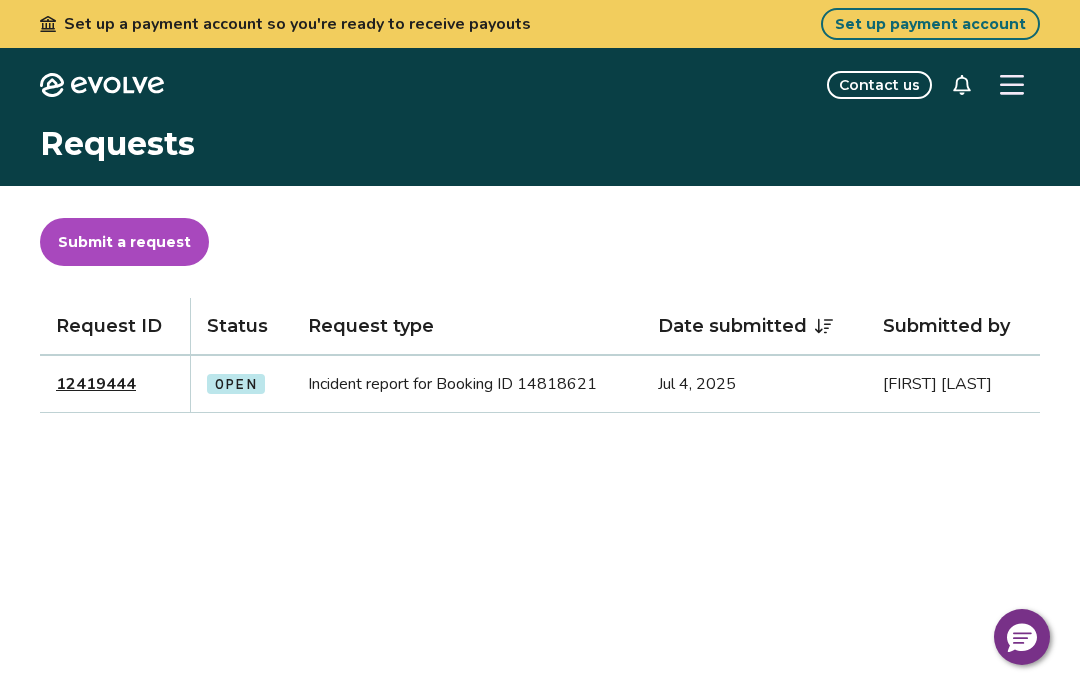 click on "Submit a request" at bounding box center [124, 242] 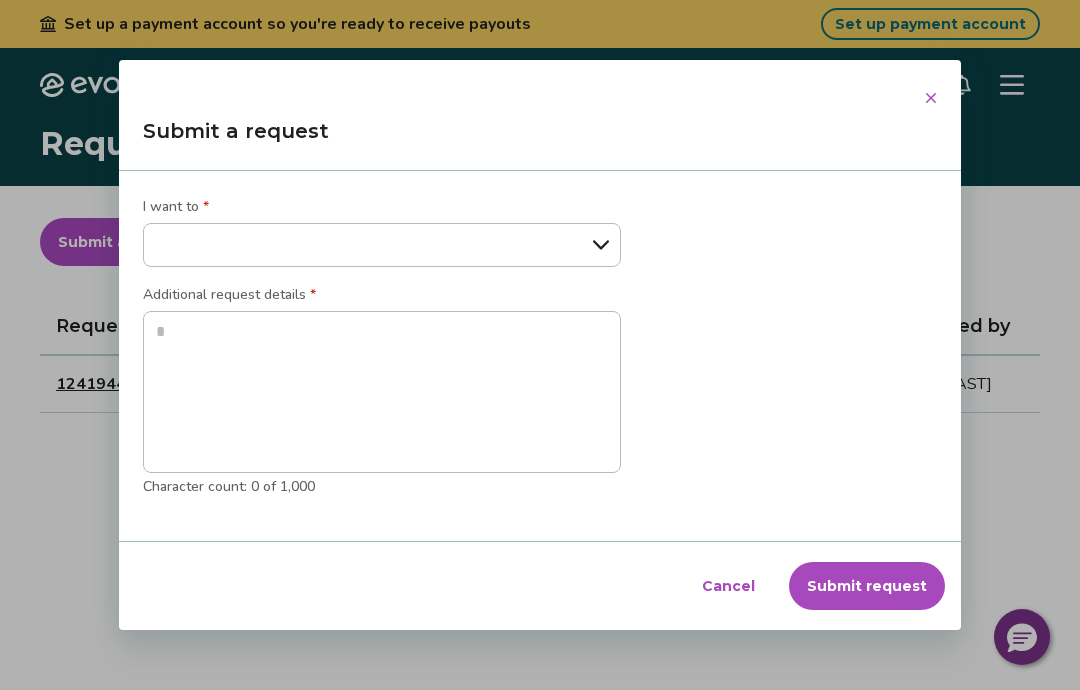 select on "**********" 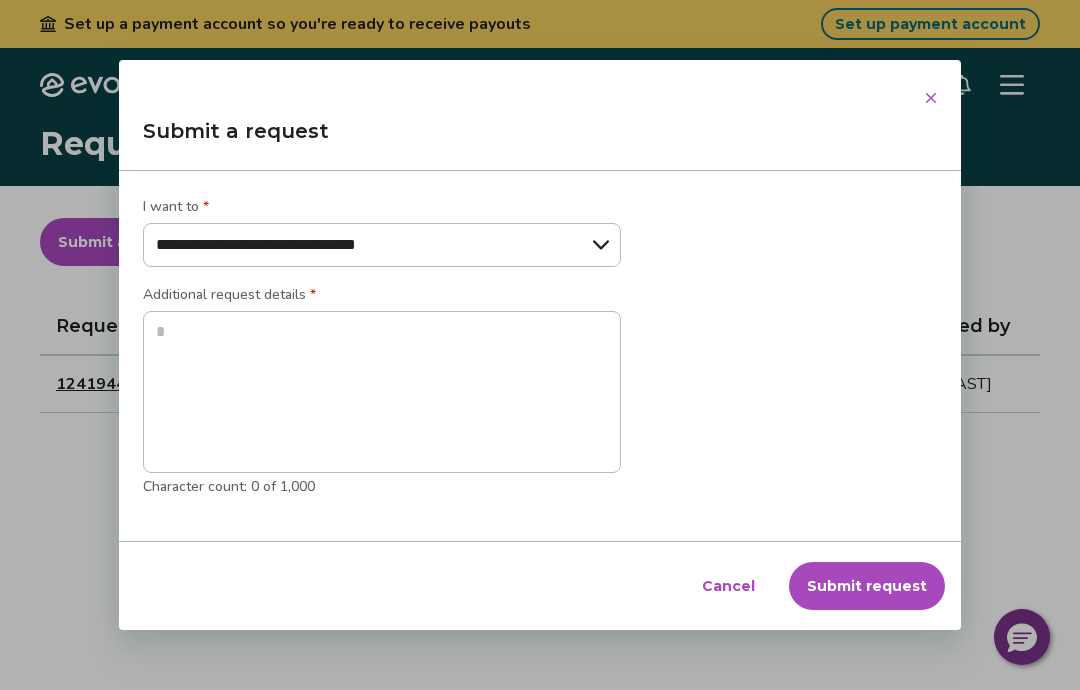 type on "*" 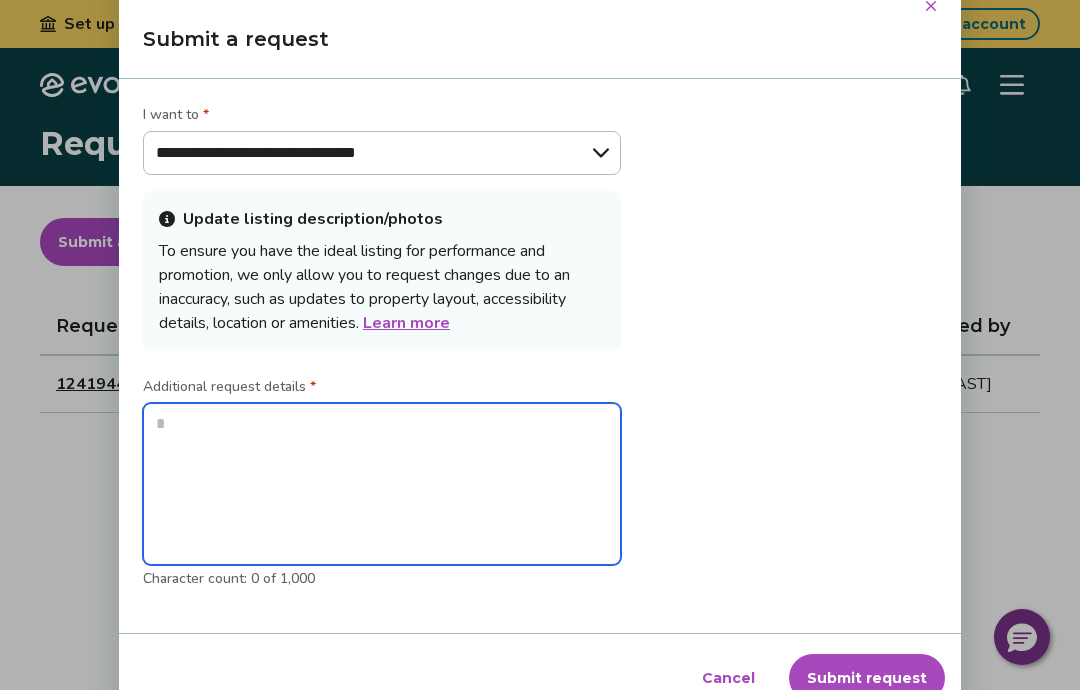 click at bounding box center [382, 484] 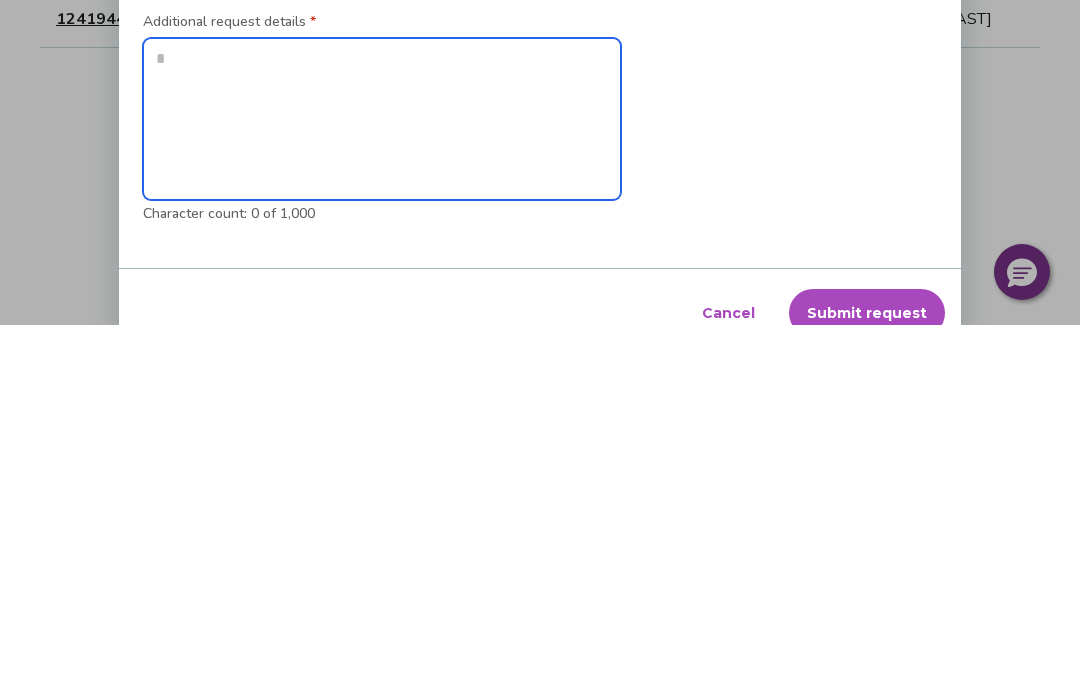 type on "*" 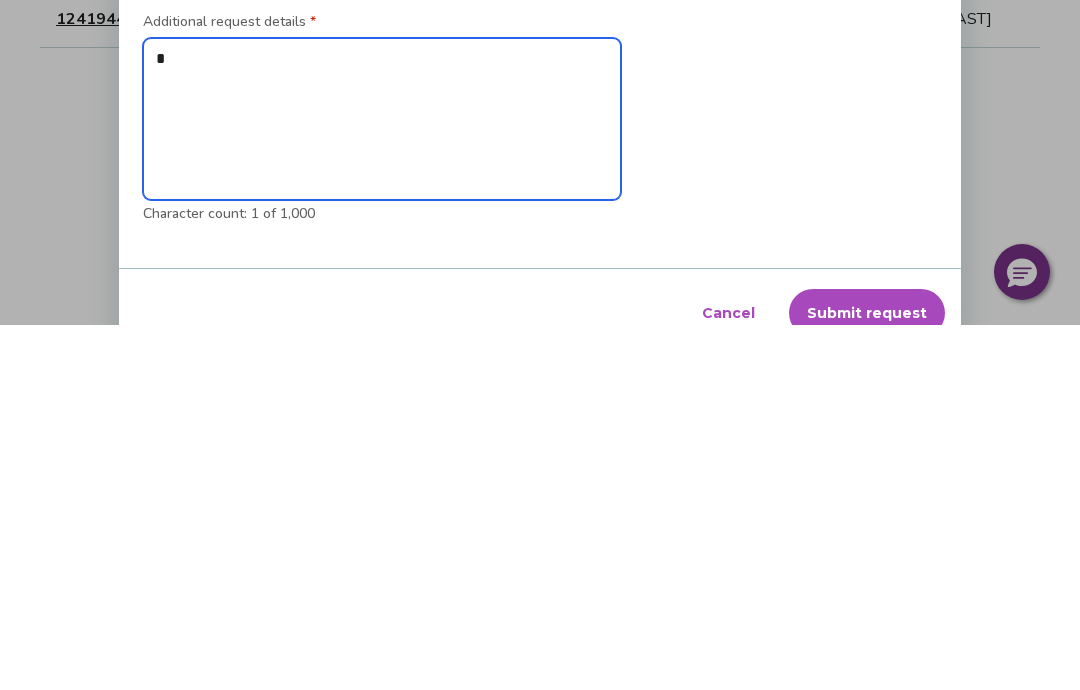 type on "**" 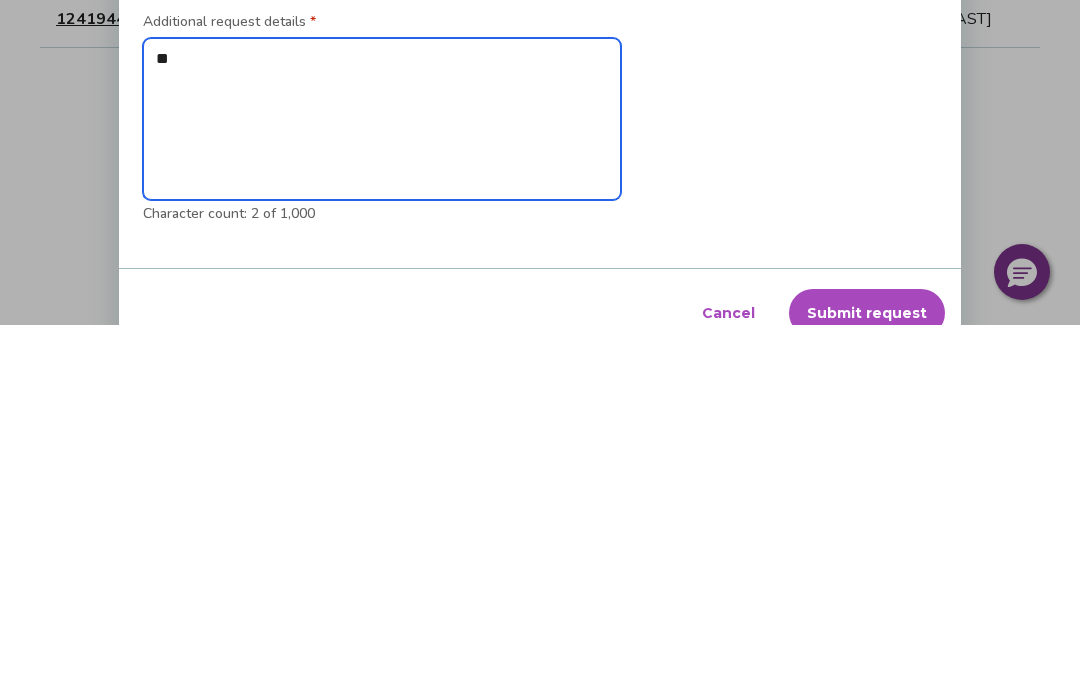 type on "***" 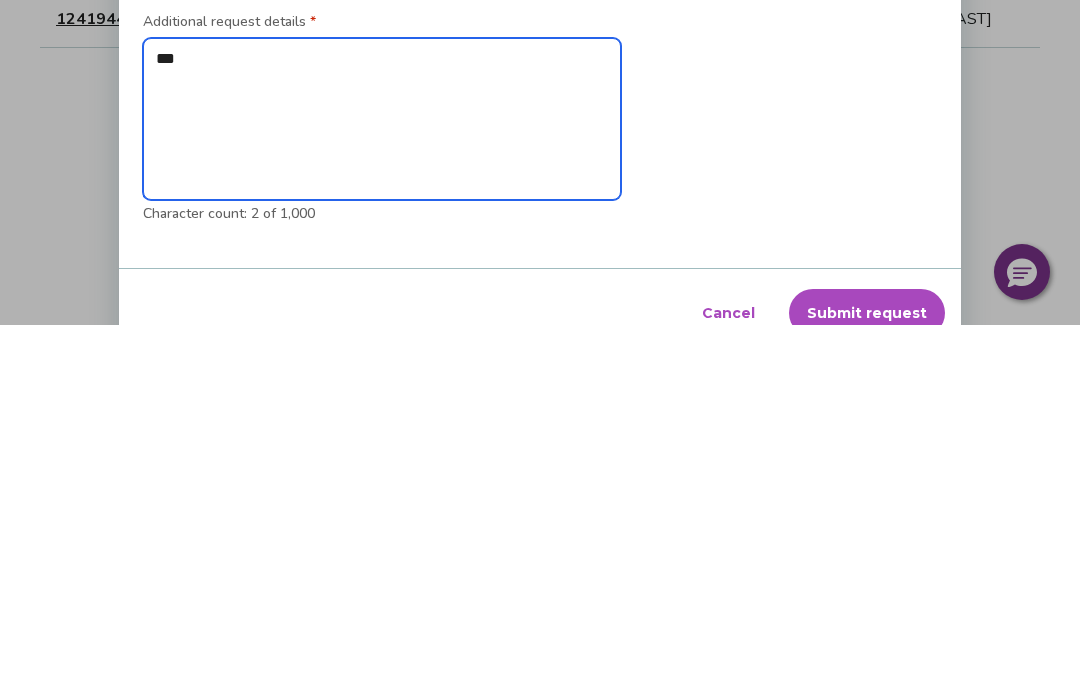 type on "*" 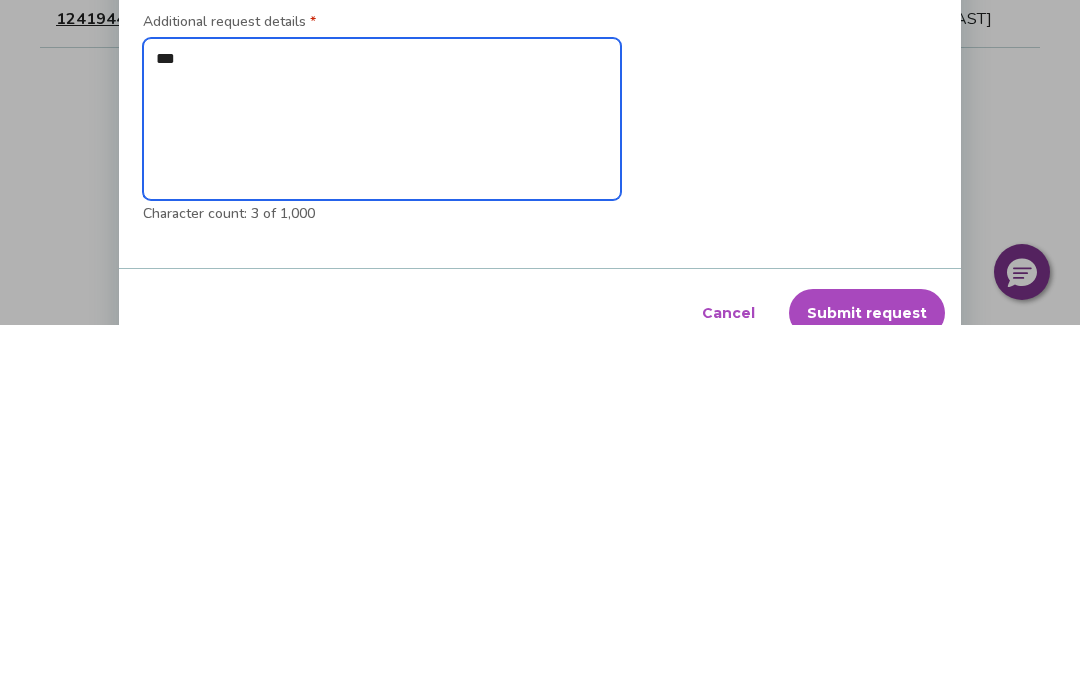 type on "****" 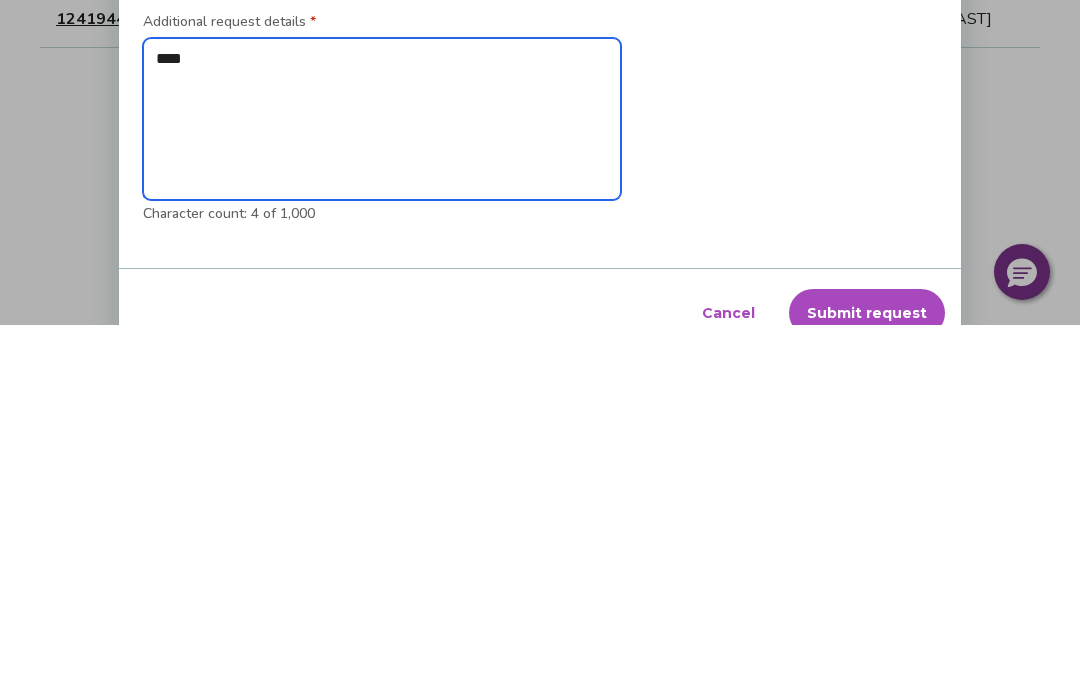 type on "*****" 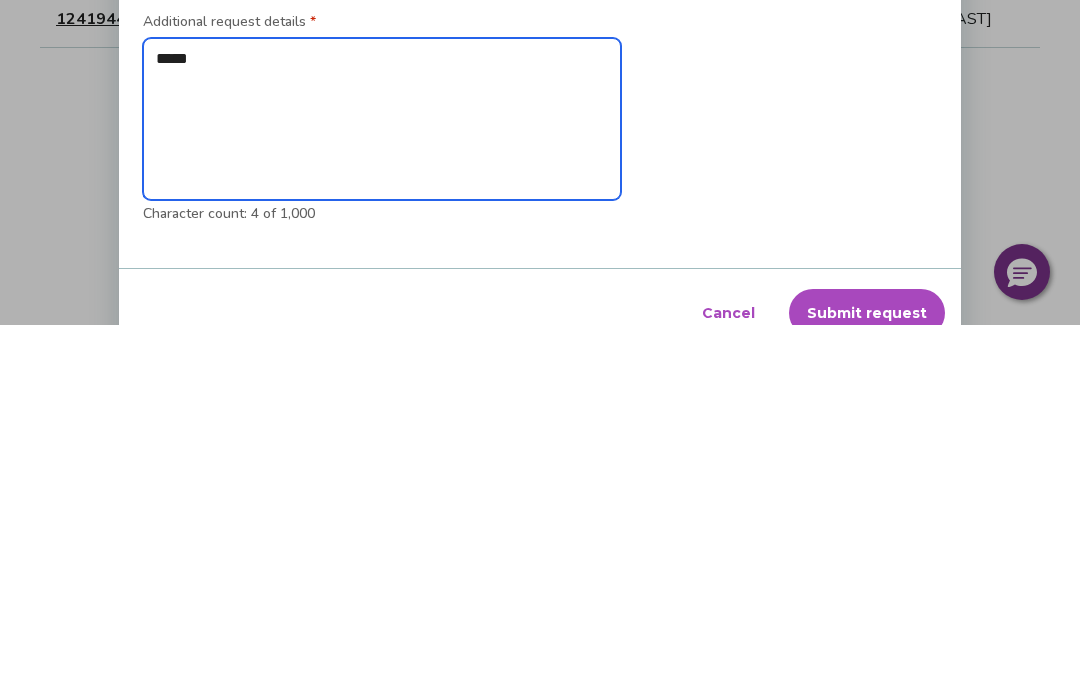 type on "*" 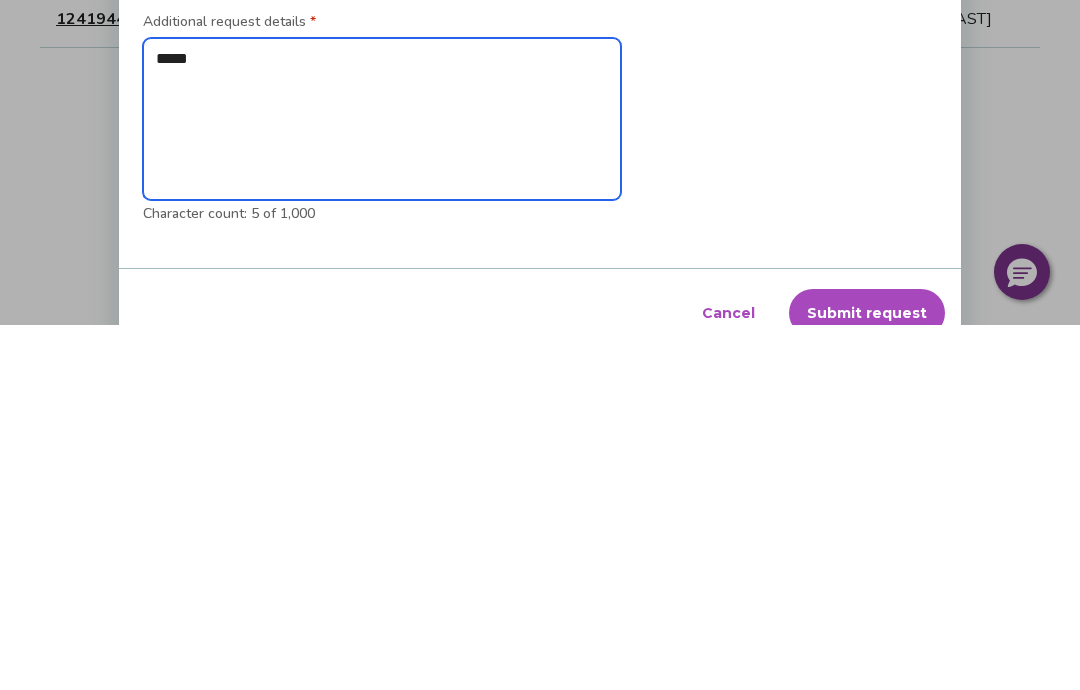 type on "******" 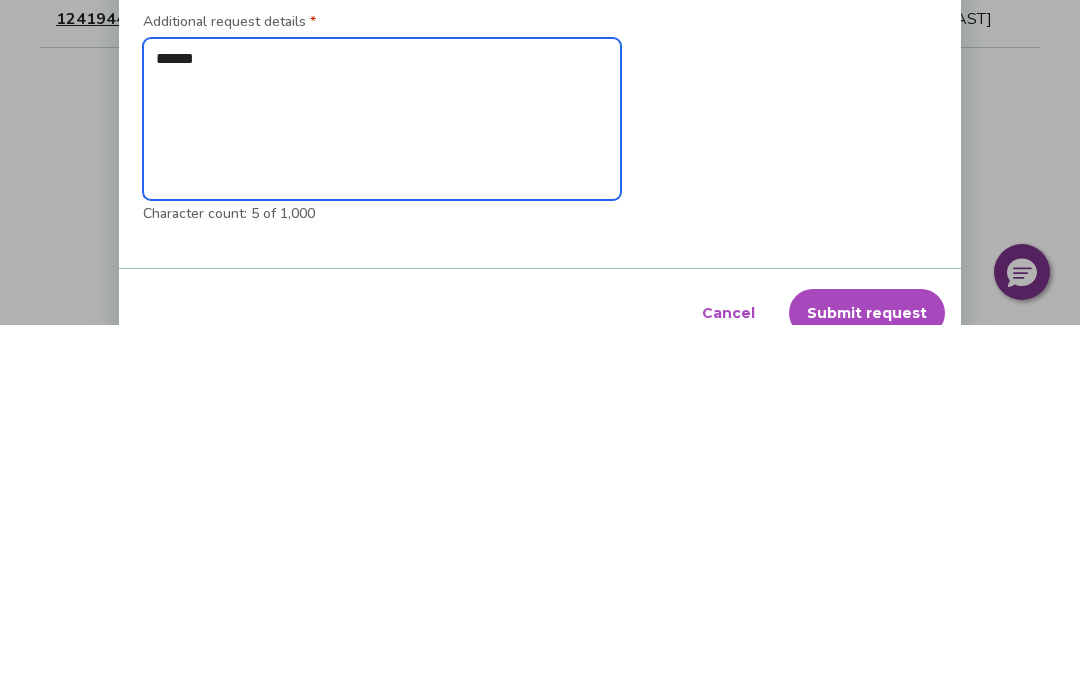 type on "*" 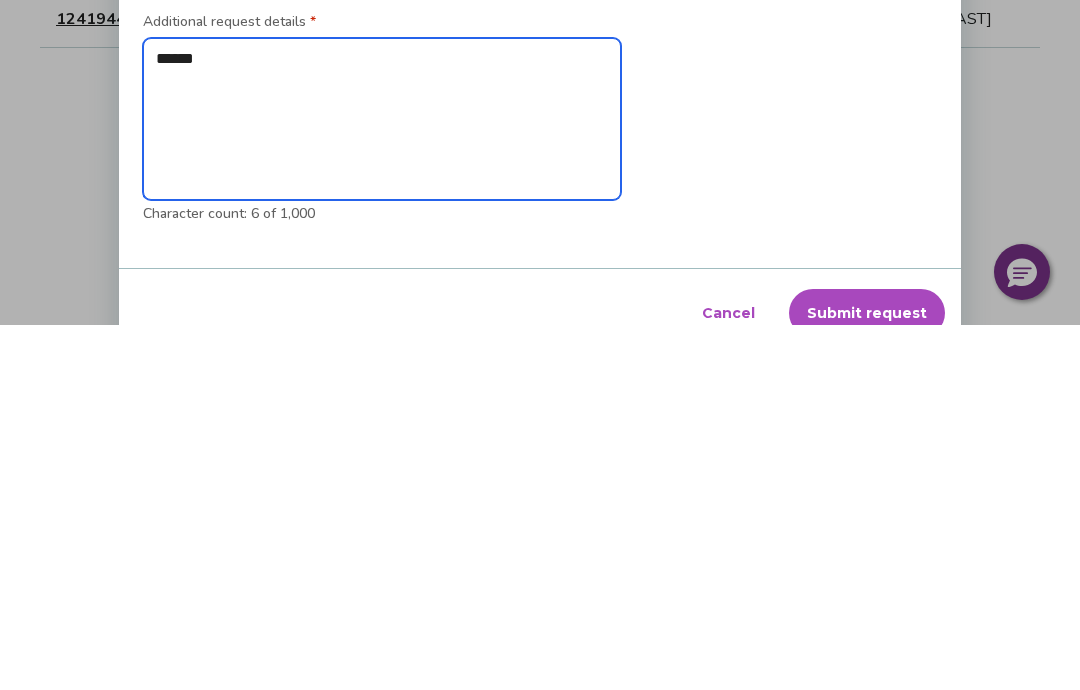 type on "******" 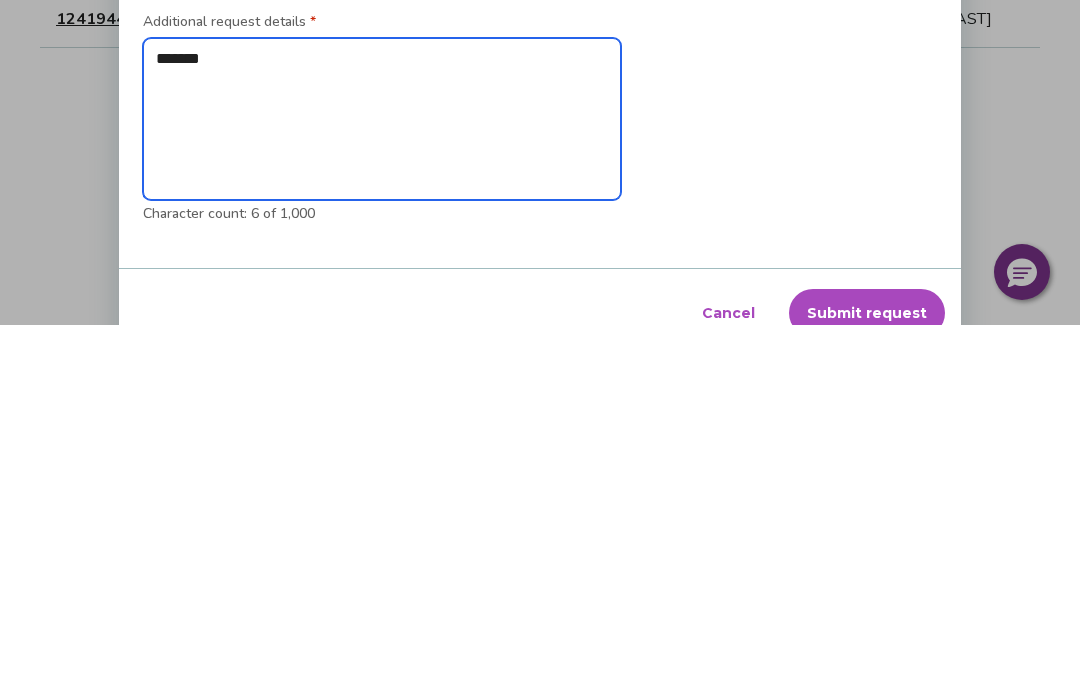 type on "*" 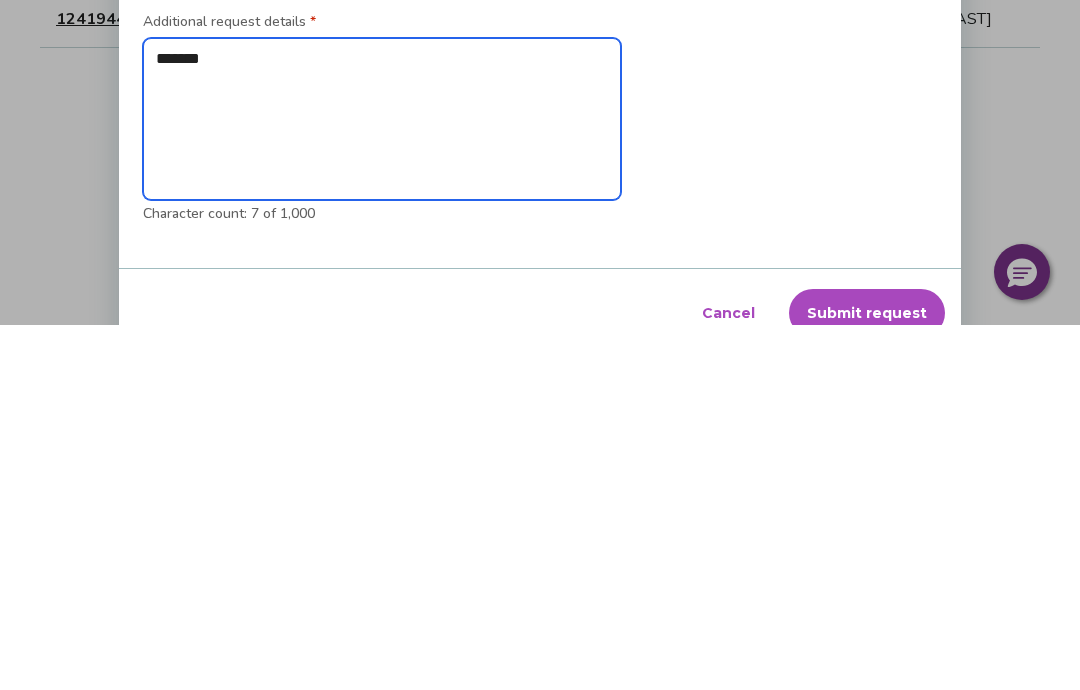 type on "********" 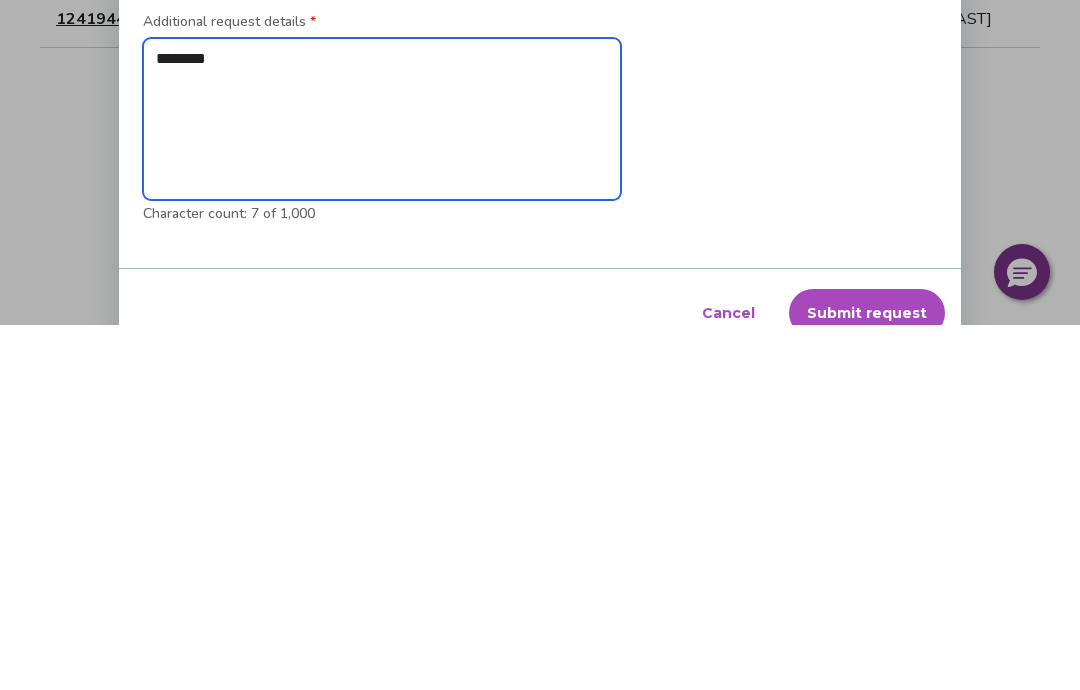 type on "*" 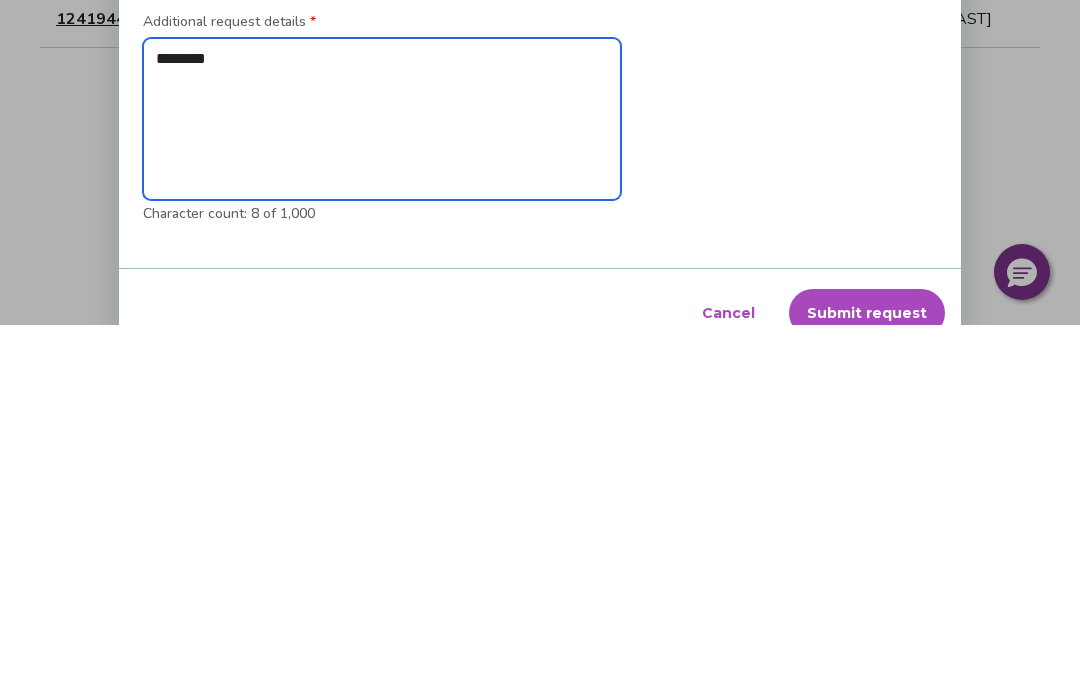 type on "*********" 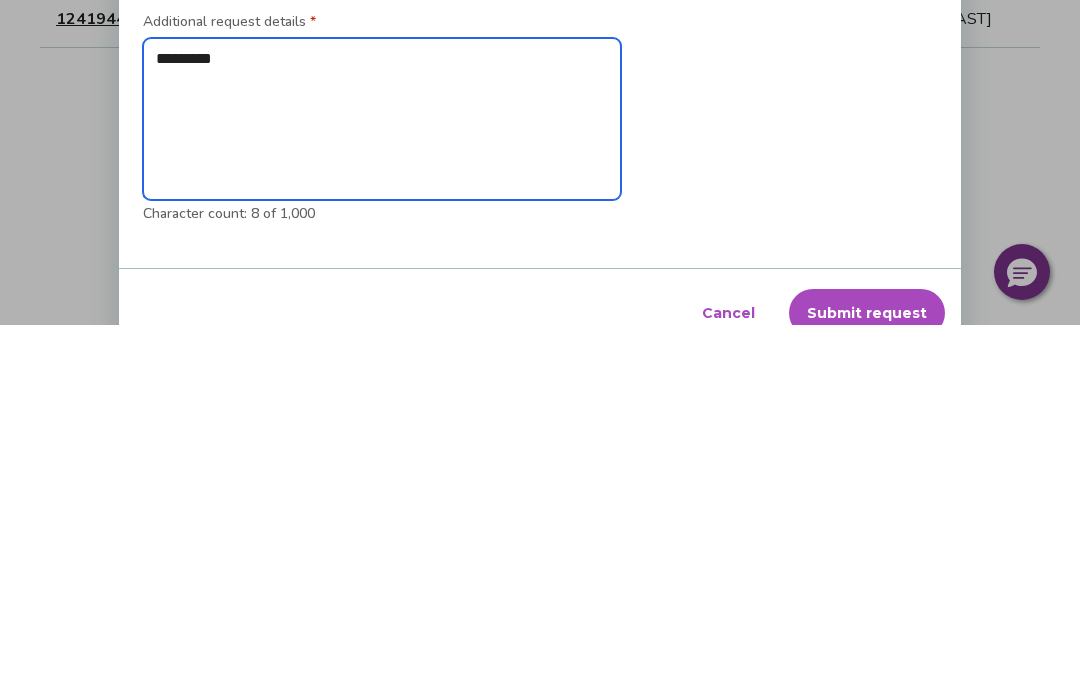 type on "*" 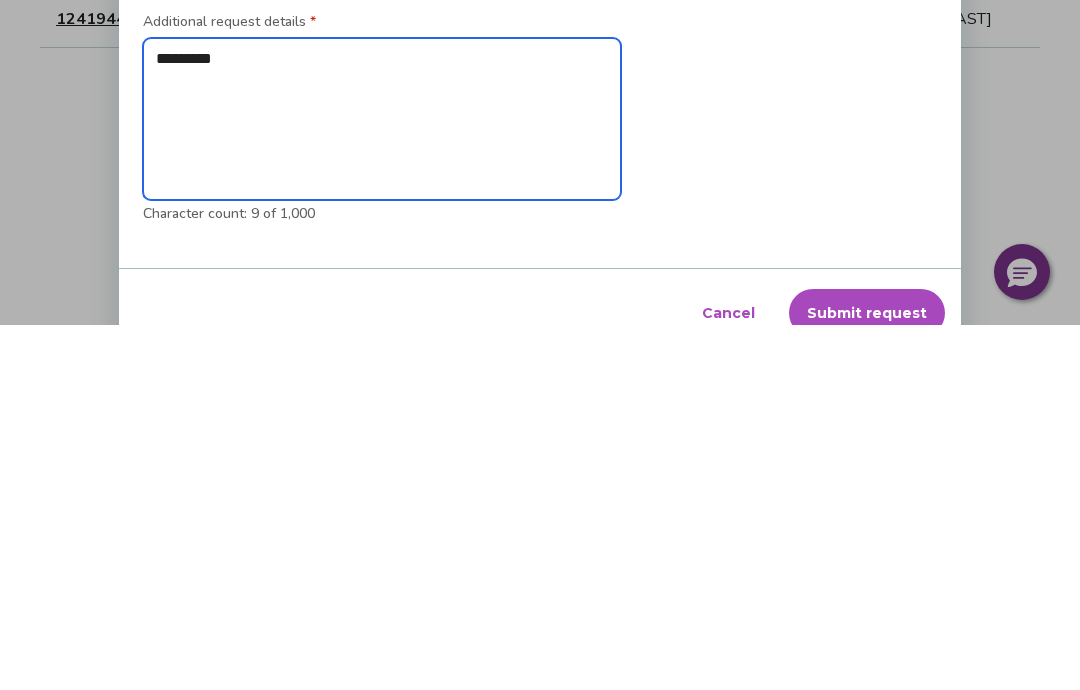type on "**********" 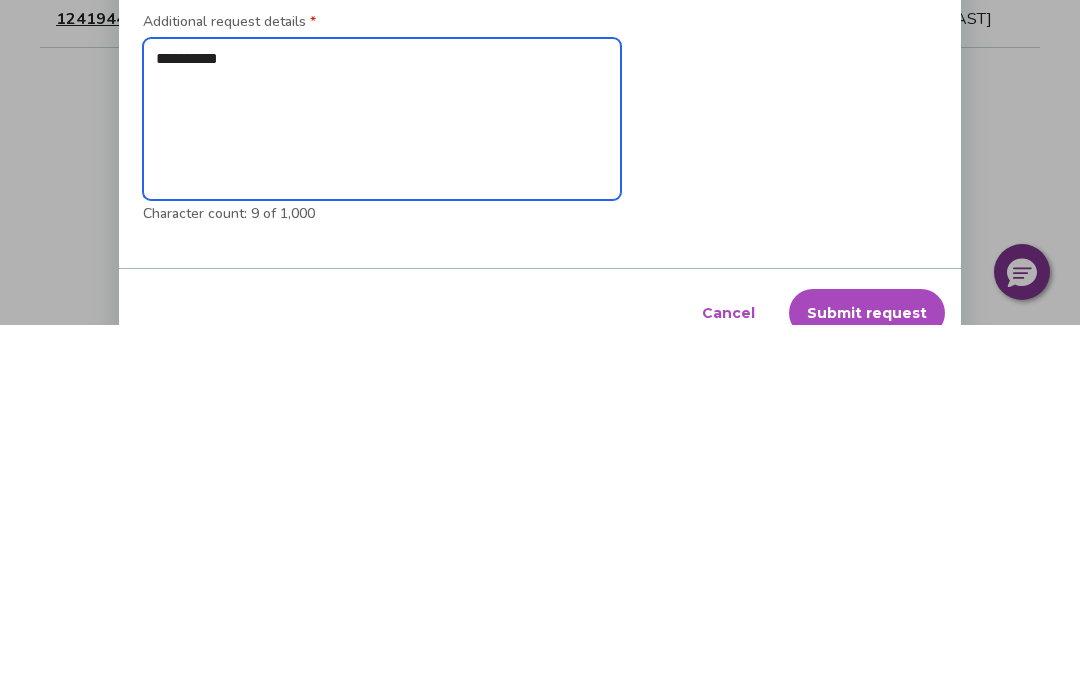 type on "*" 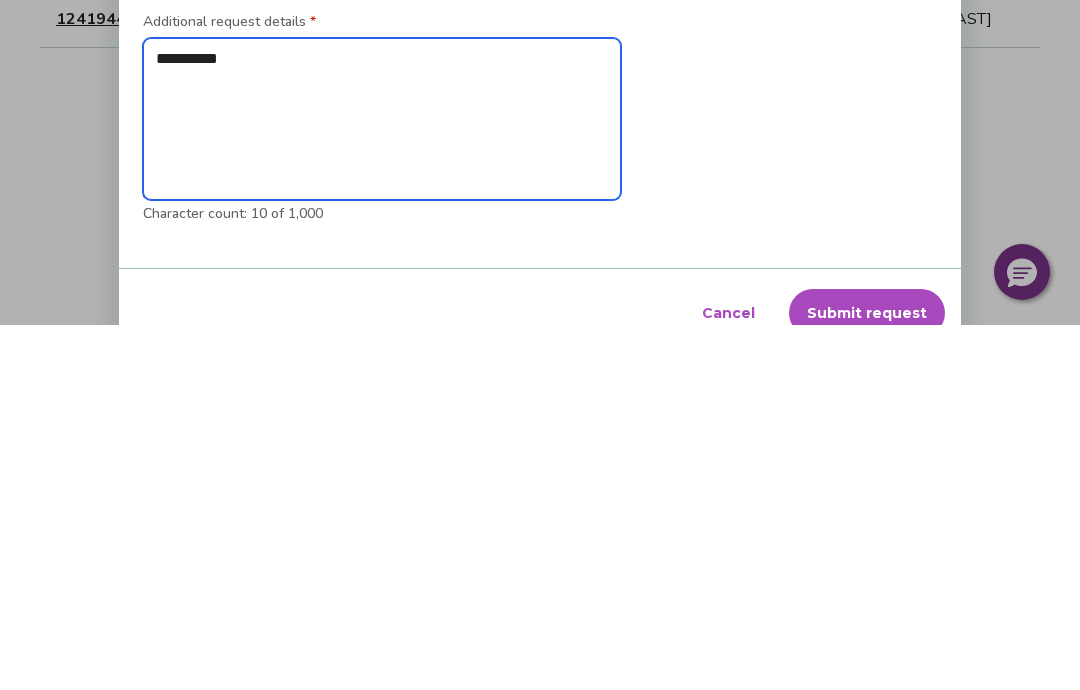 type on "**********" 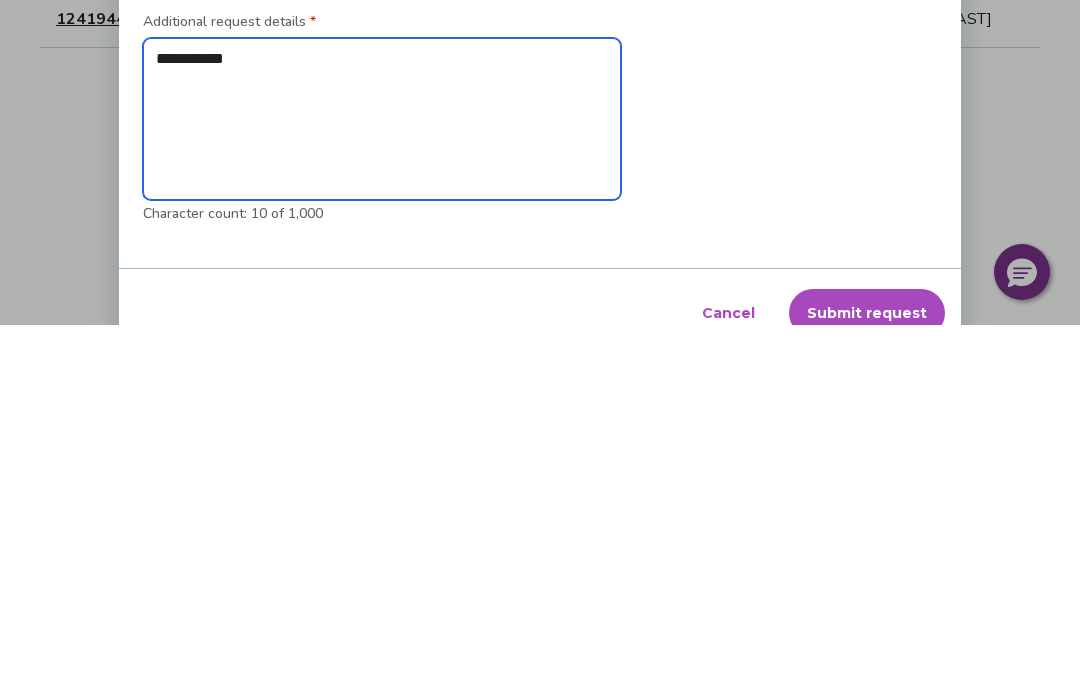 type on "*" 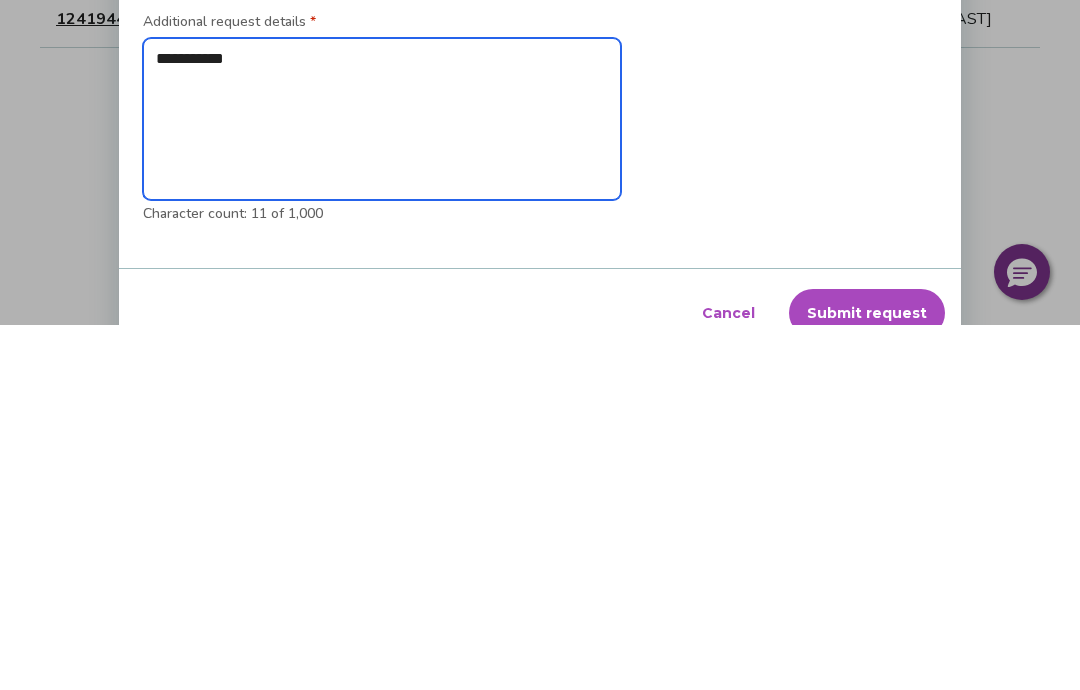 type on "**********" 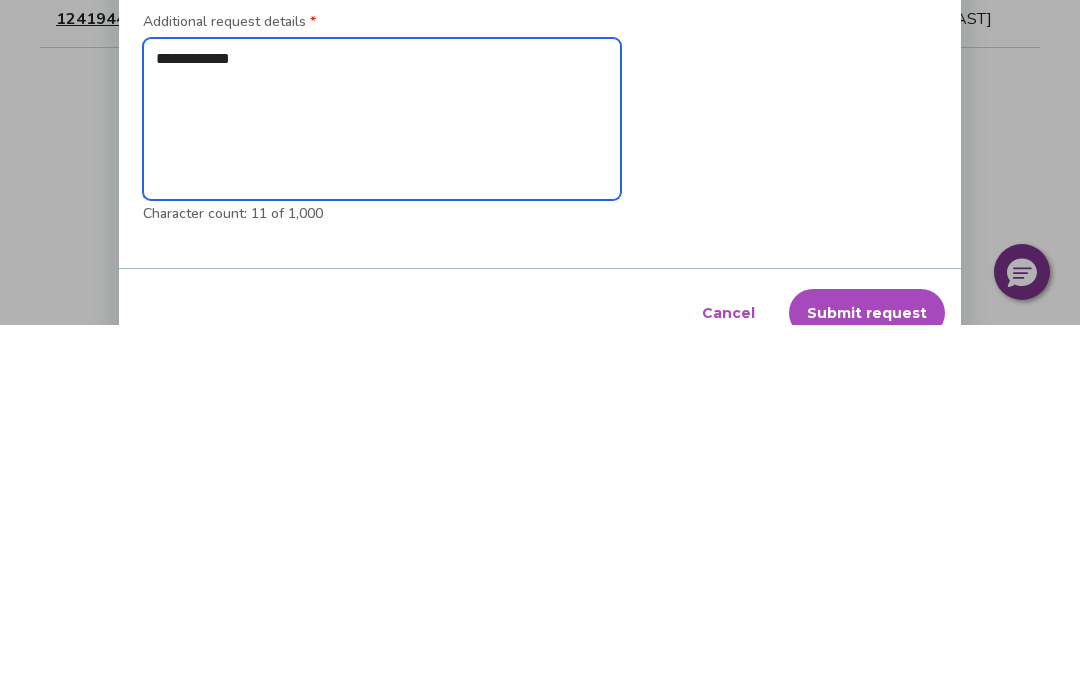 type on "*" 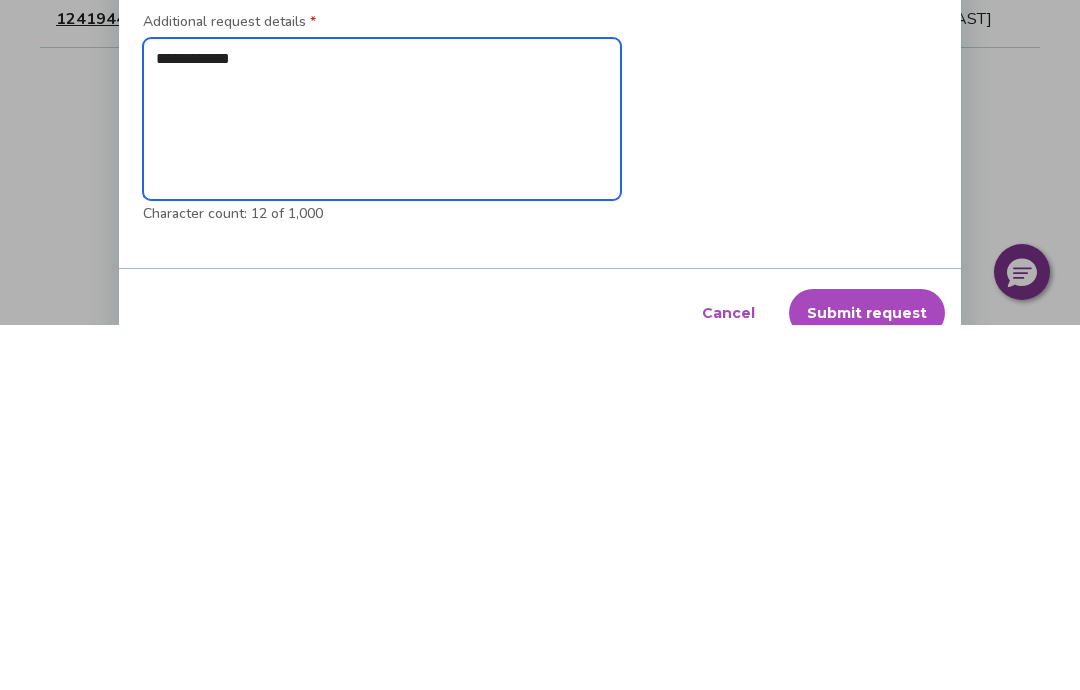 type on "**********" 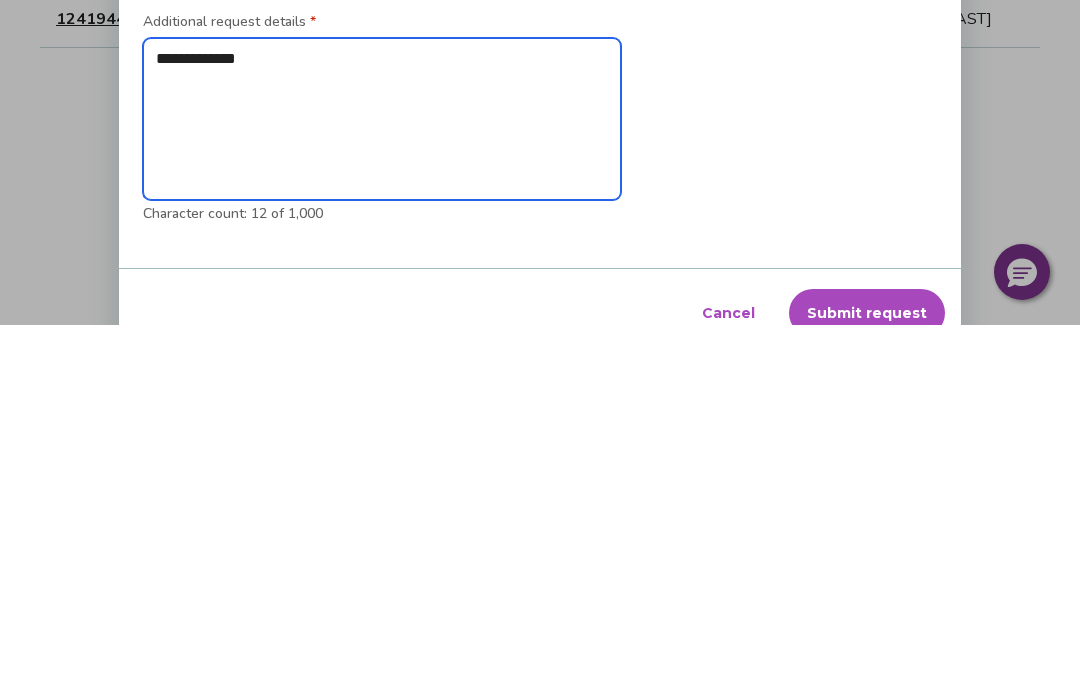 type on "*" 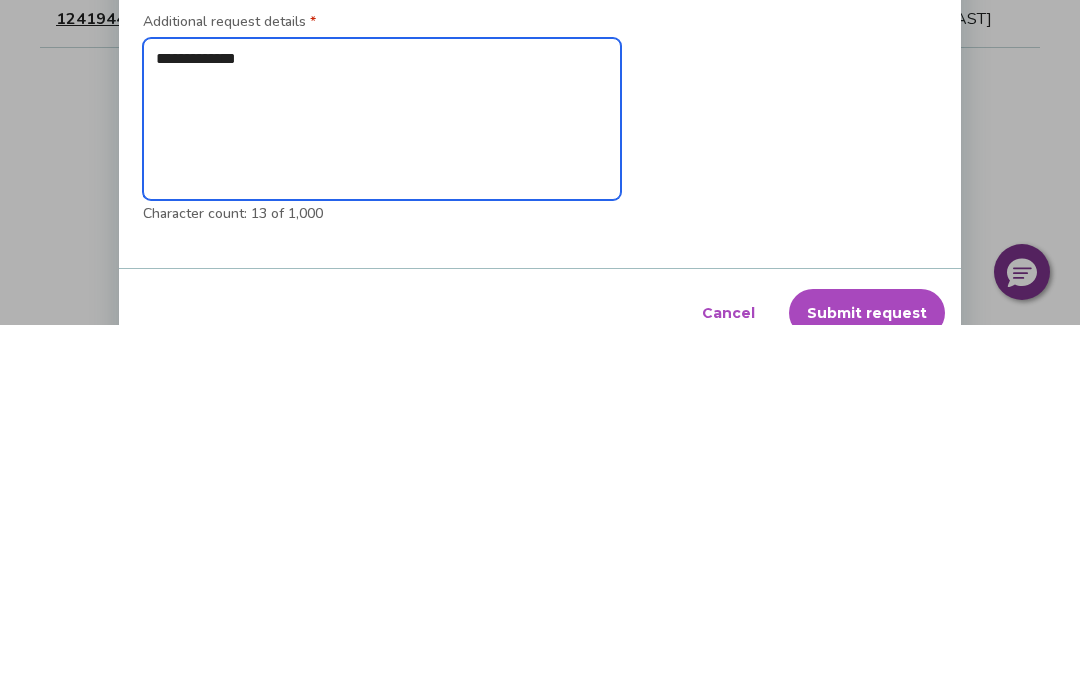 type on "**********" 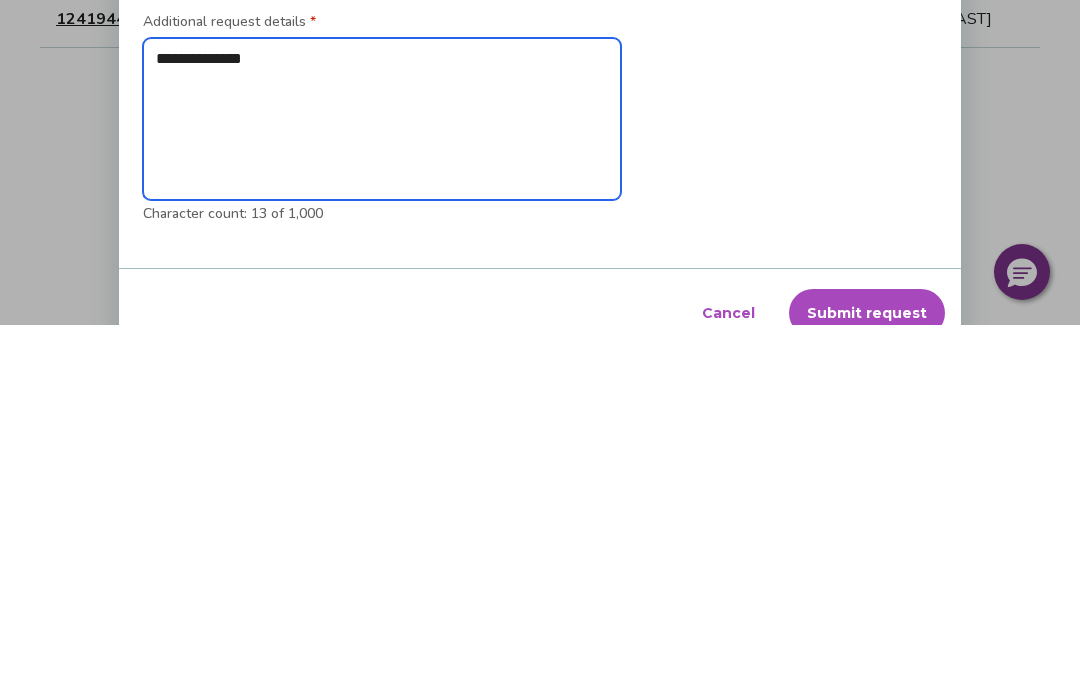 type on "*" 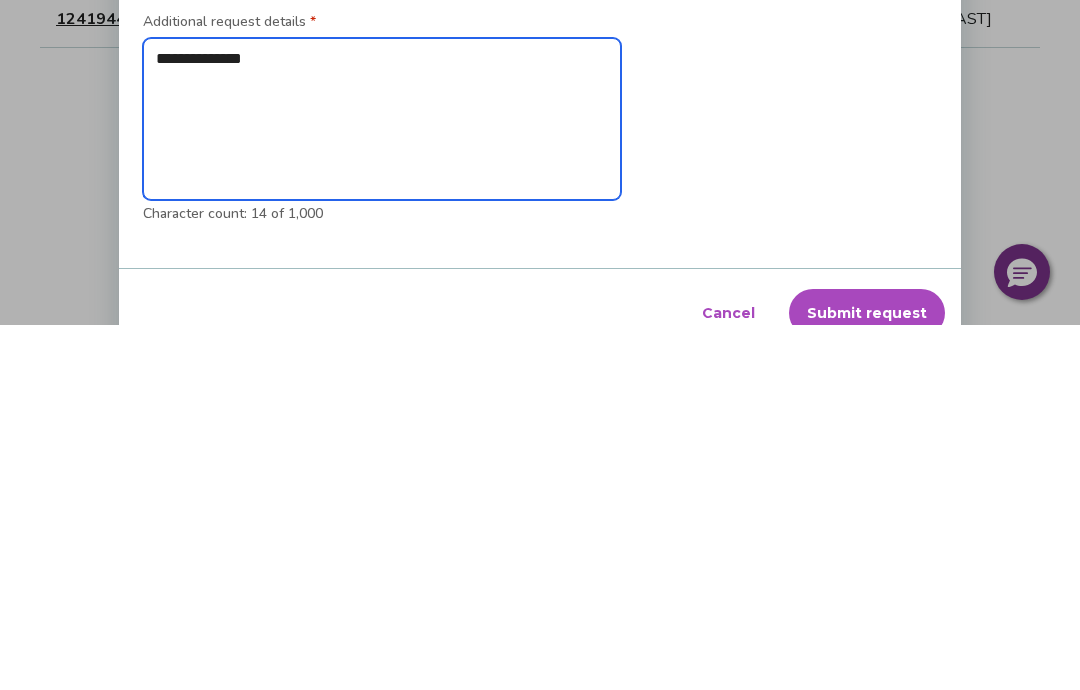type on "**********" 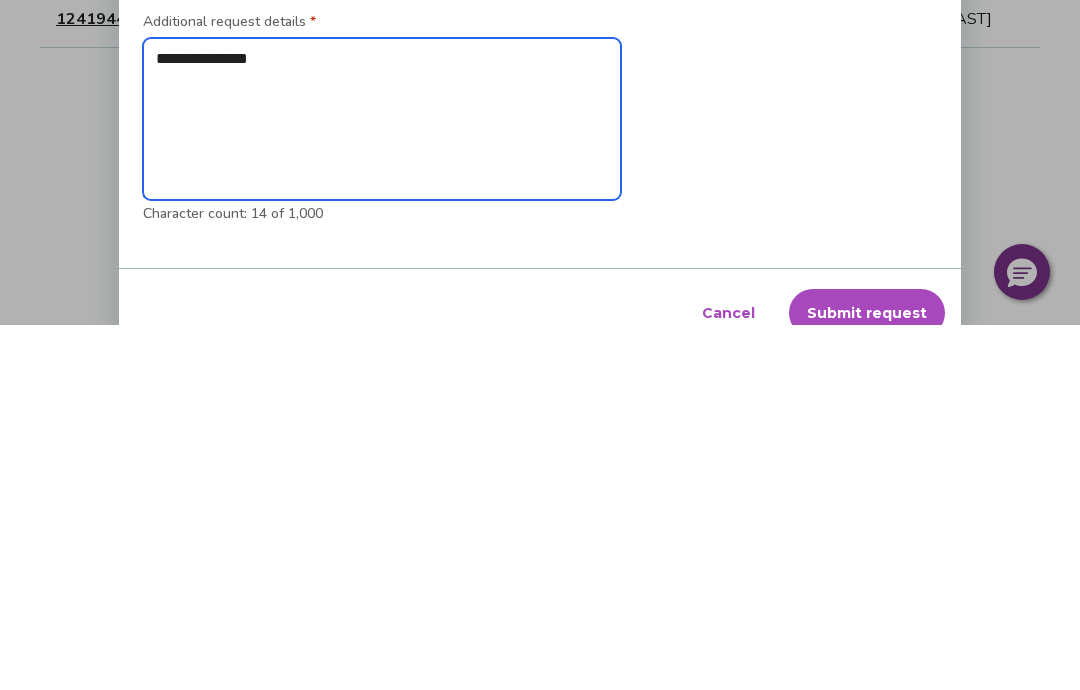 type on "*" 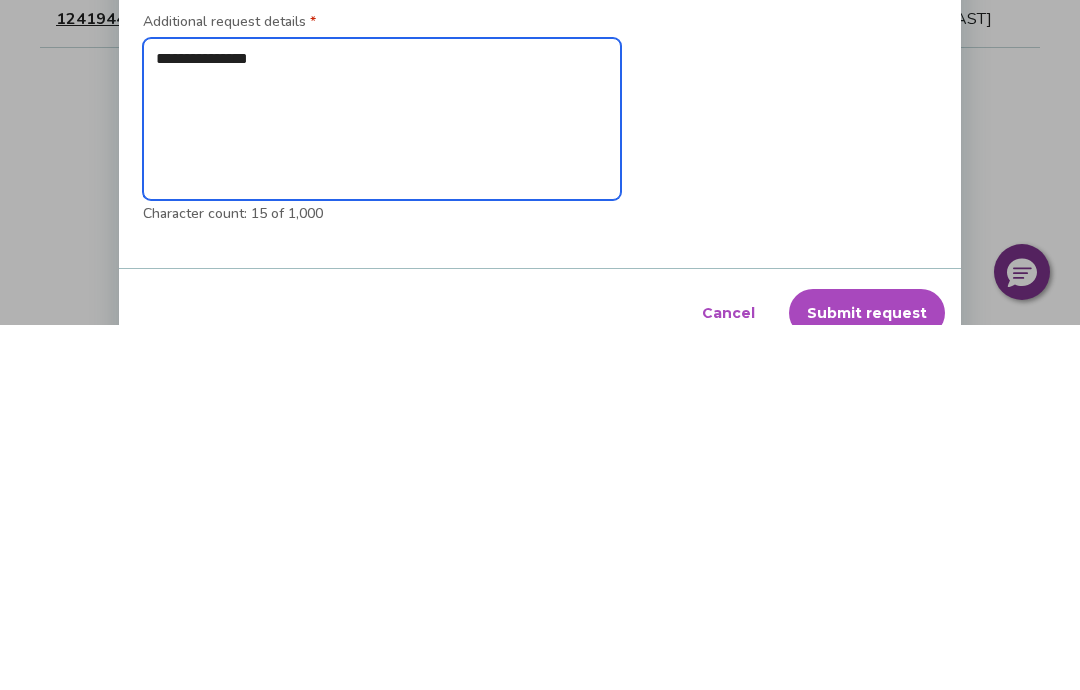 type on "**********" 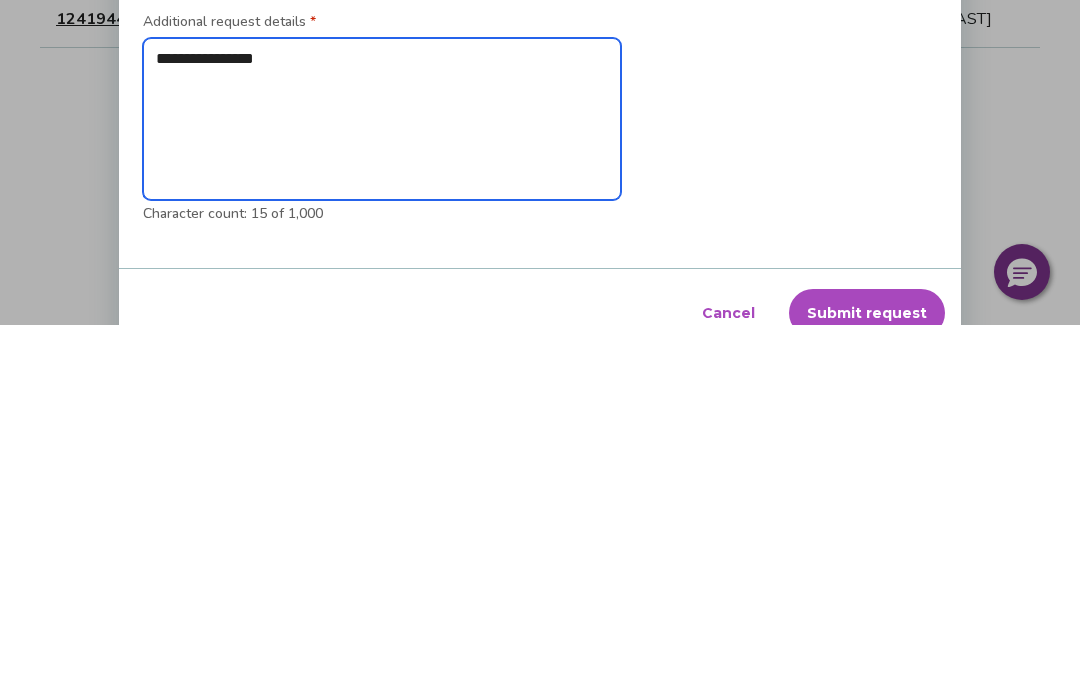 type on "*" 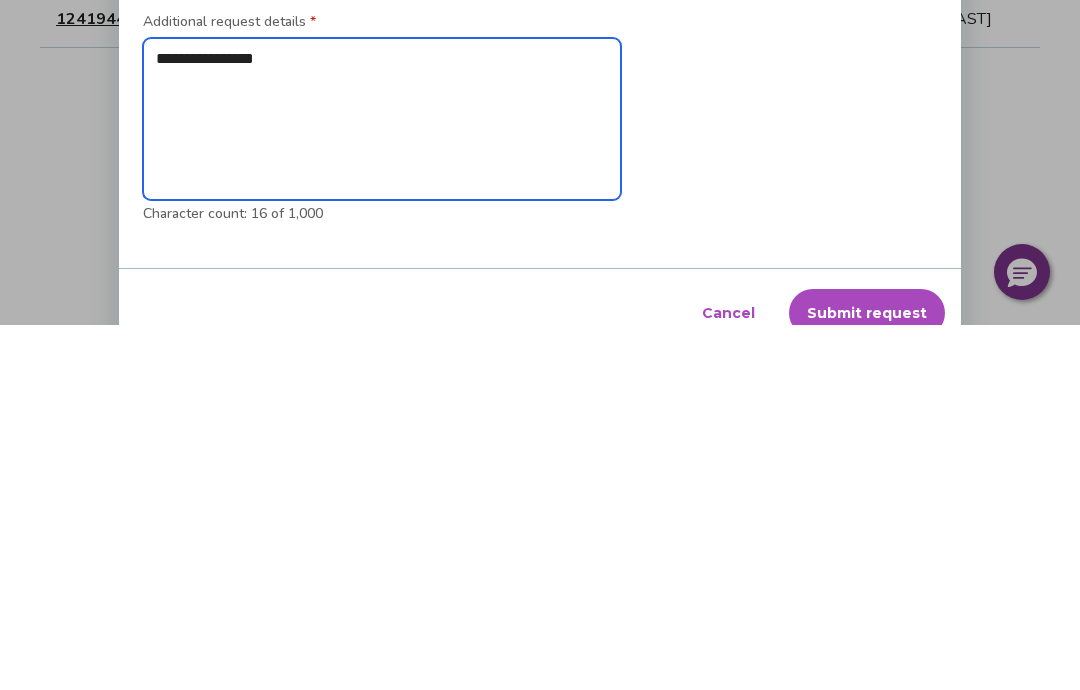 type on "**********" 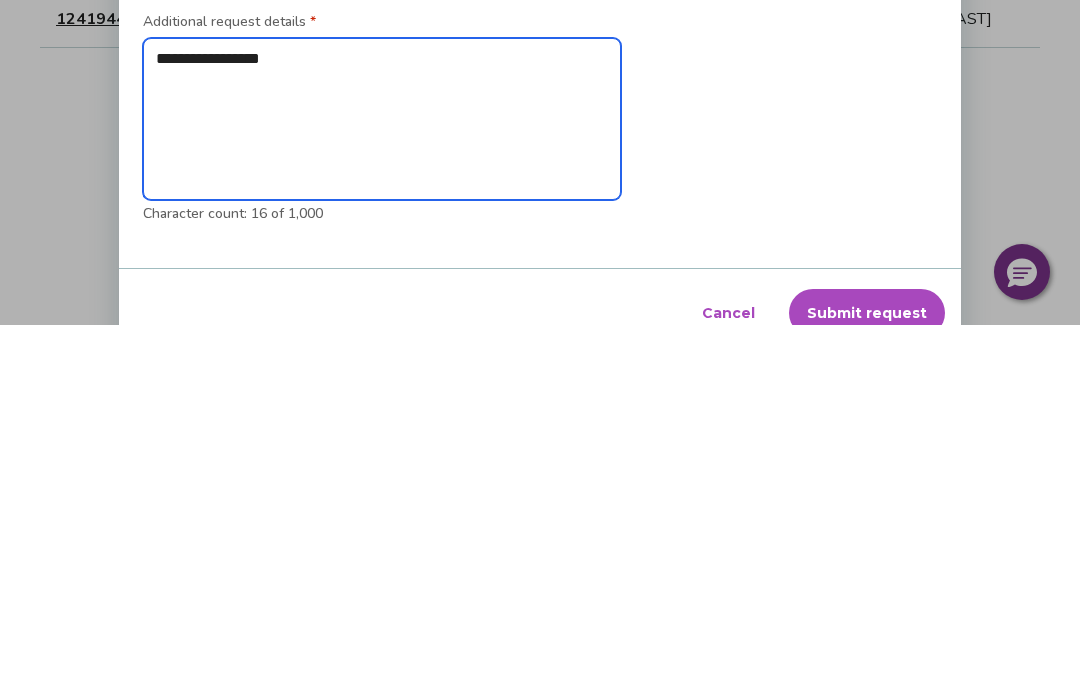 type on "*" 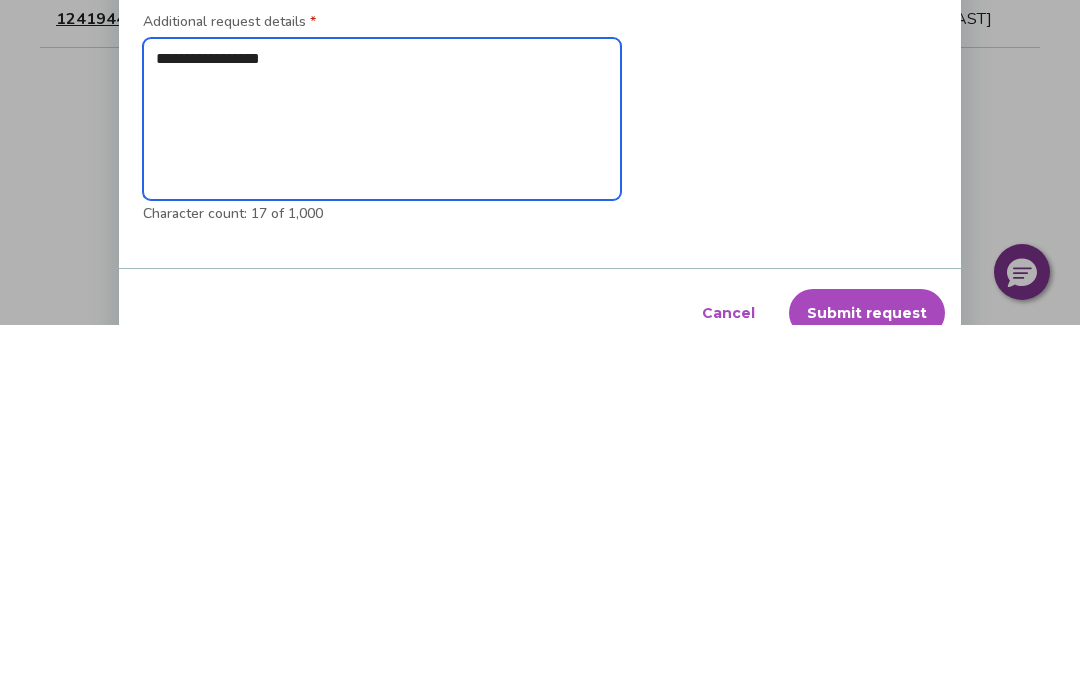 type on "**********" 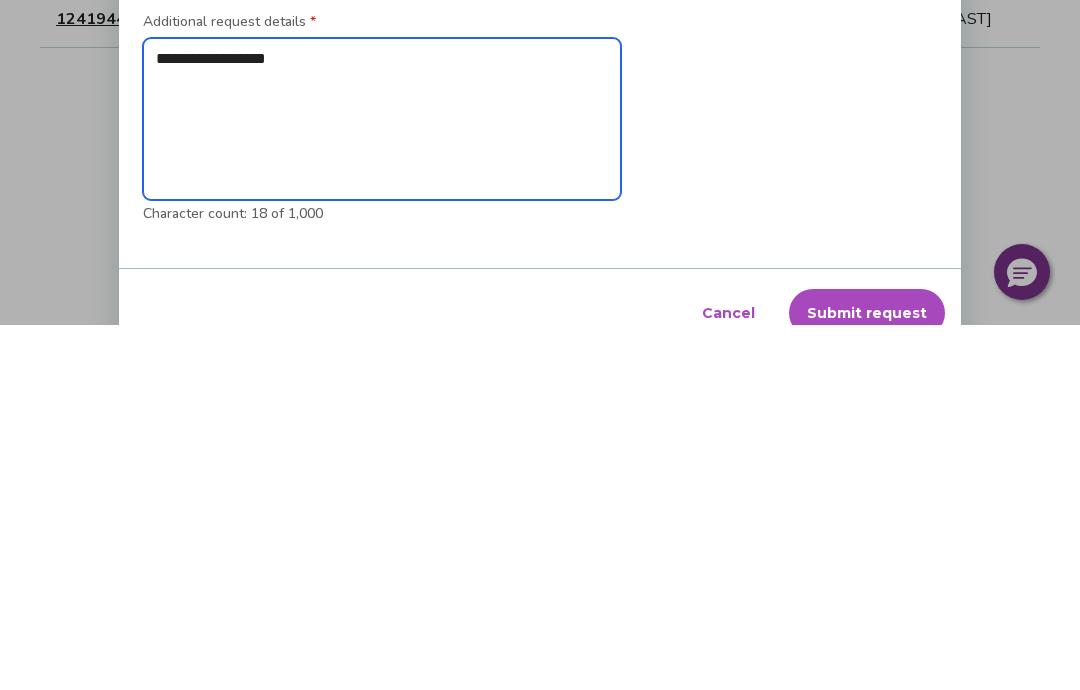 type on "**********" 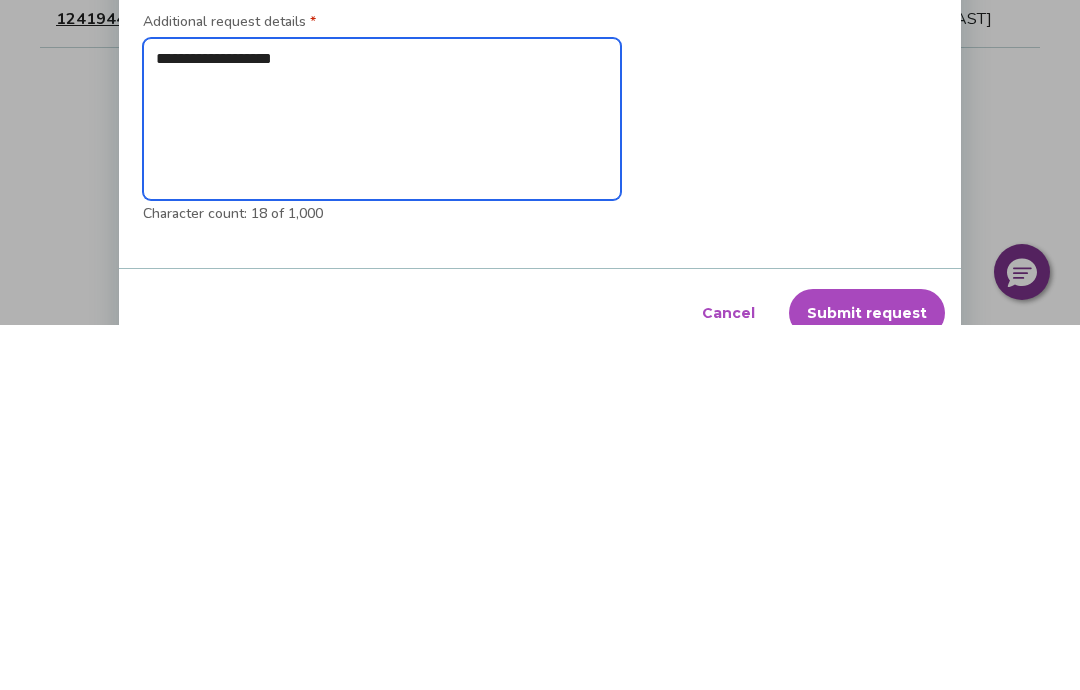 type on "*" 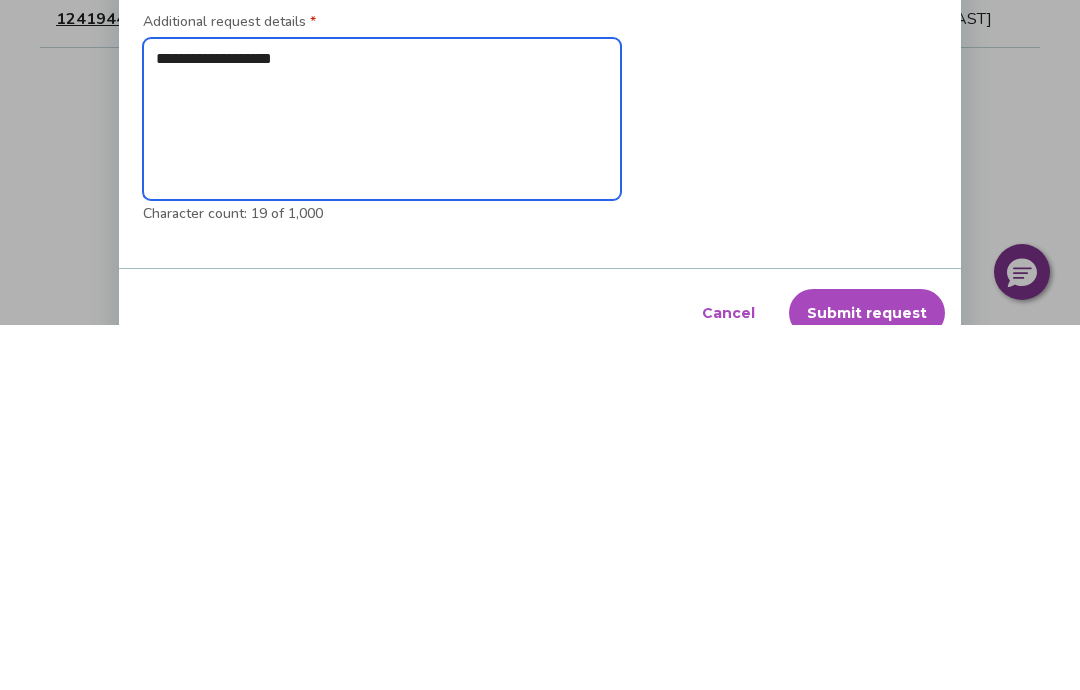 type on "**********" 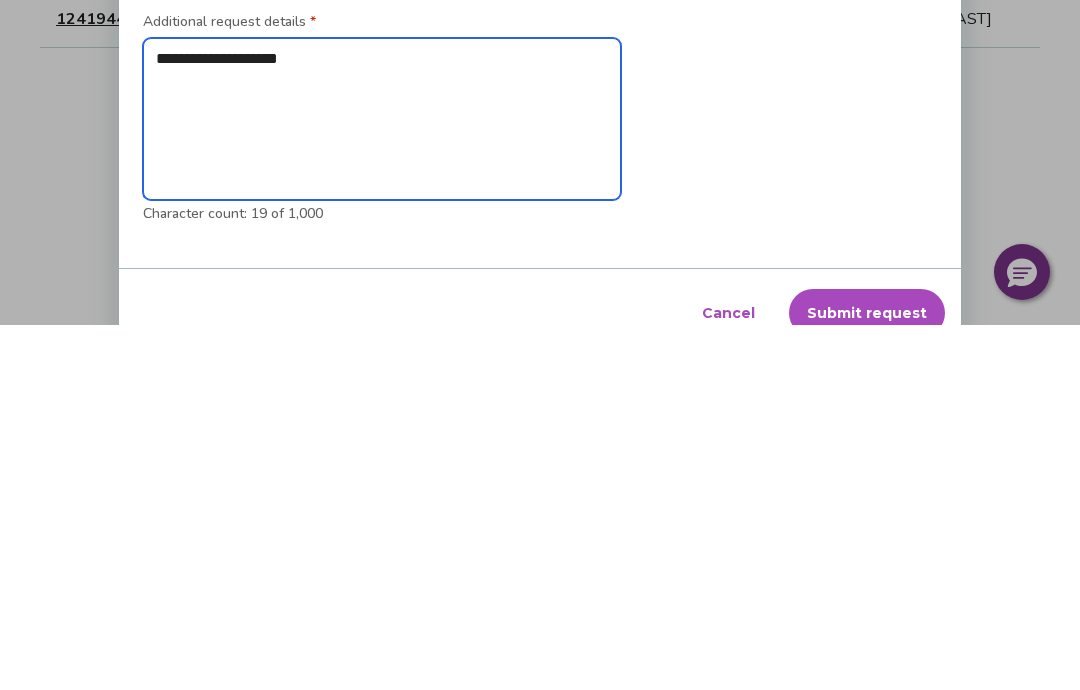 type on "*" 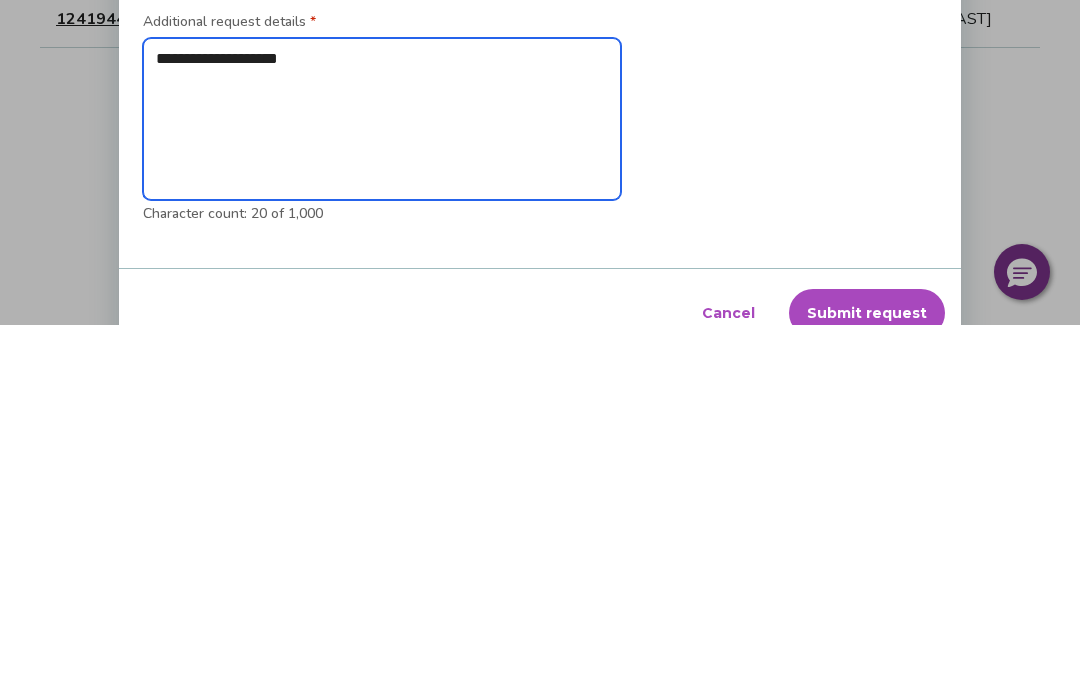 type on "**********" 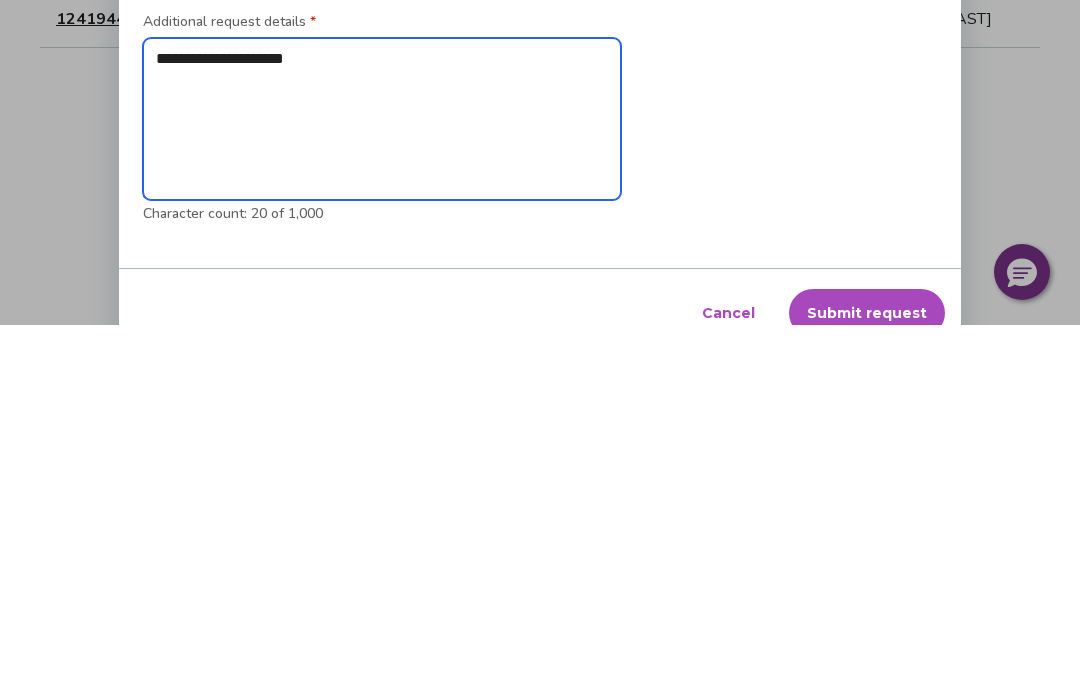 type on "*" 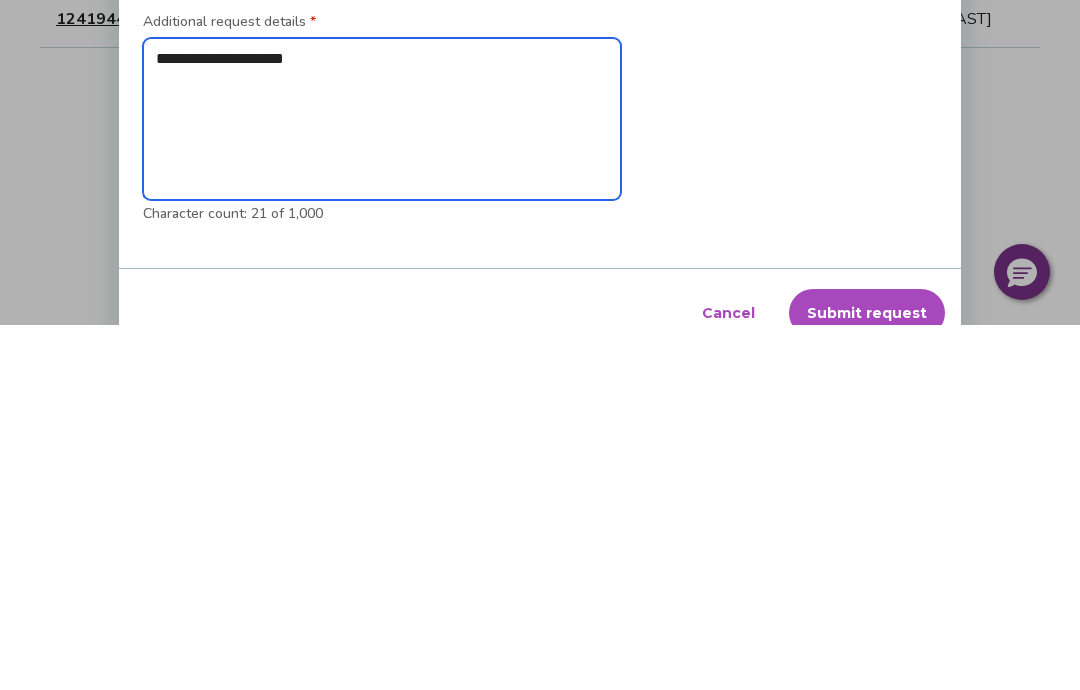type on "**********" 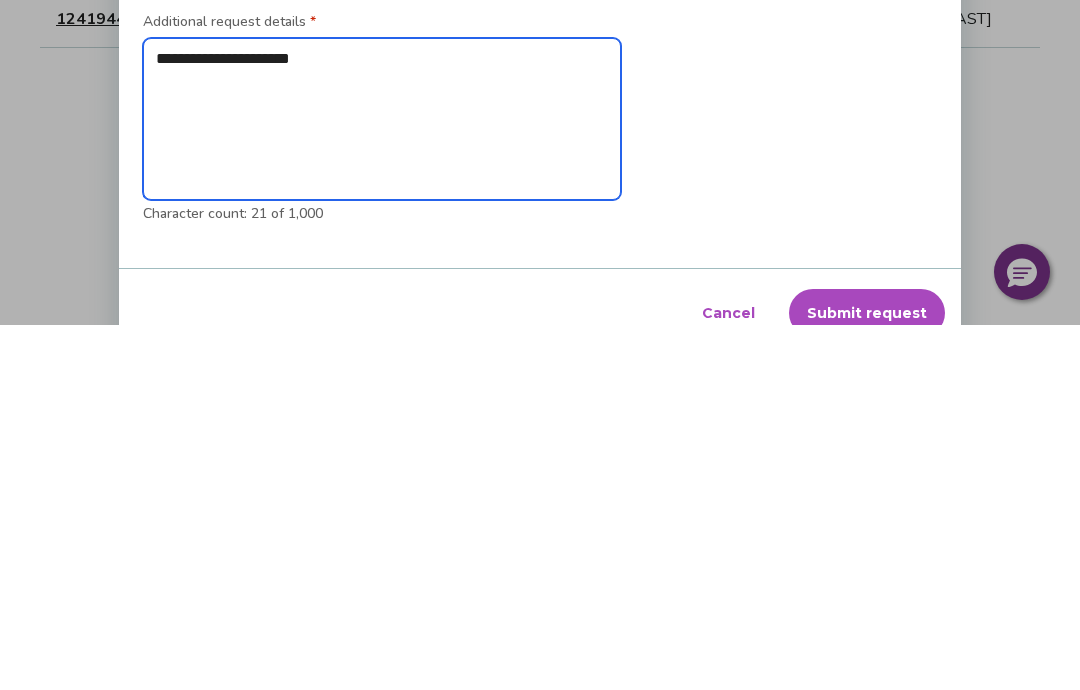 type on "*" 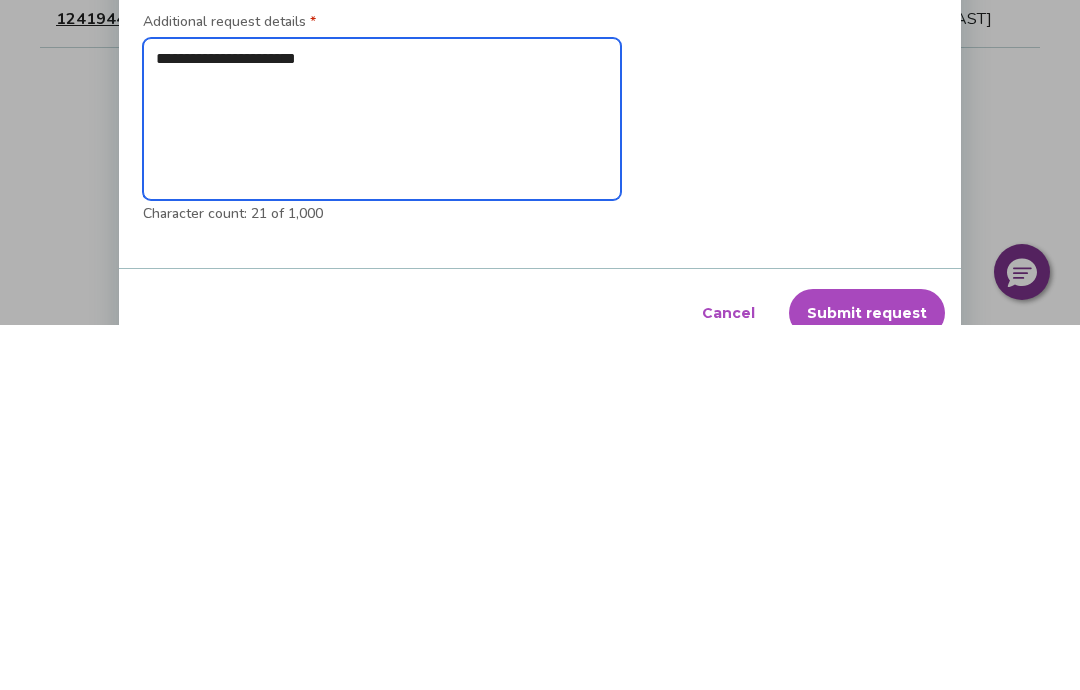 type on "*" 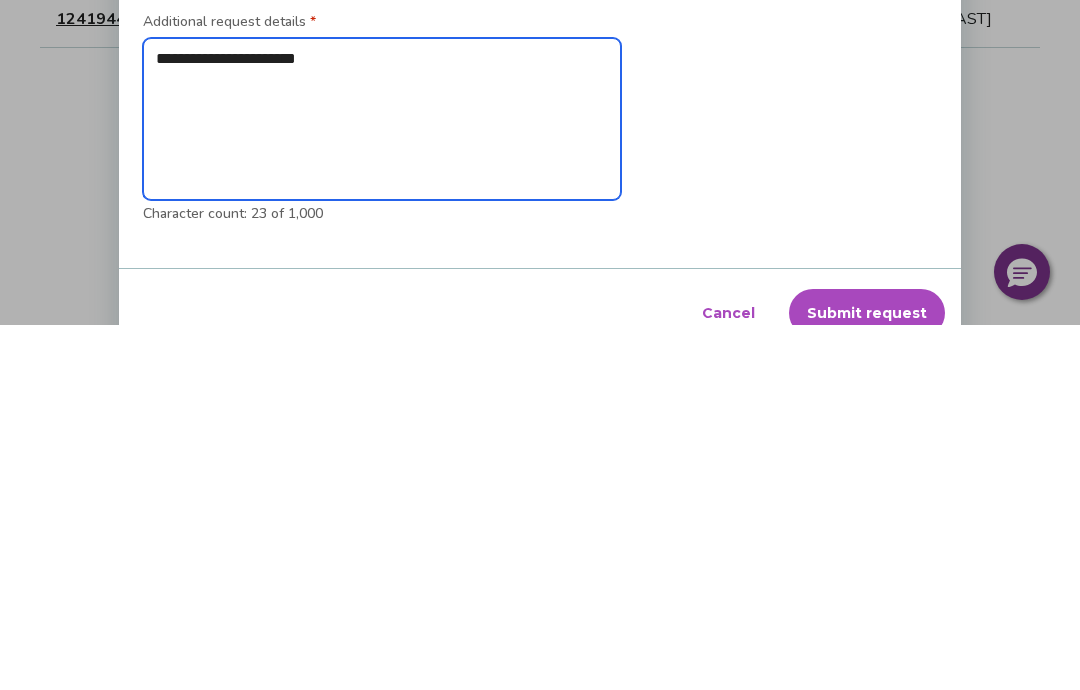 type on "**********" 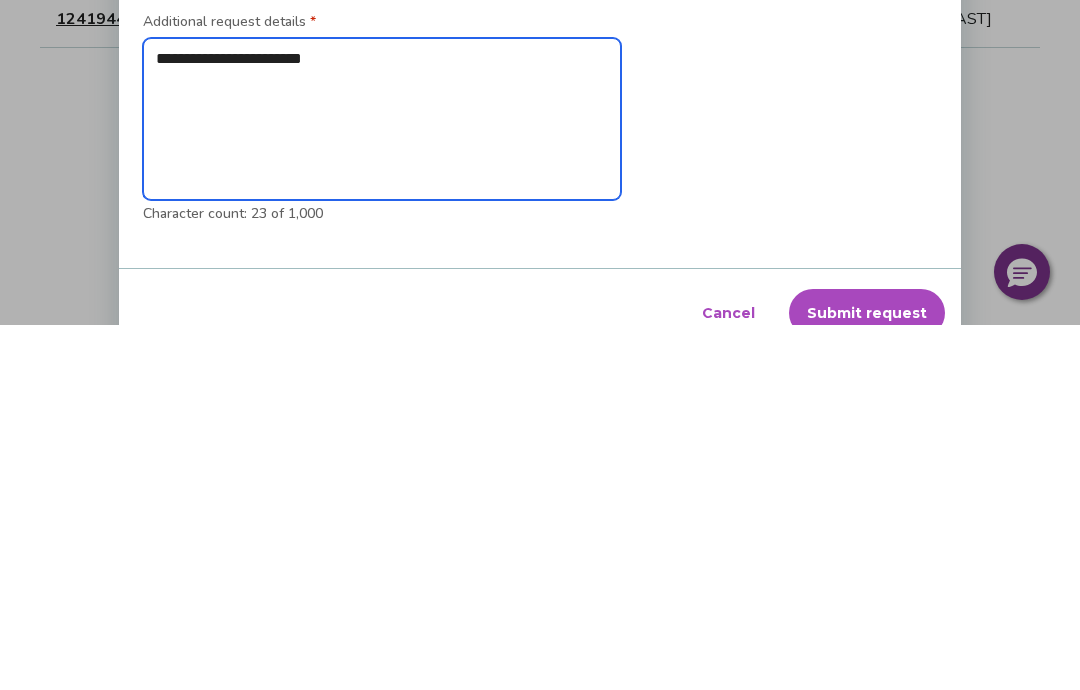 type on "*" 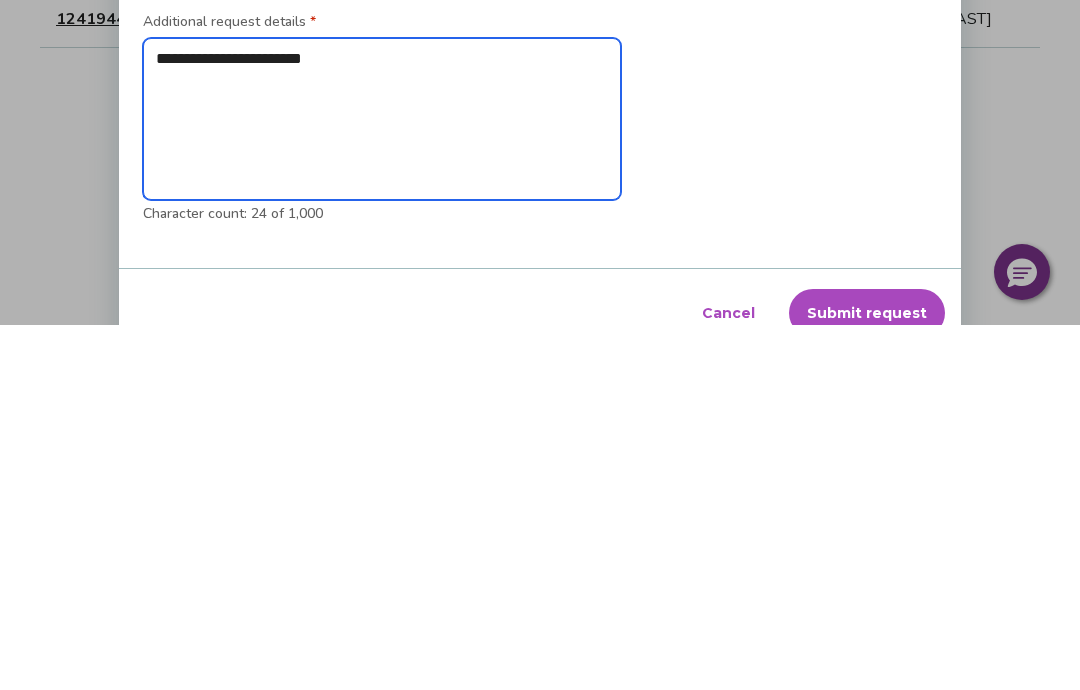 type on "**********" 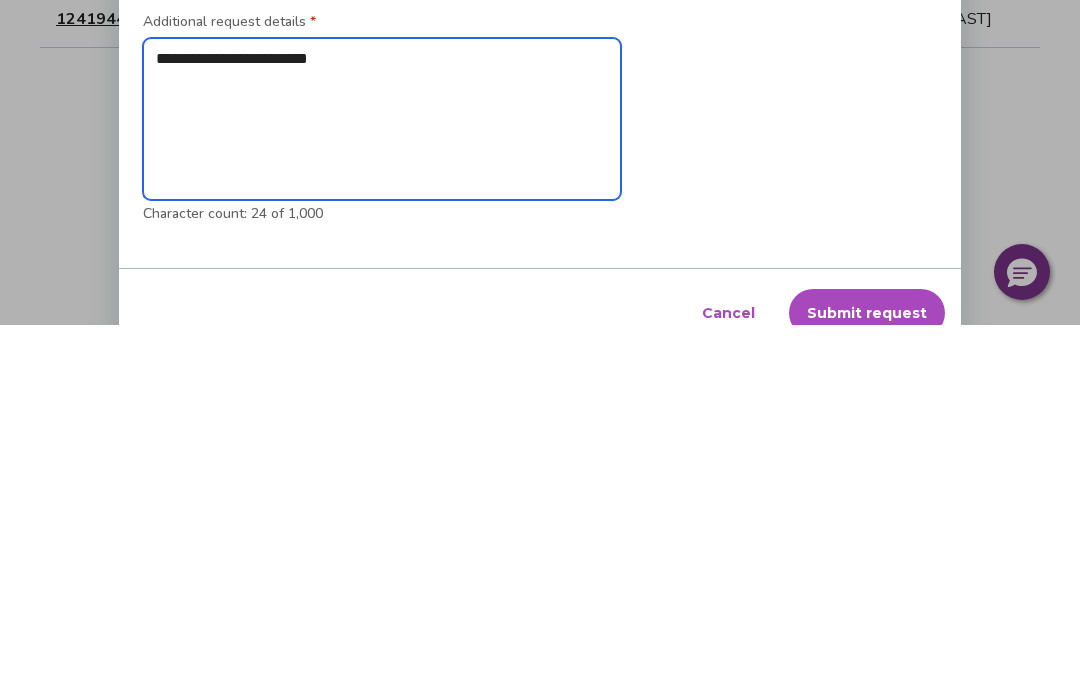 type on "*" 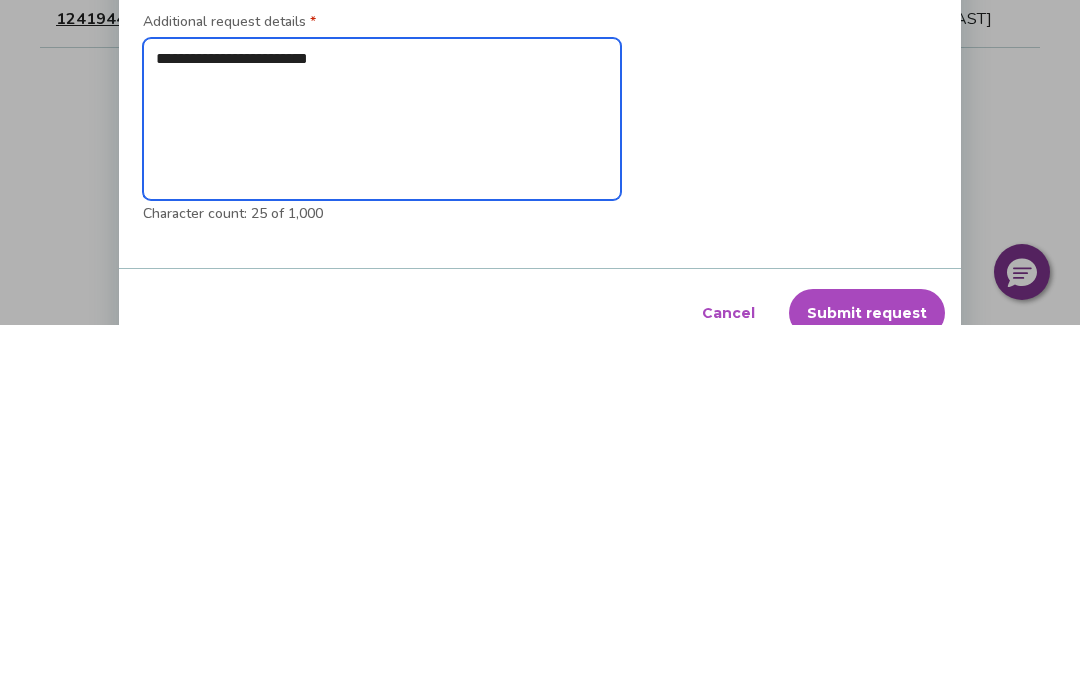 type on "**********" 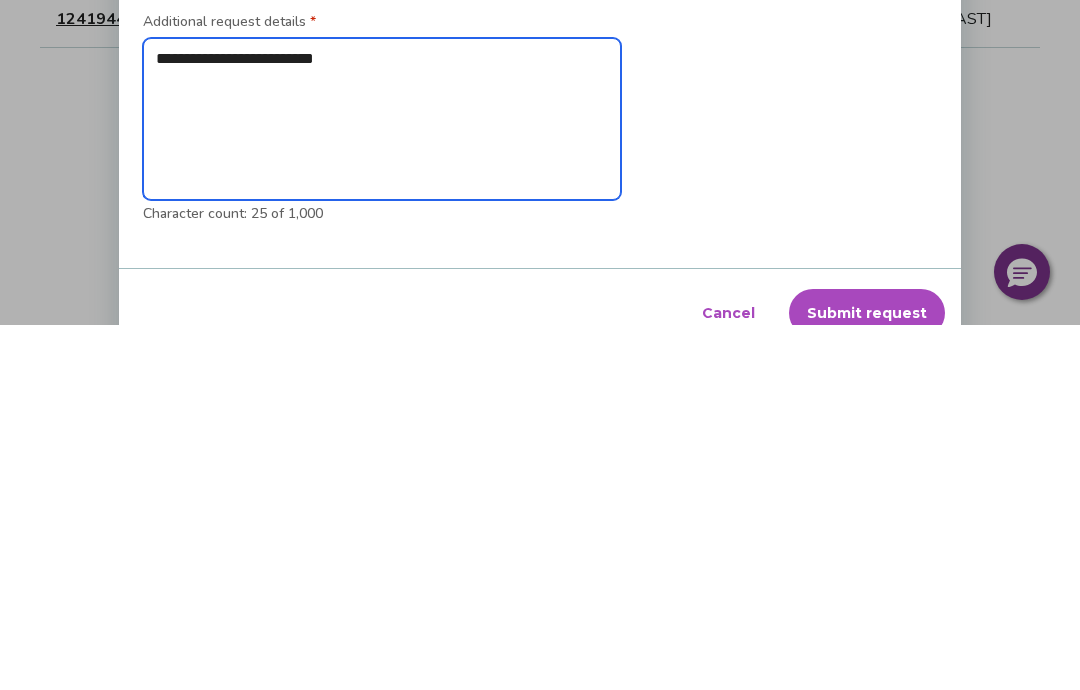 type on "*" 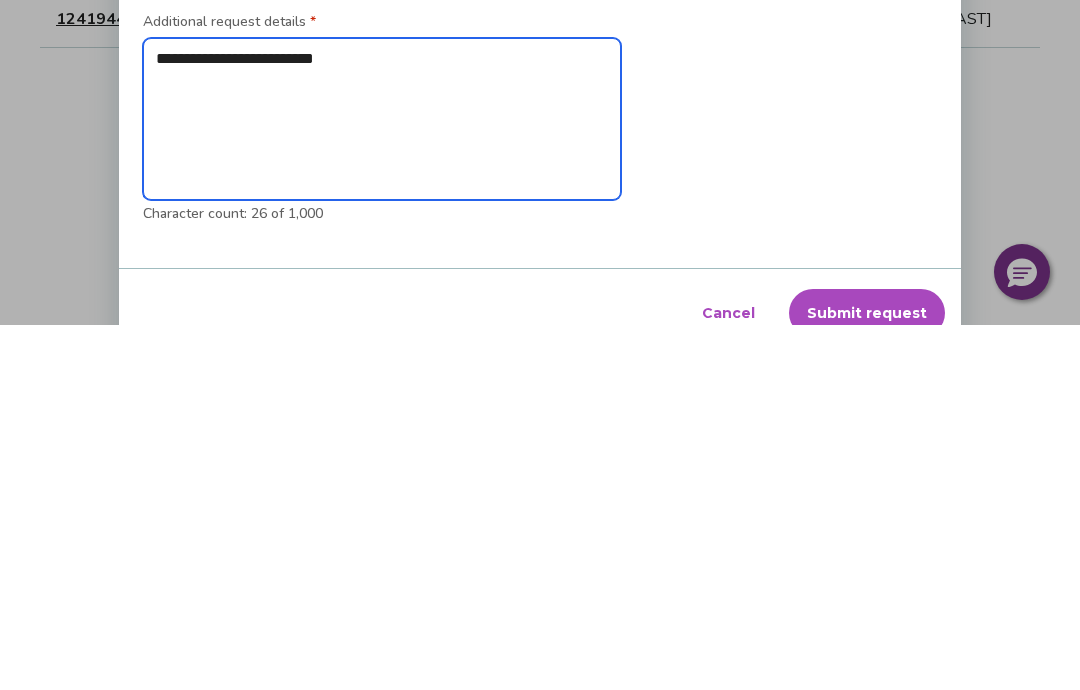 type on "**********" 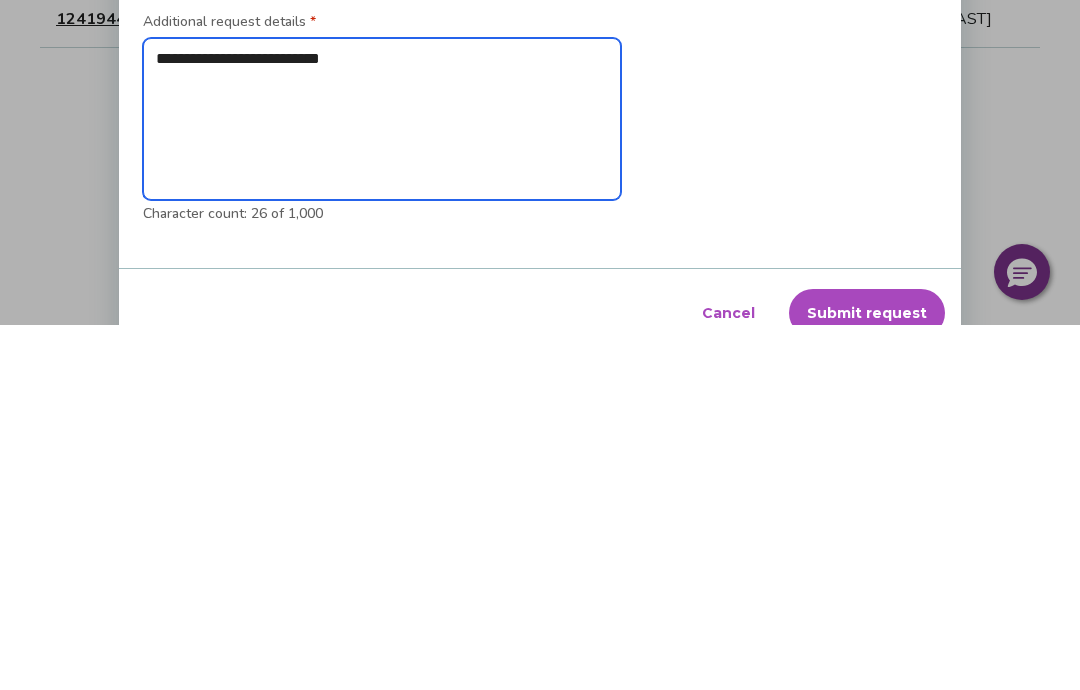type on "**********" 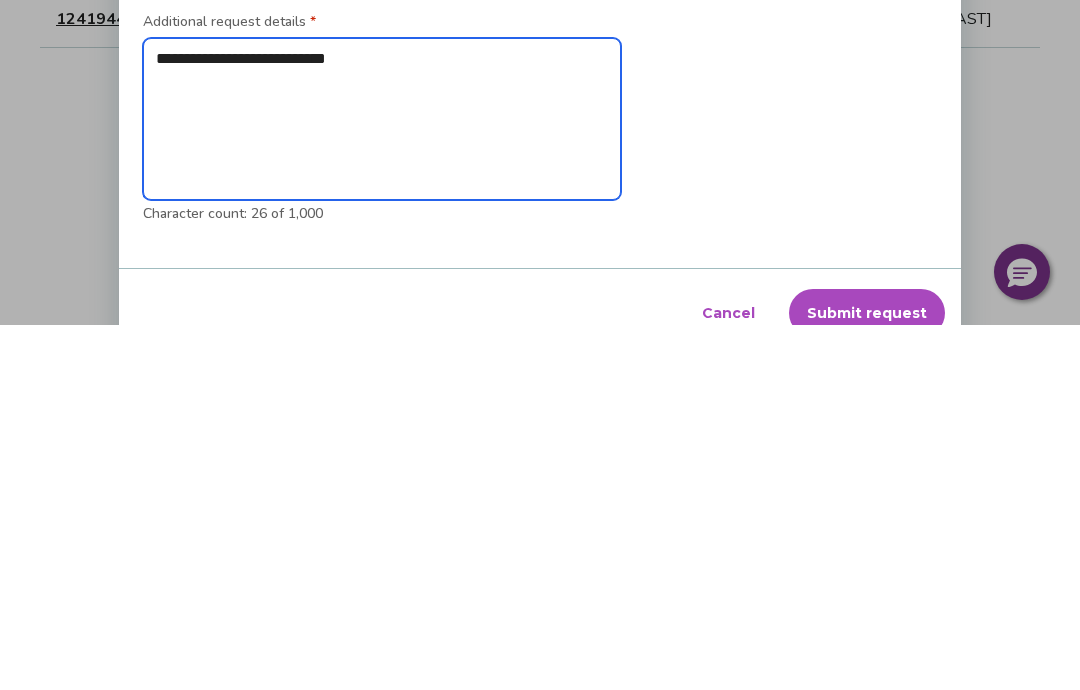 type on "*" 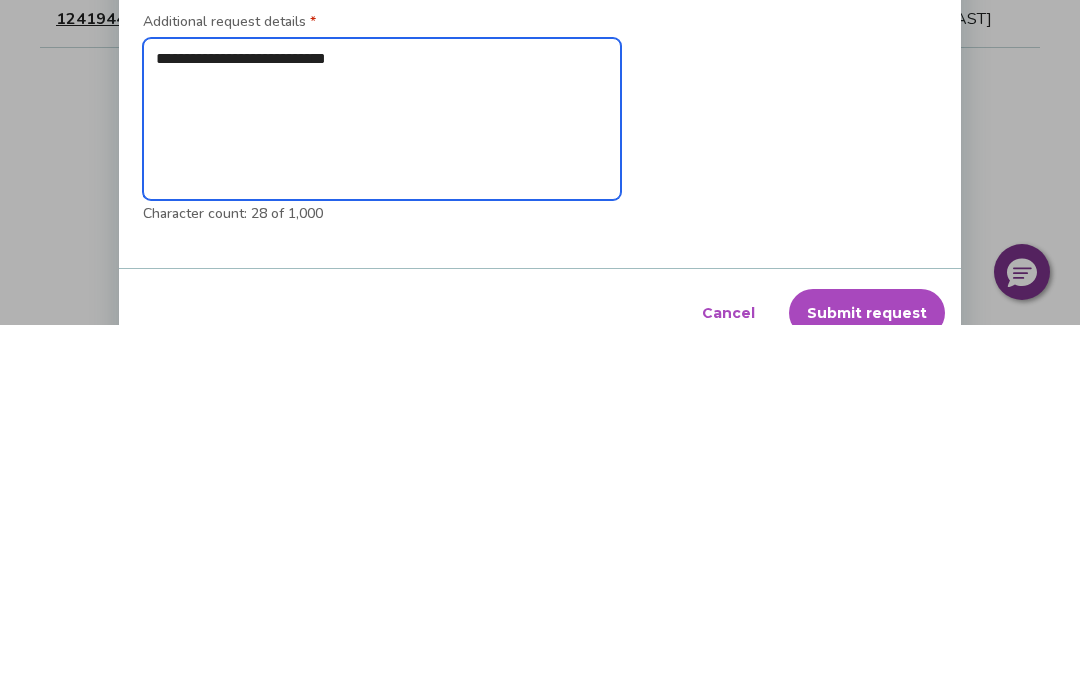 type on "**********" 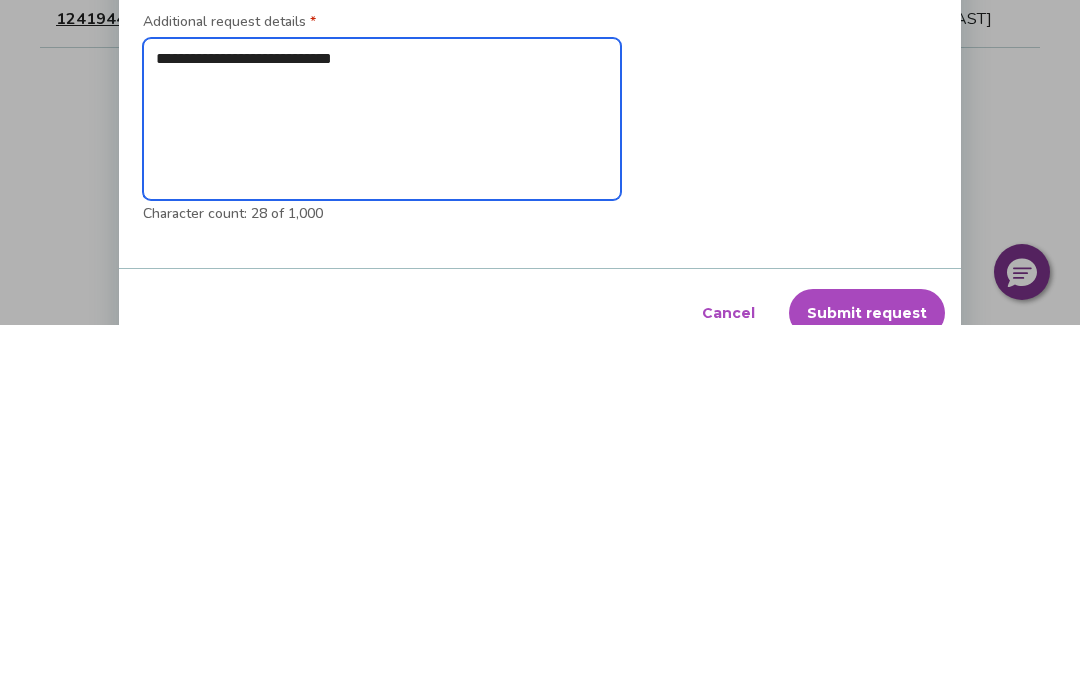 type on "*" 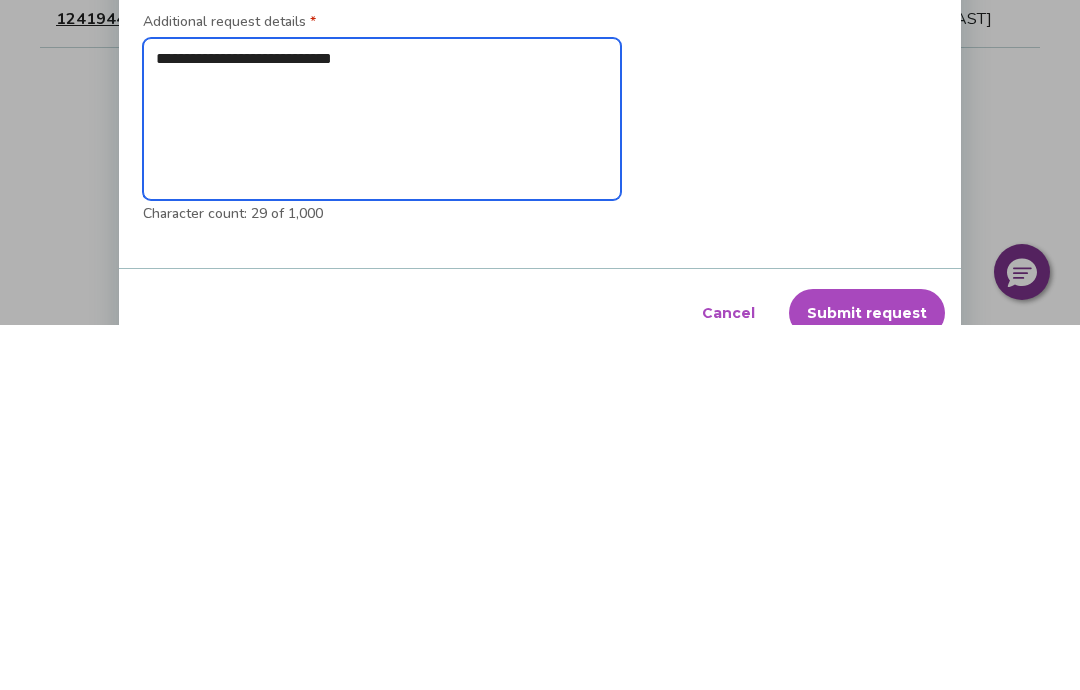type on "**********" 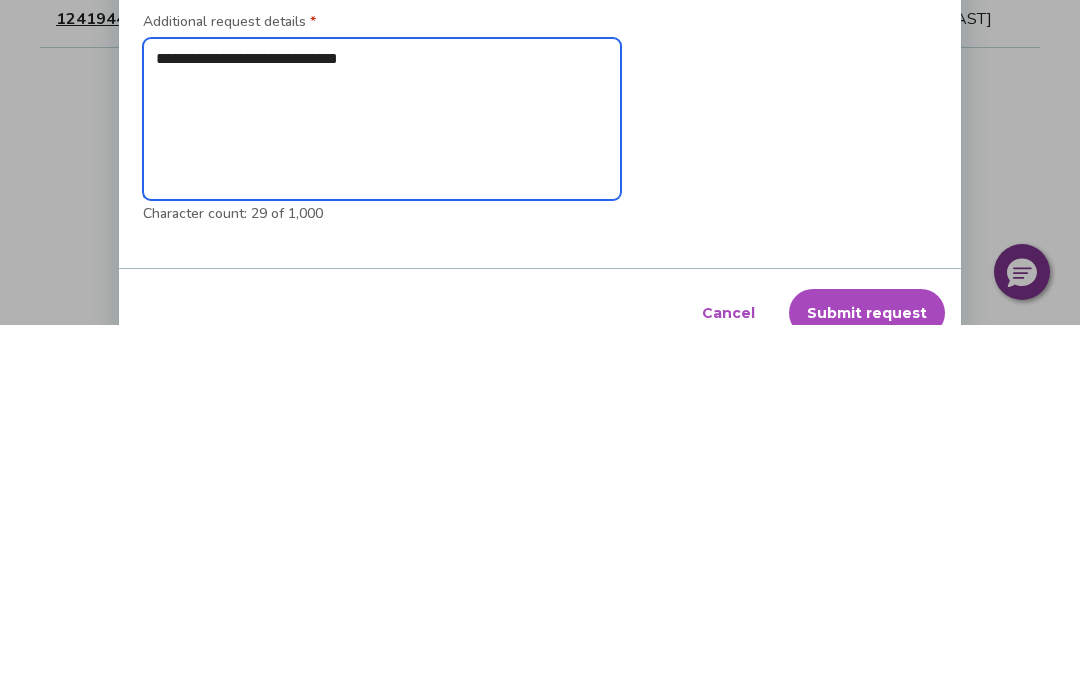 type on "*" 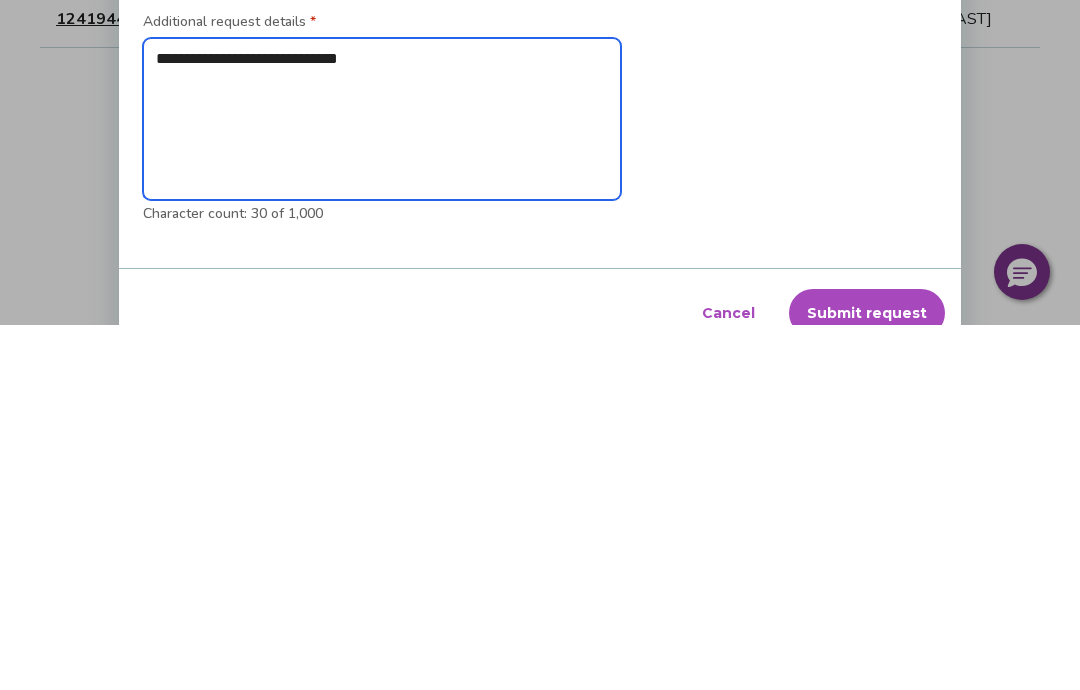 type on "**********" 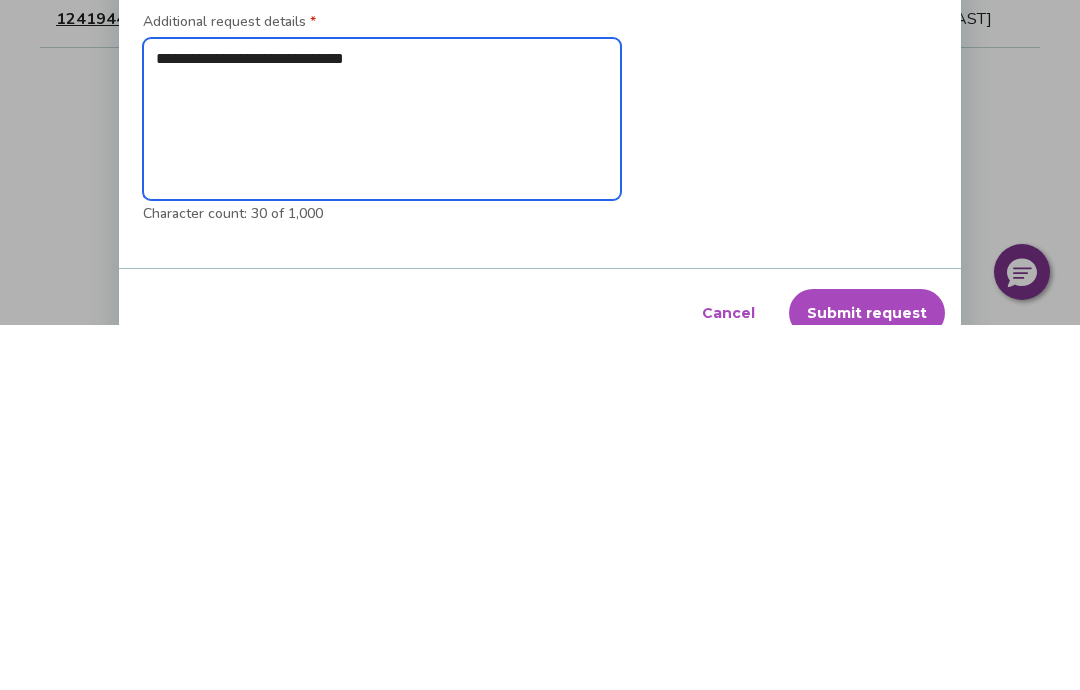 type on "*" 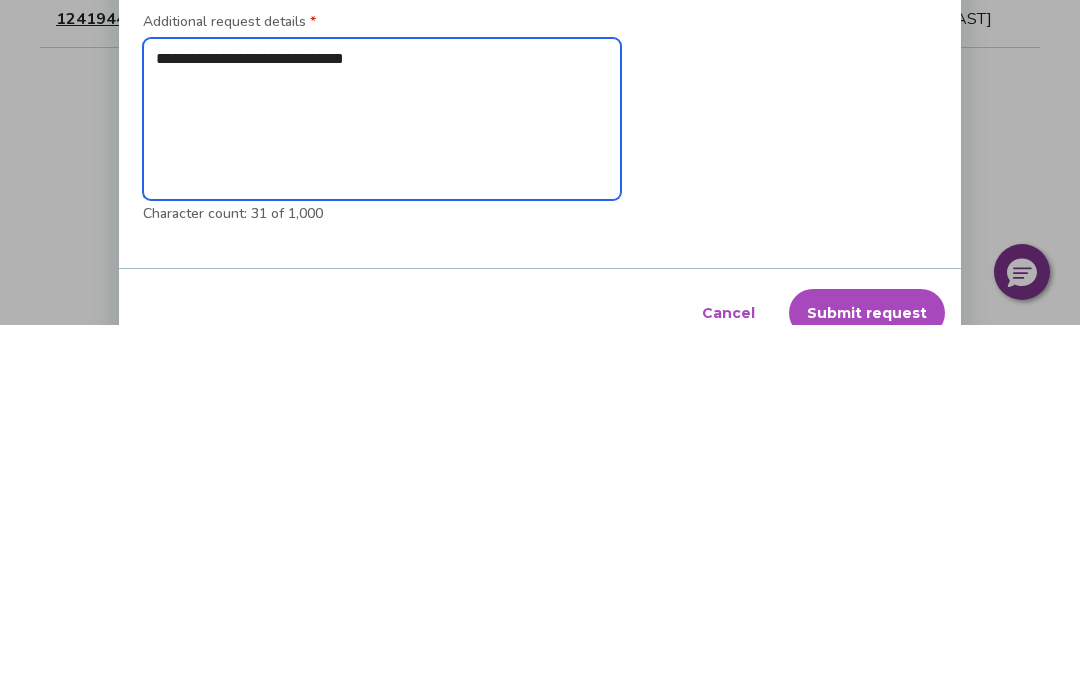 type on "**********" 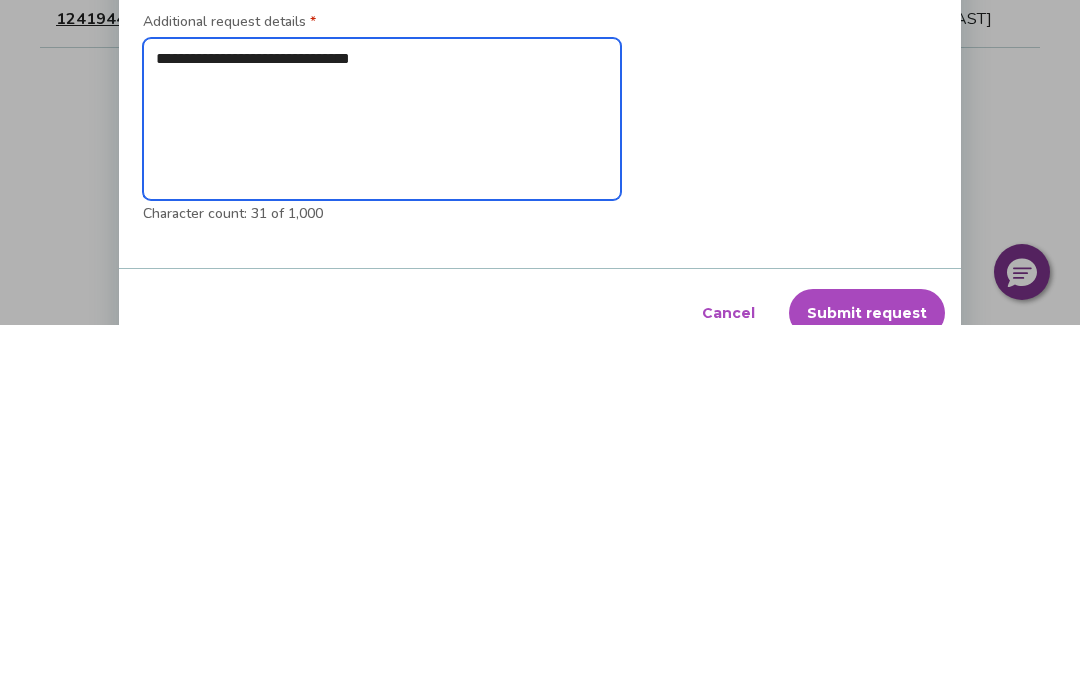 type on "*" 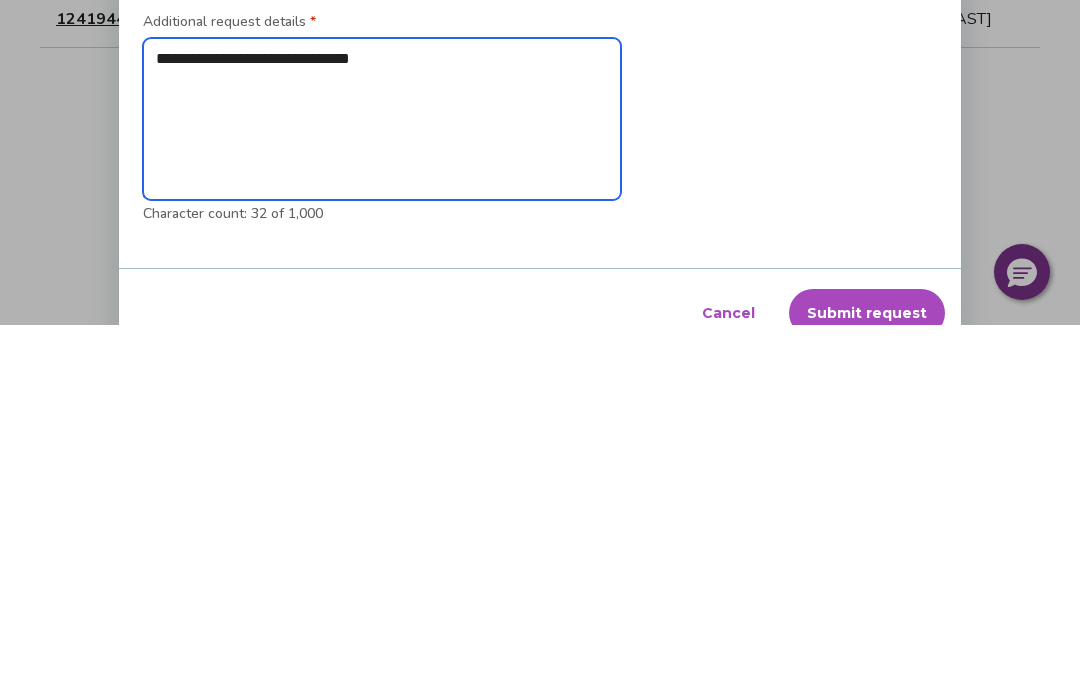 type on "**********" 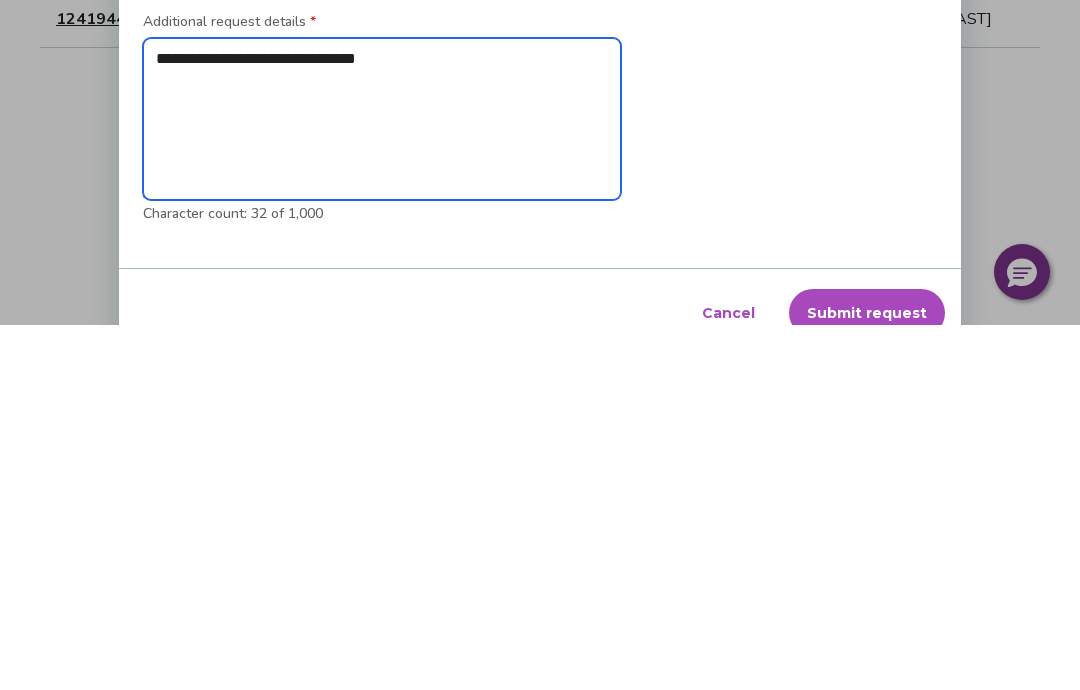 type on "*" 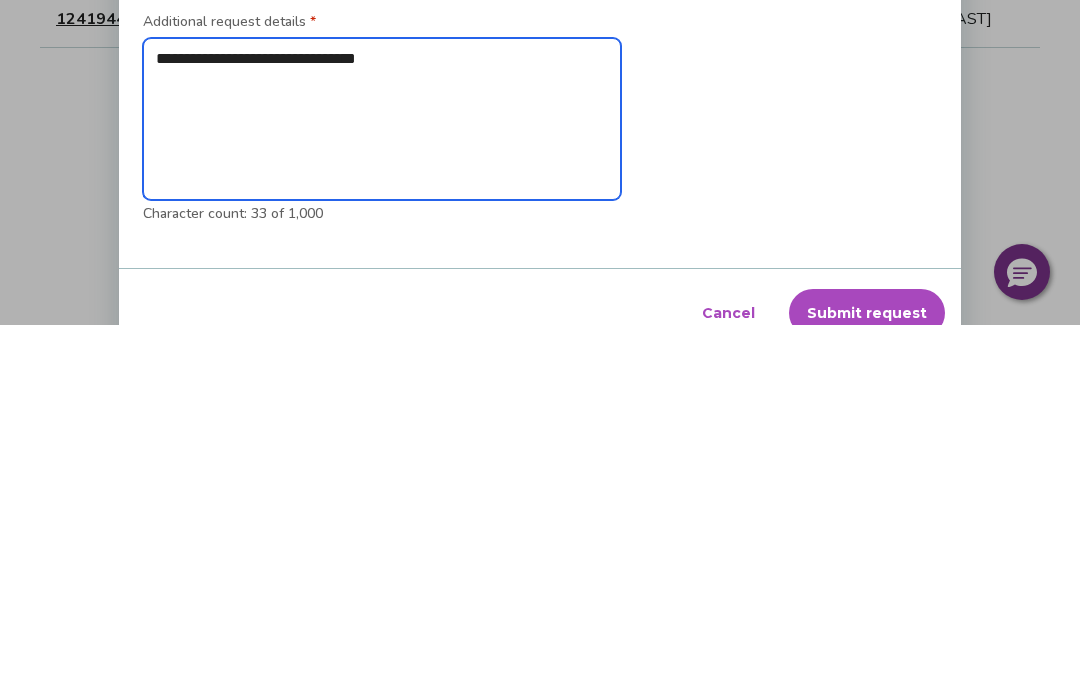 type on "**********" 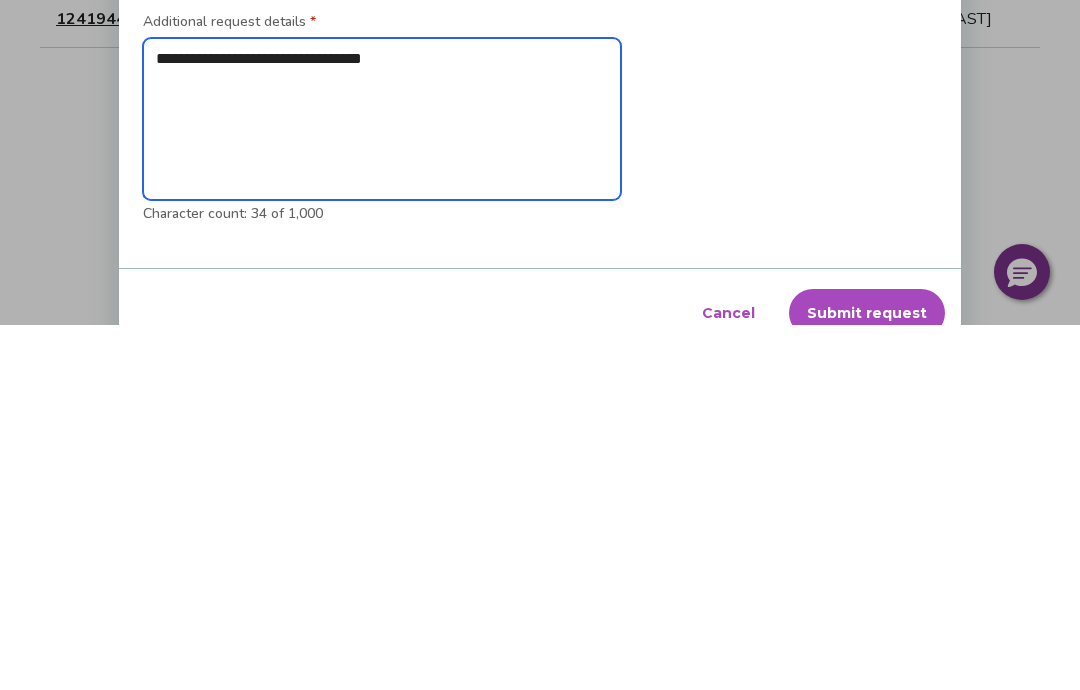 type on "**********" 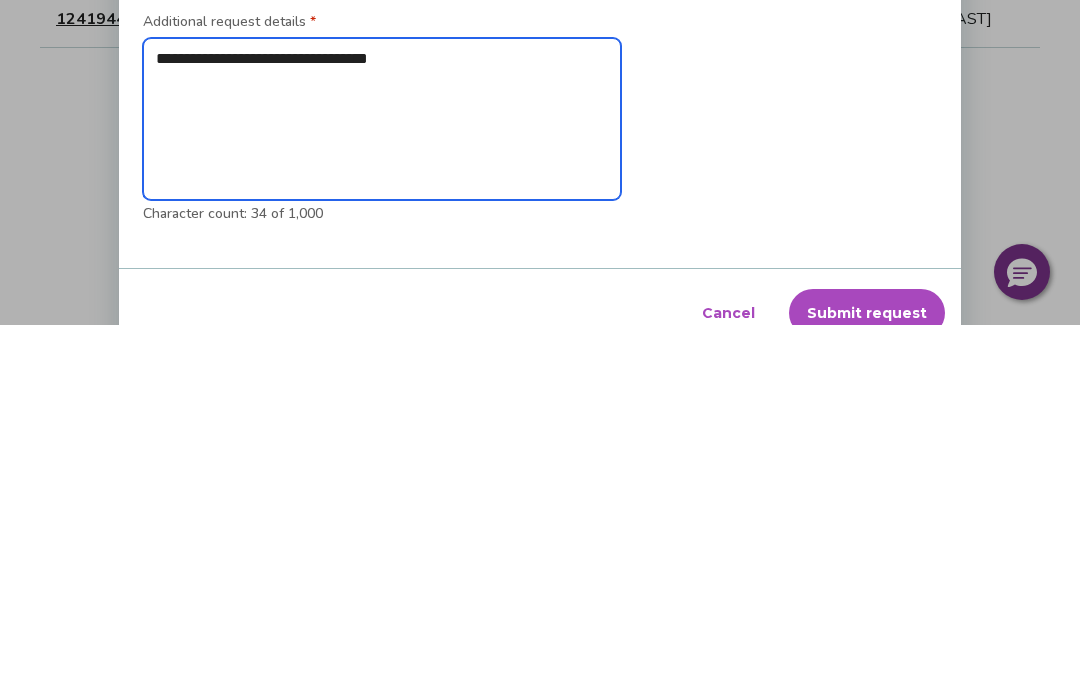 type on "*" 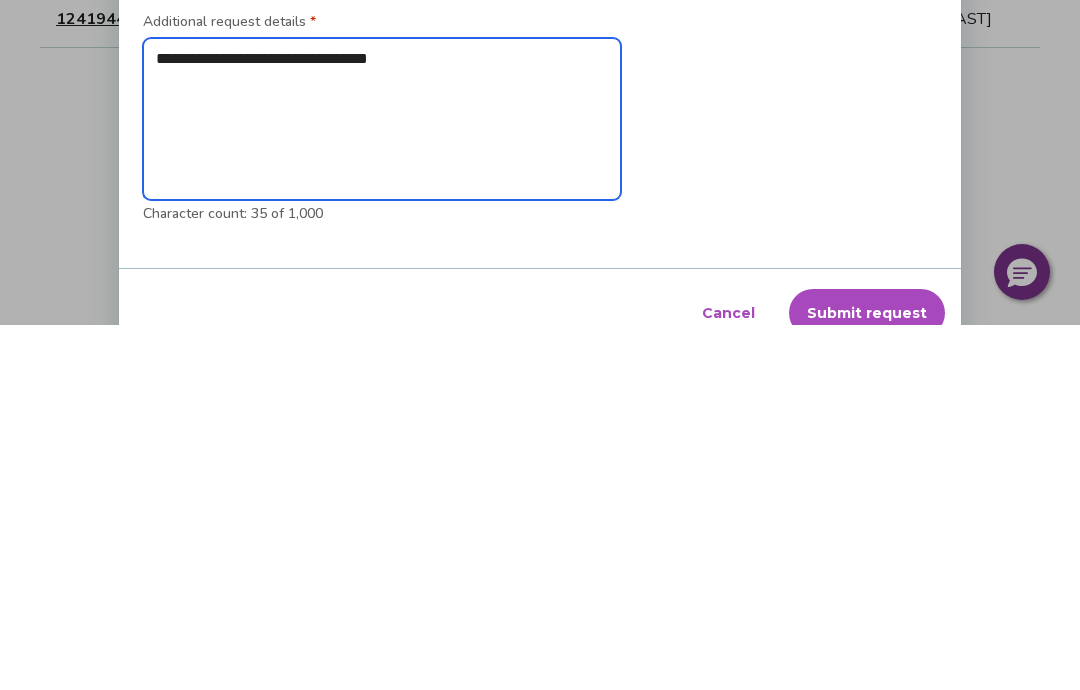 type on "**********" 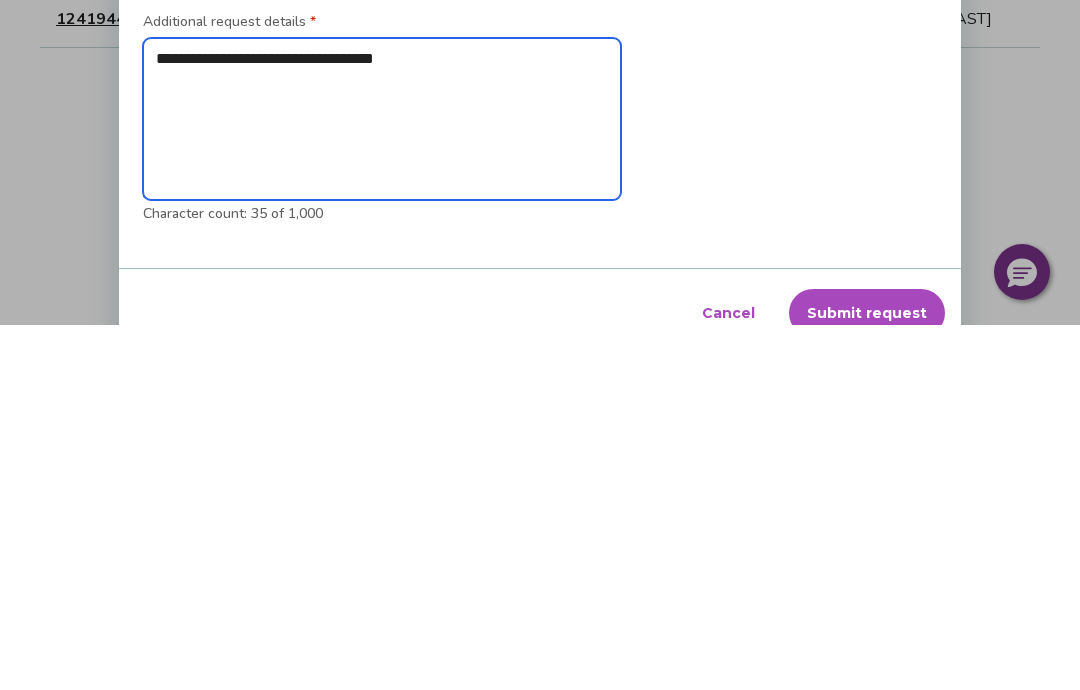type on "*" 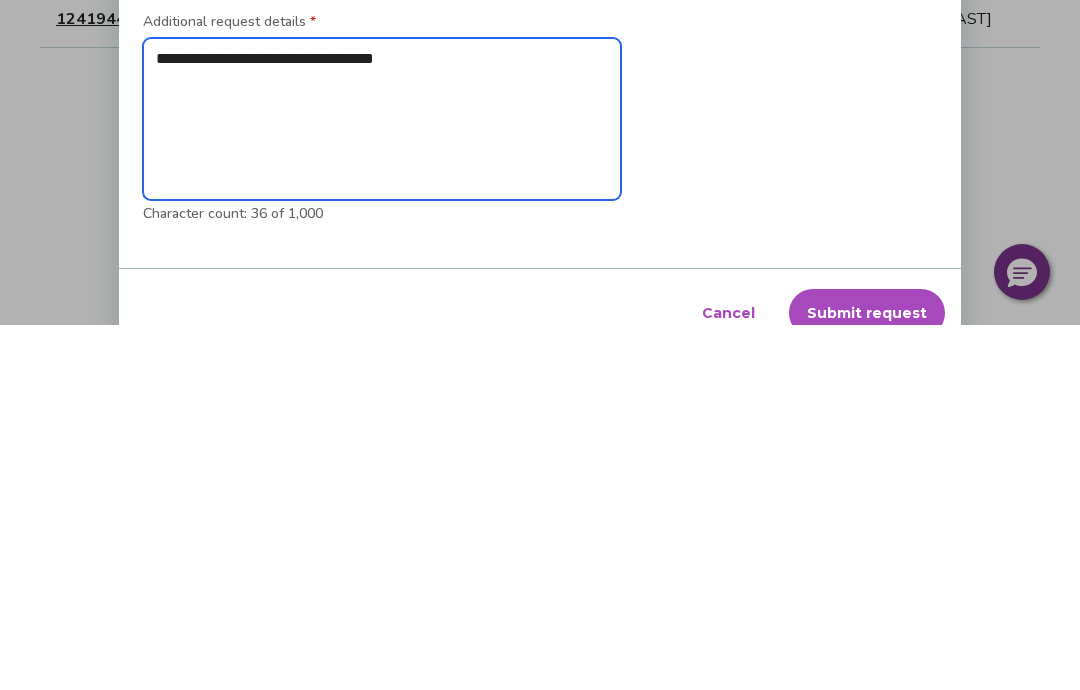 type on "**********" 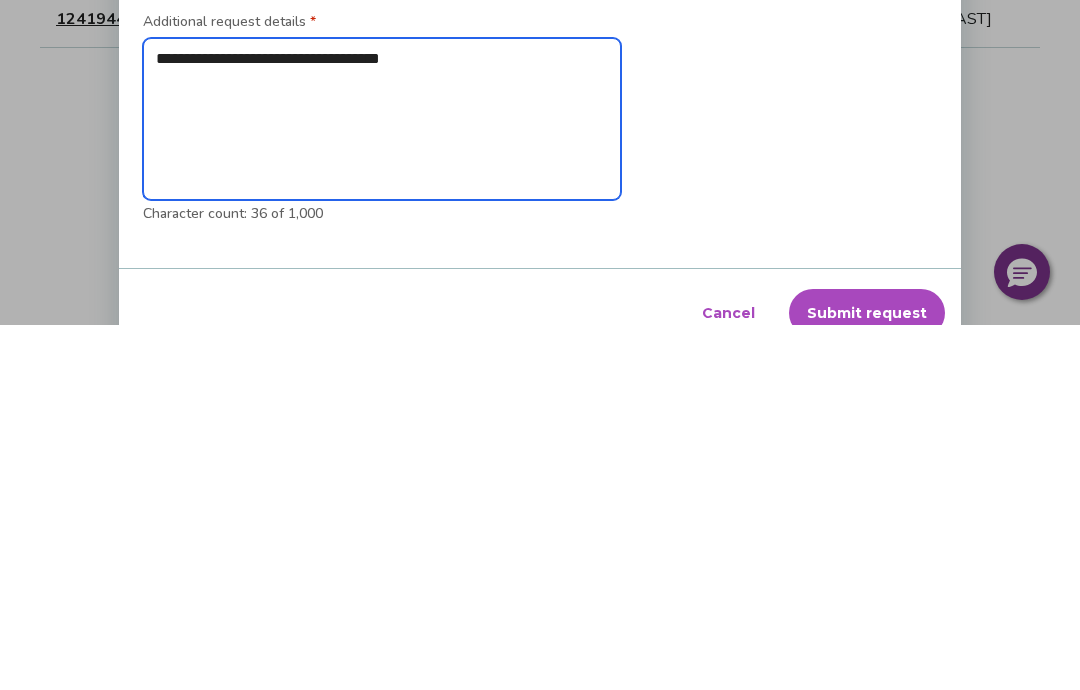 type on "*" 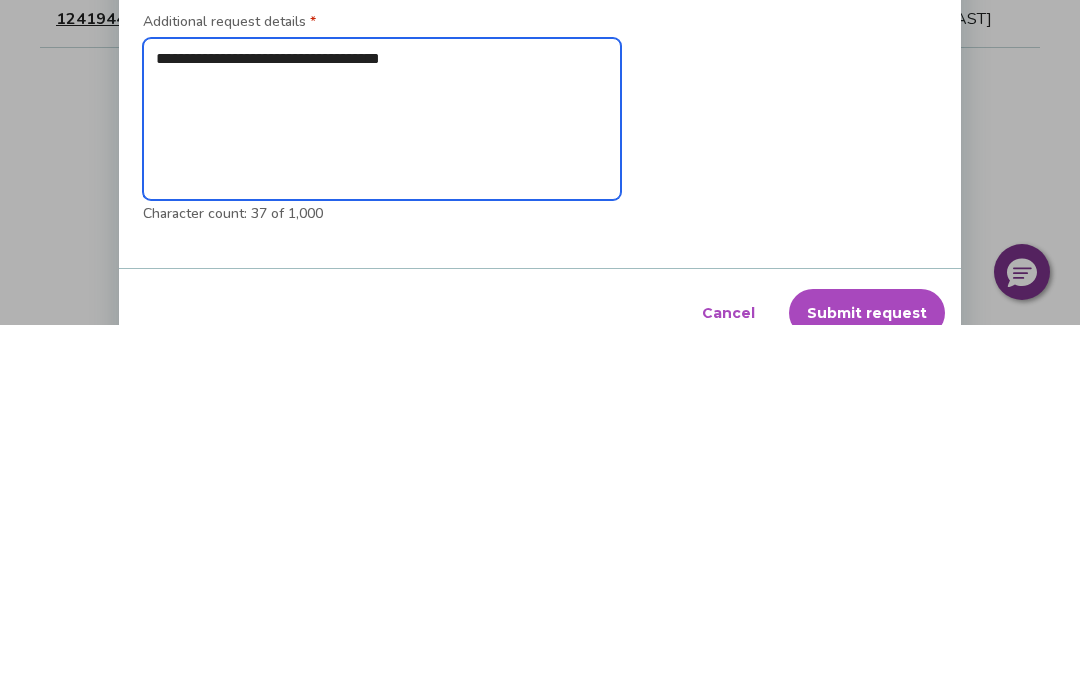type on "**********" 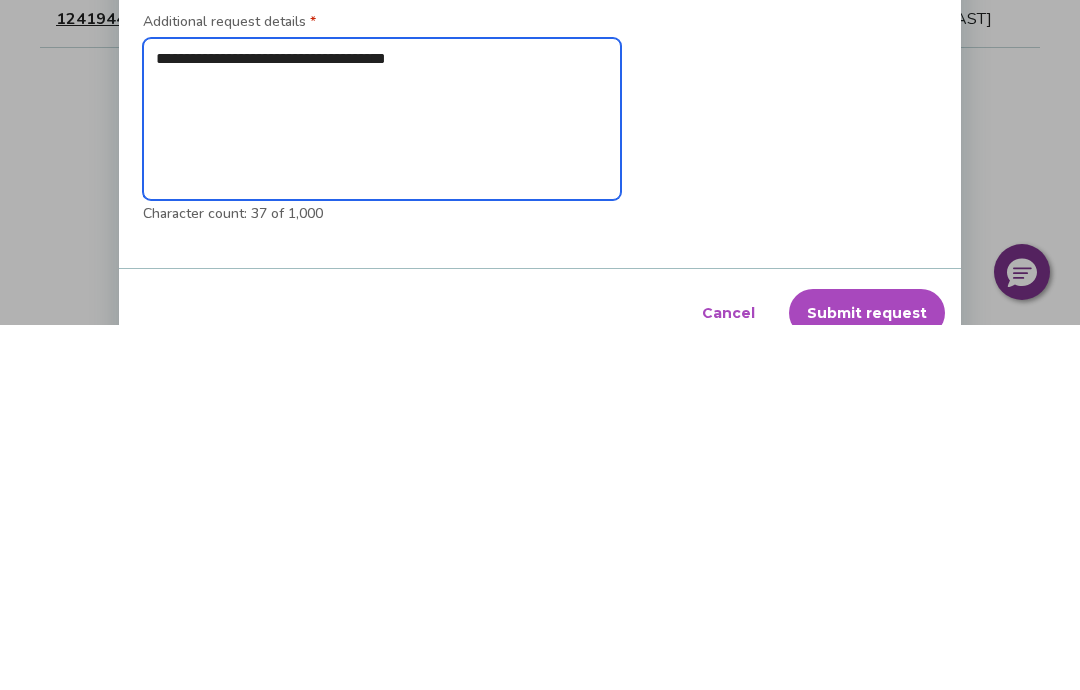 type on "*" 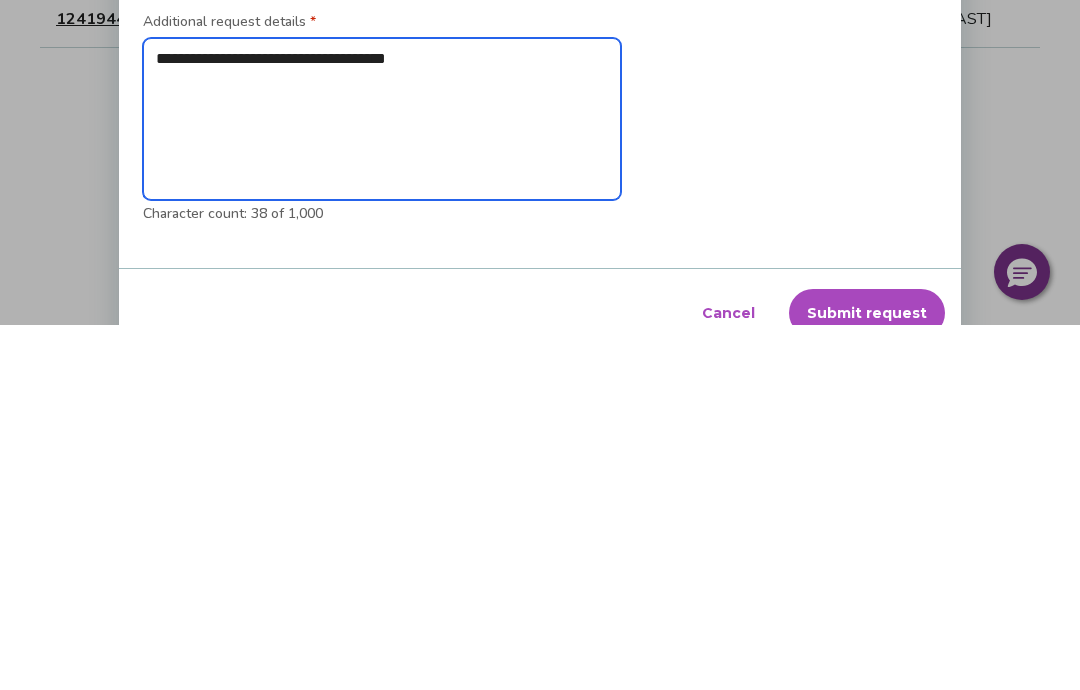 type on "**********" 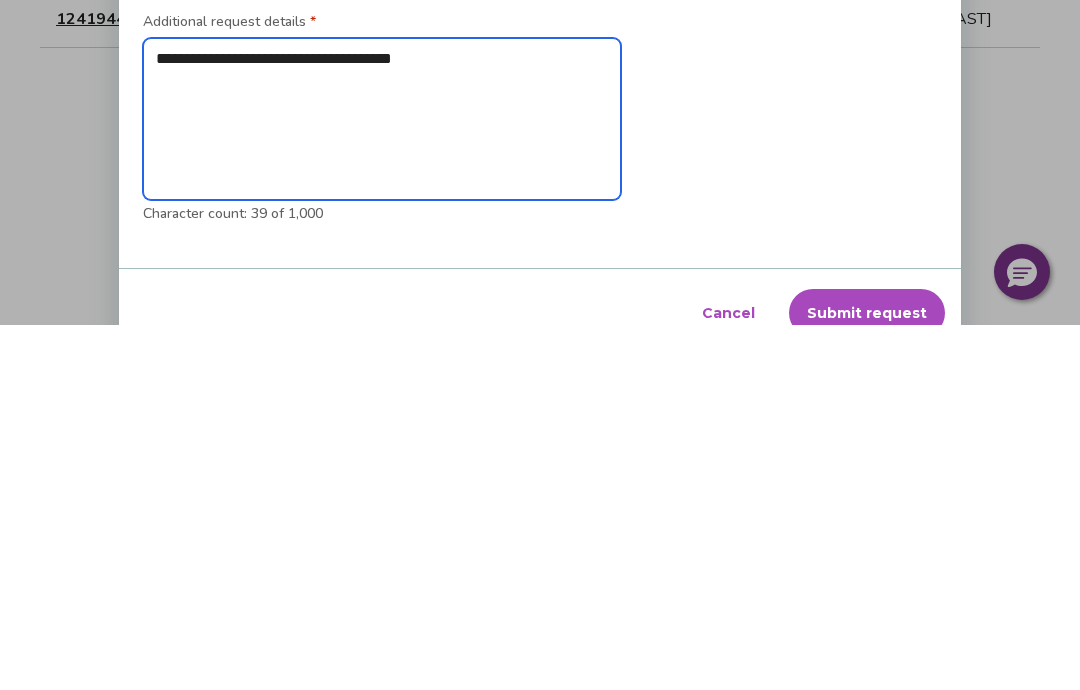 type on "**********" 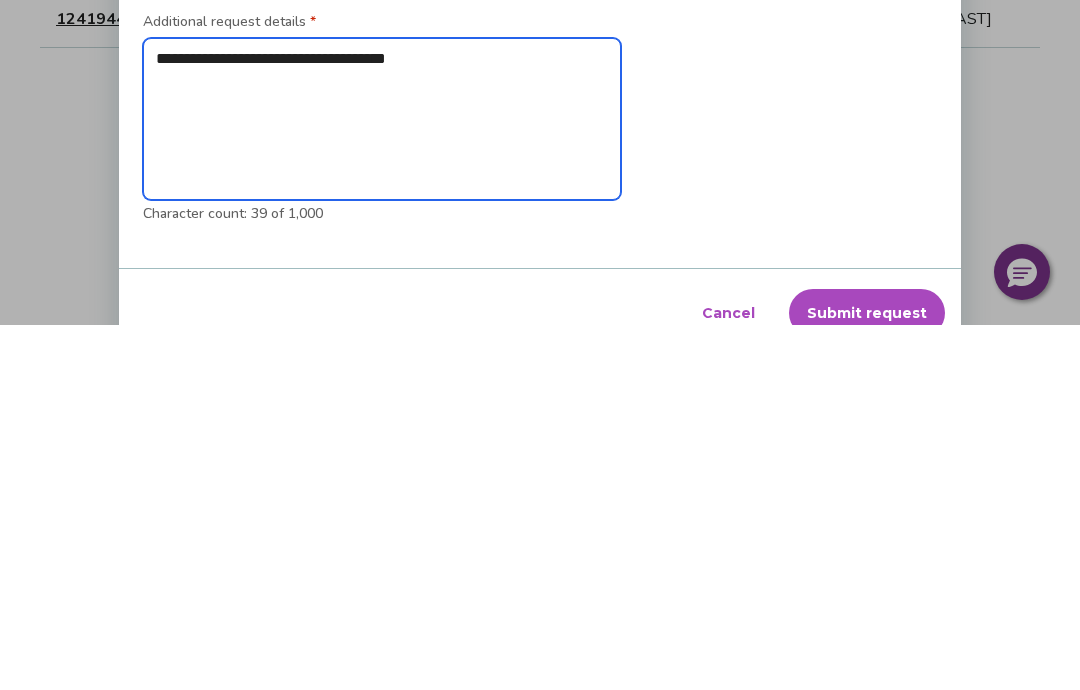 type on "*" 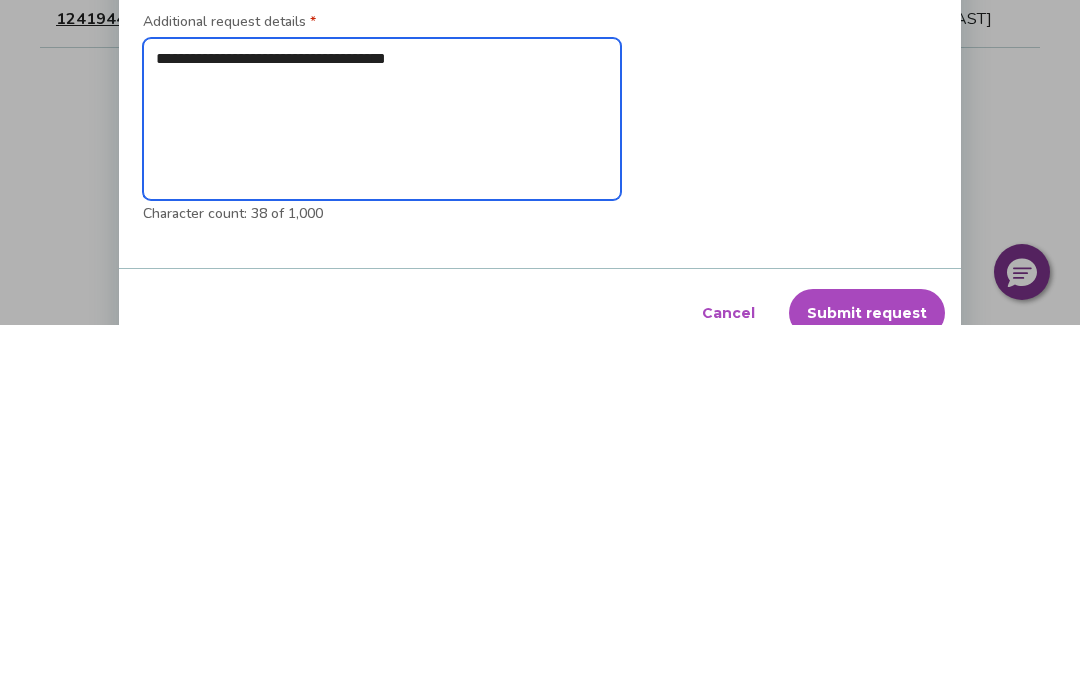 type on "**********" 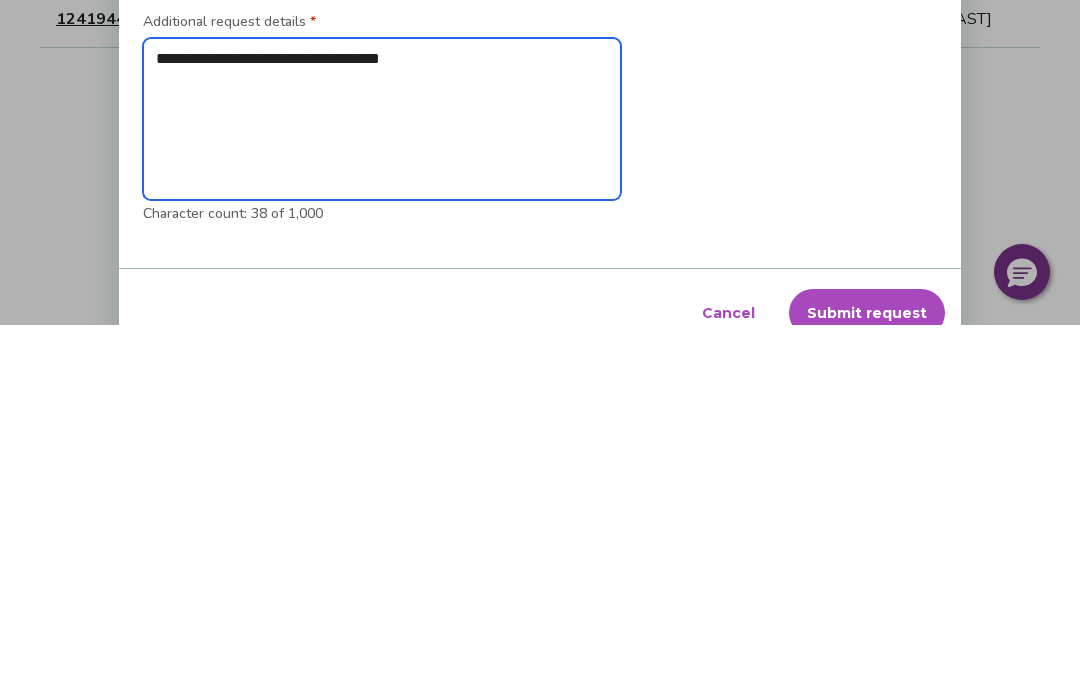 type on "*" 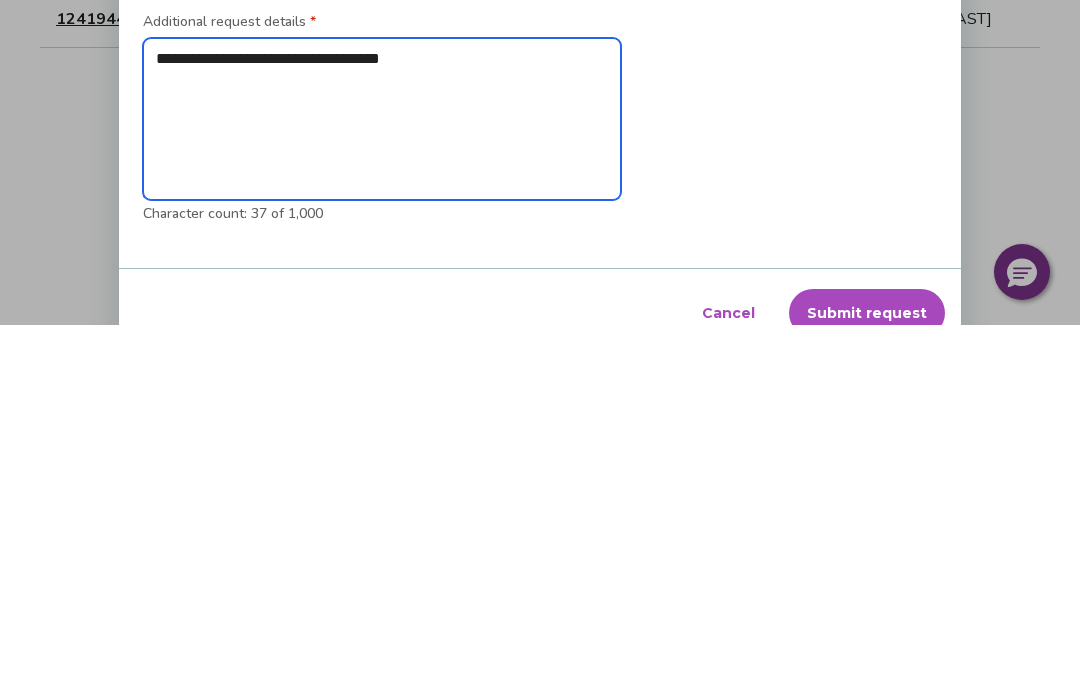 type on "**********" 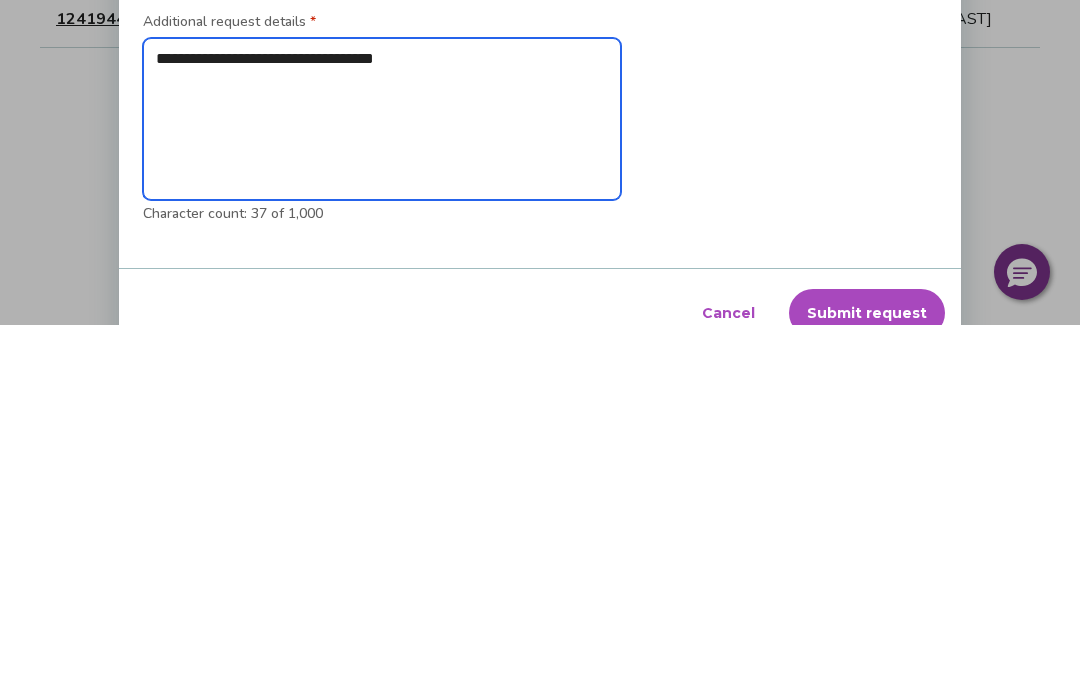 type on "*" 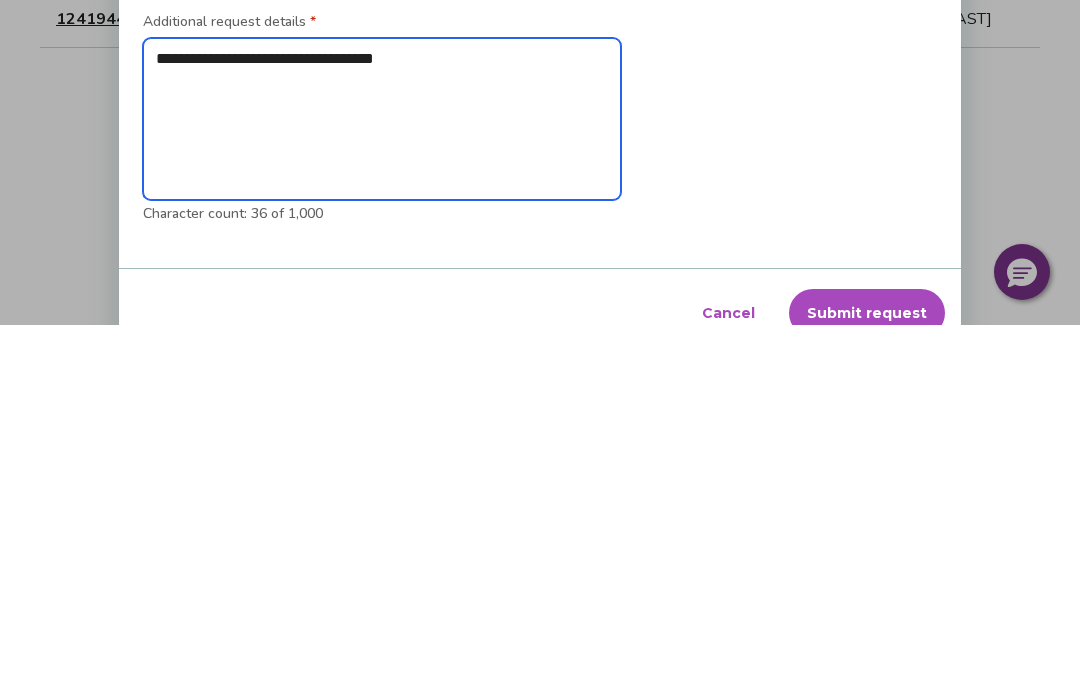 type on "**********" 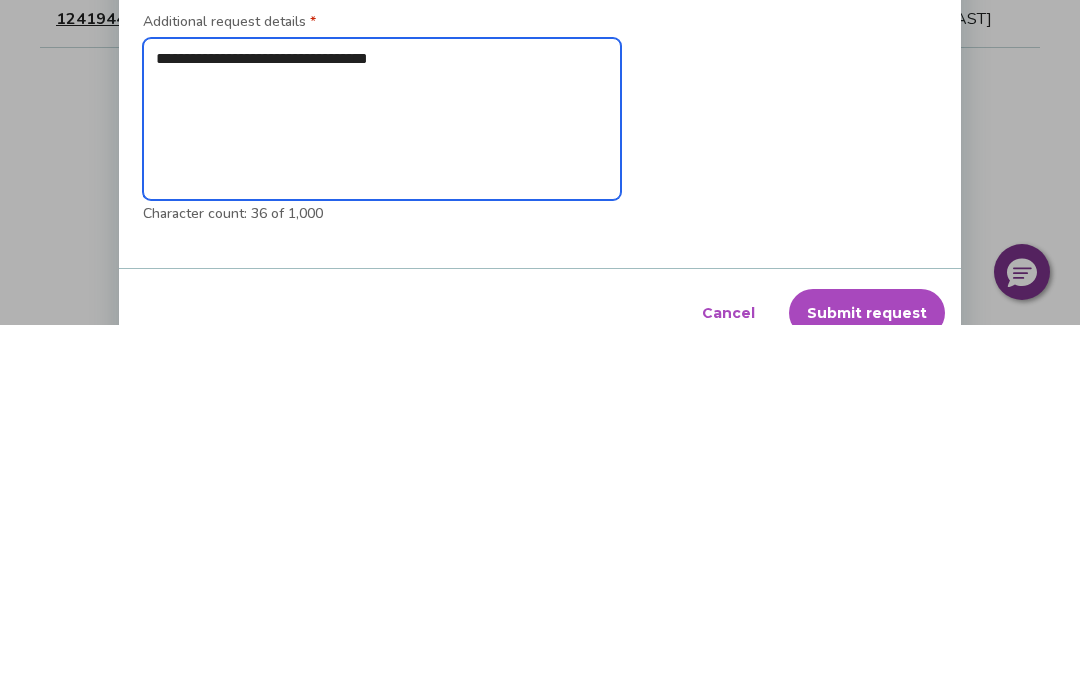 type on "*" 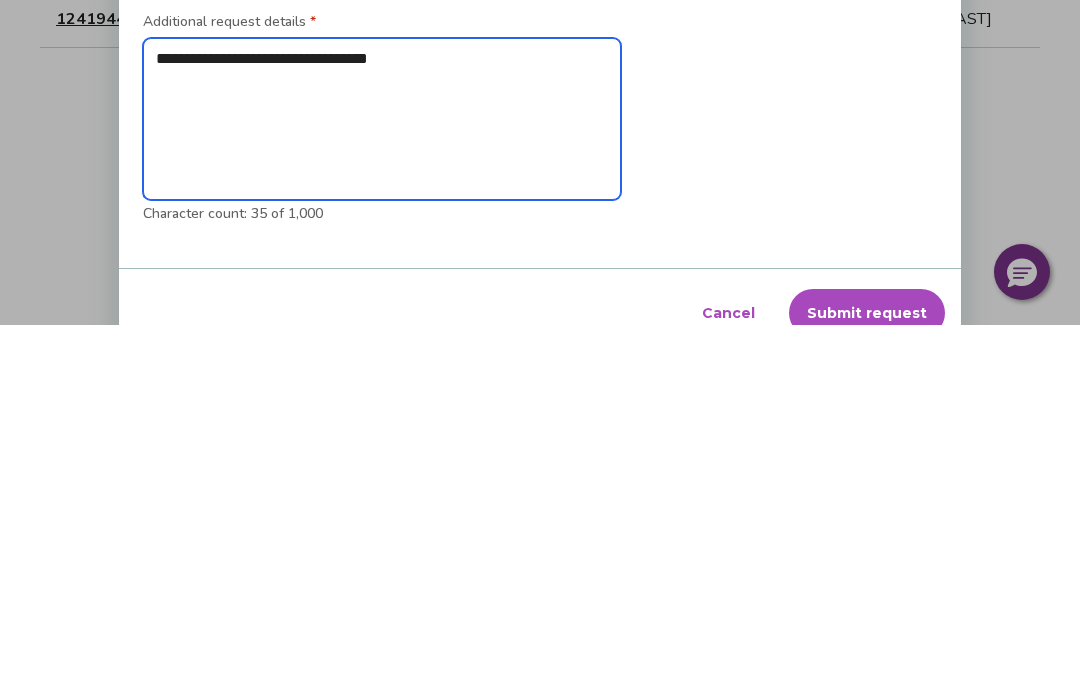 type on "**********" 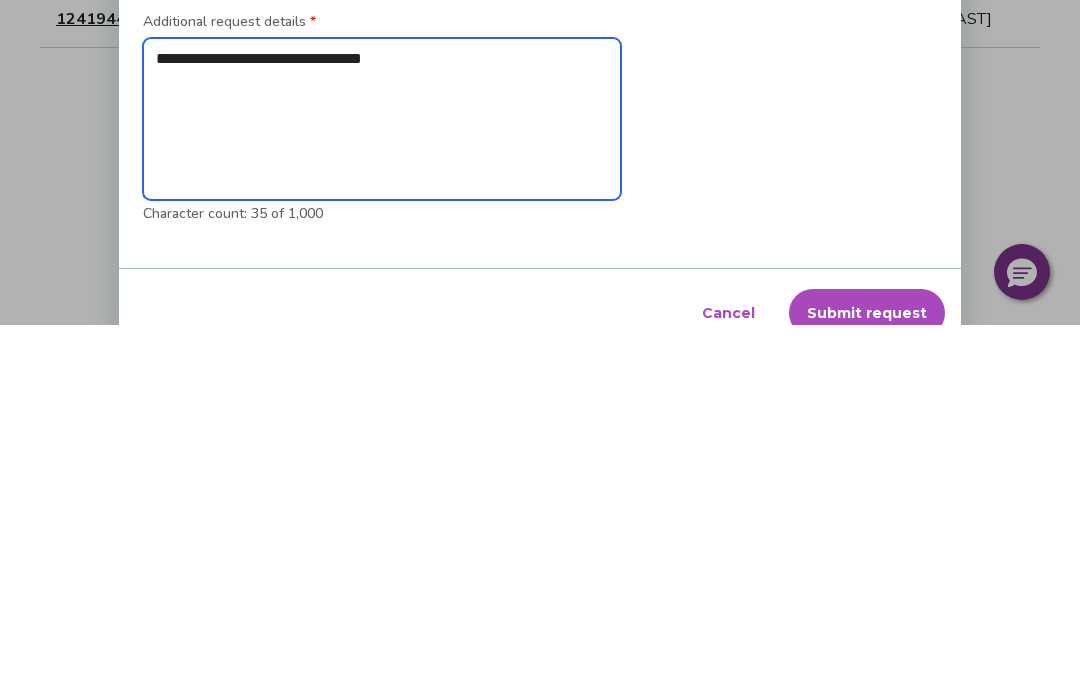 type on "*" 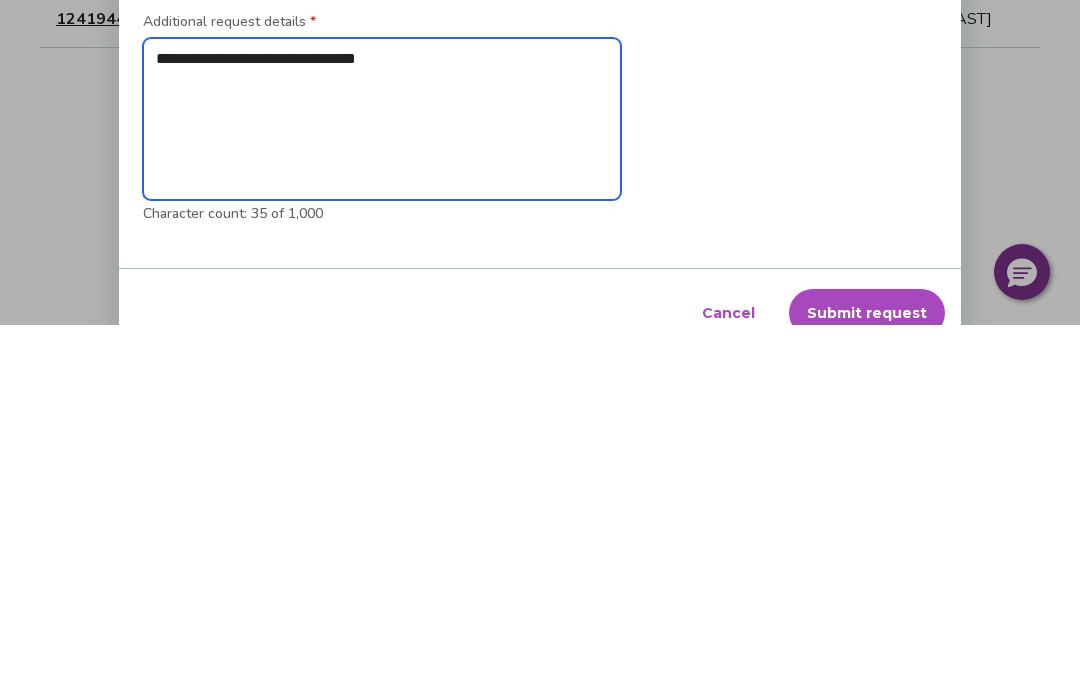 type on "*" 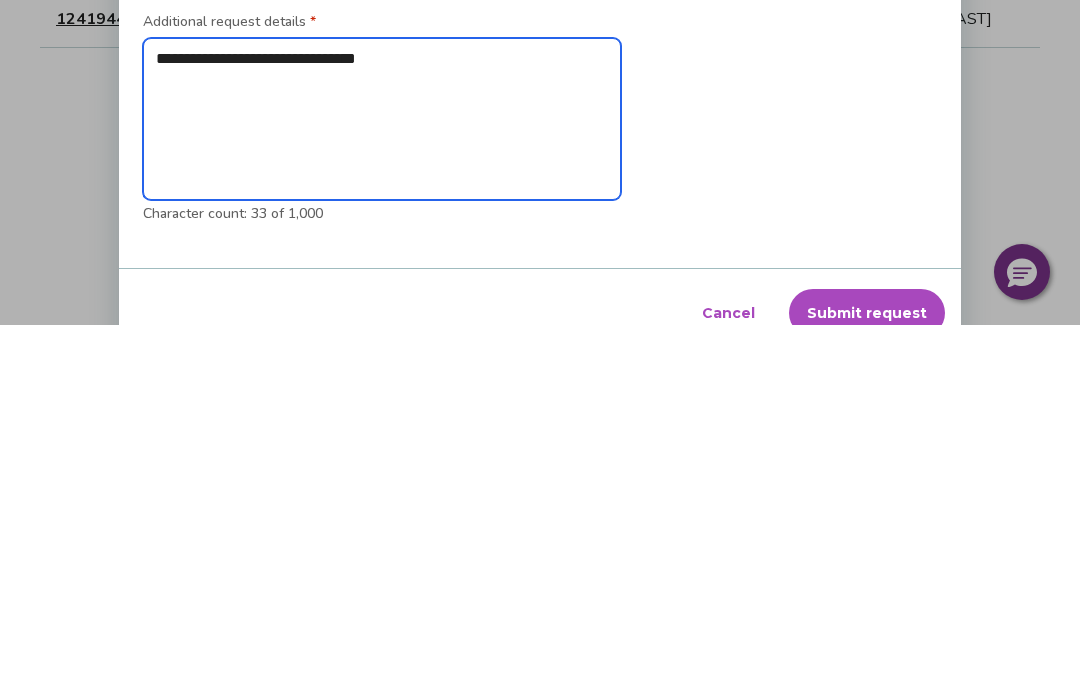 type on "**********" 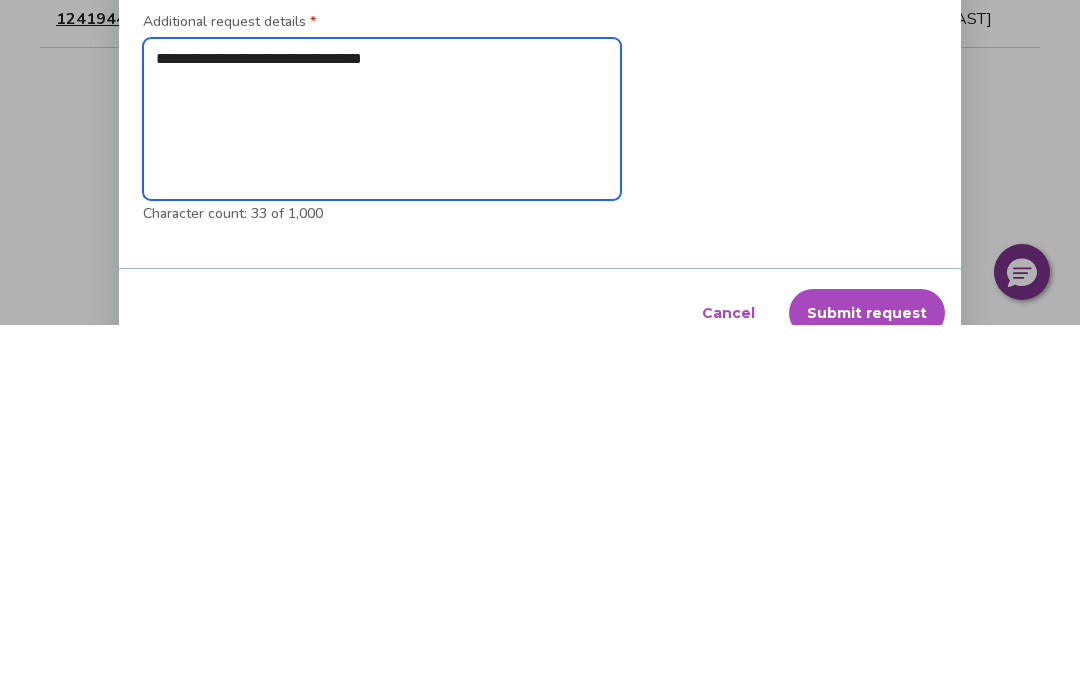 type on "*" 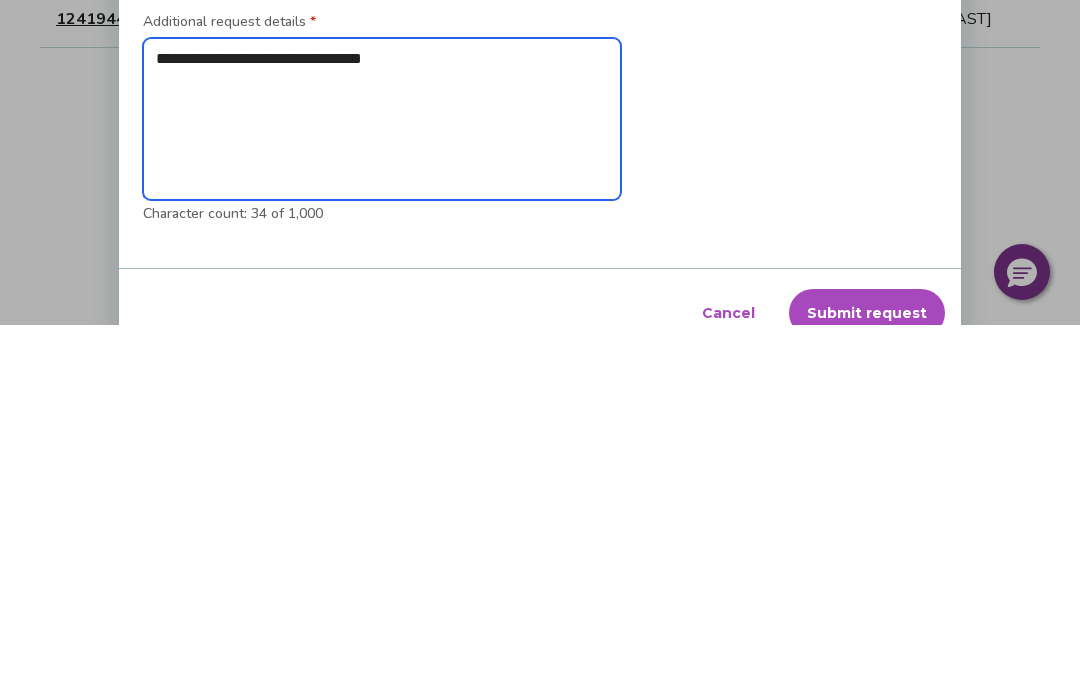type on "**********" 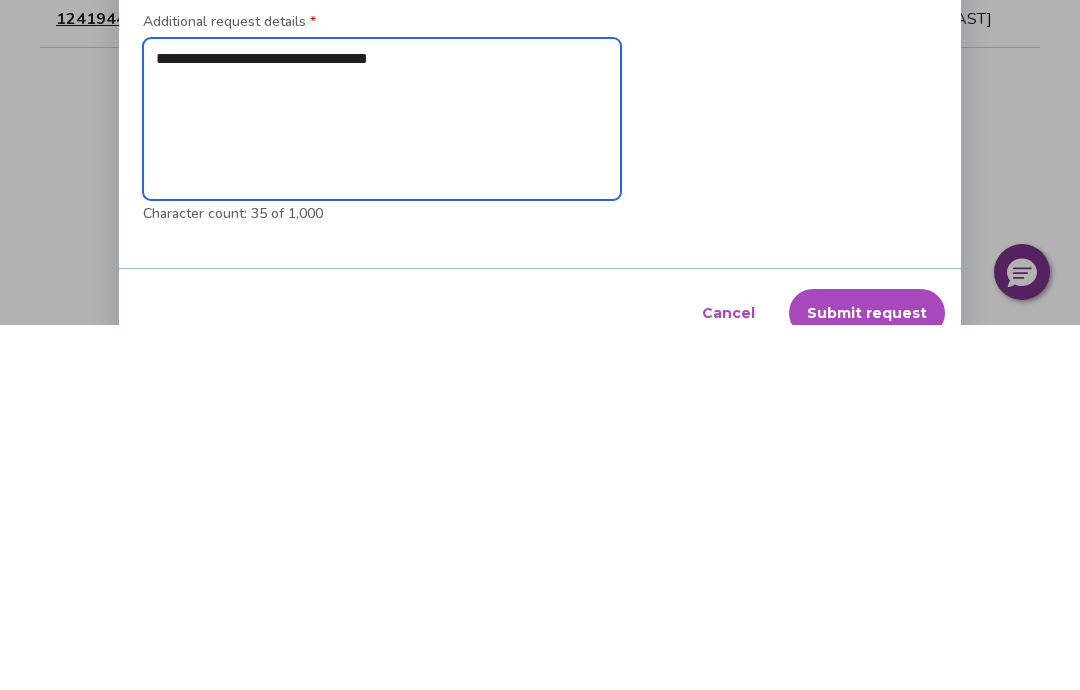 type on "**********" 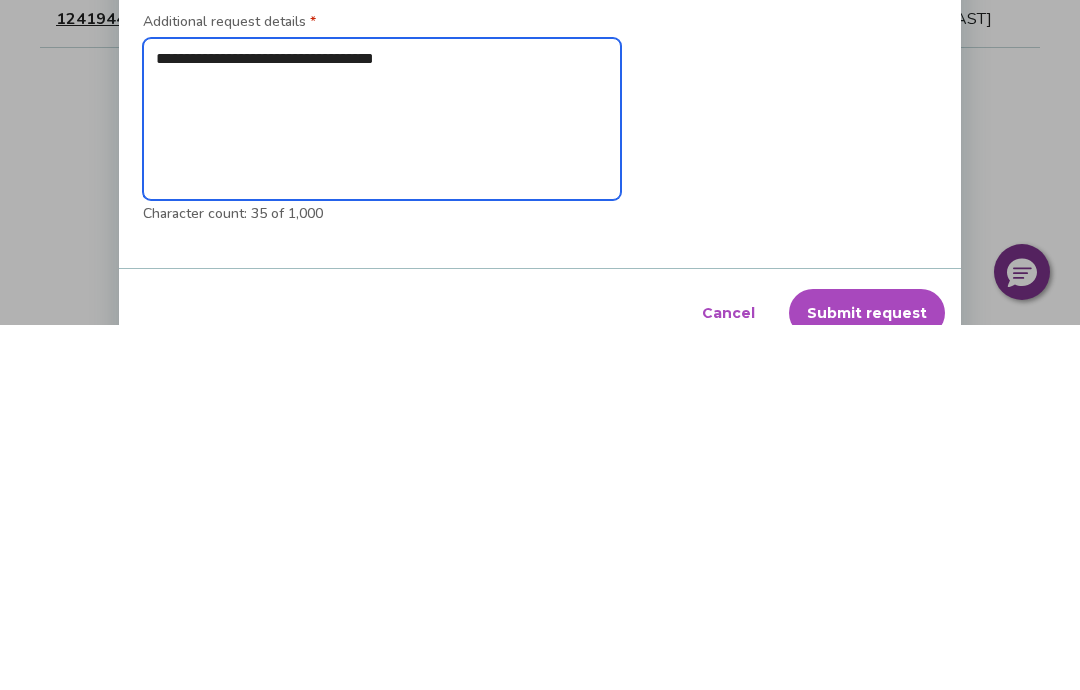 type on "*" 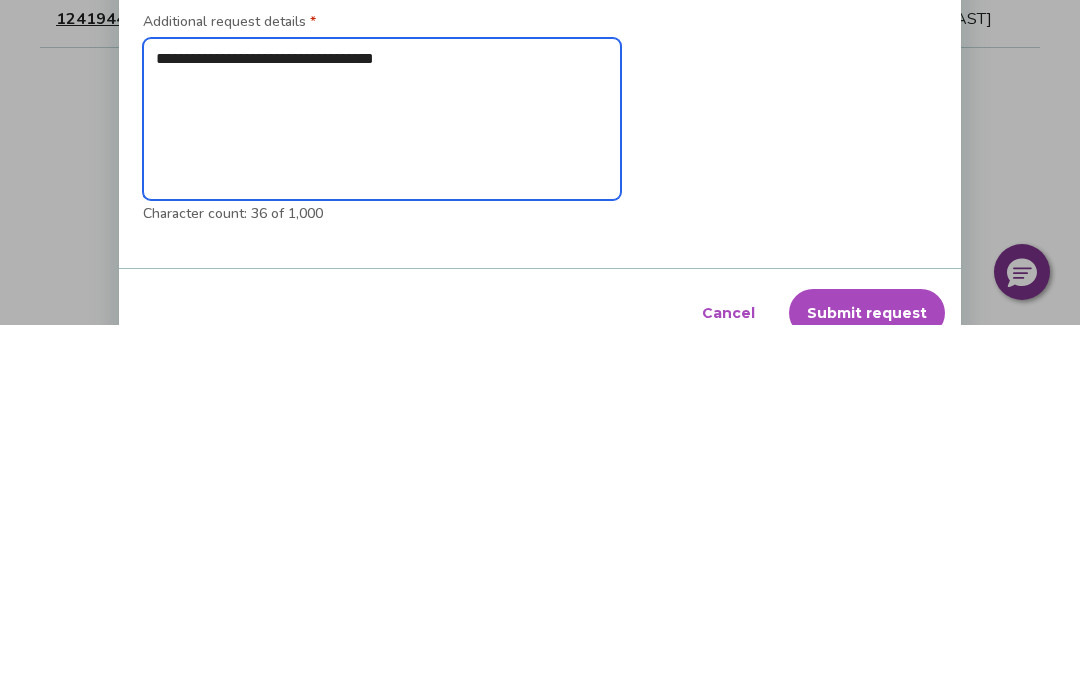 type on "**********" 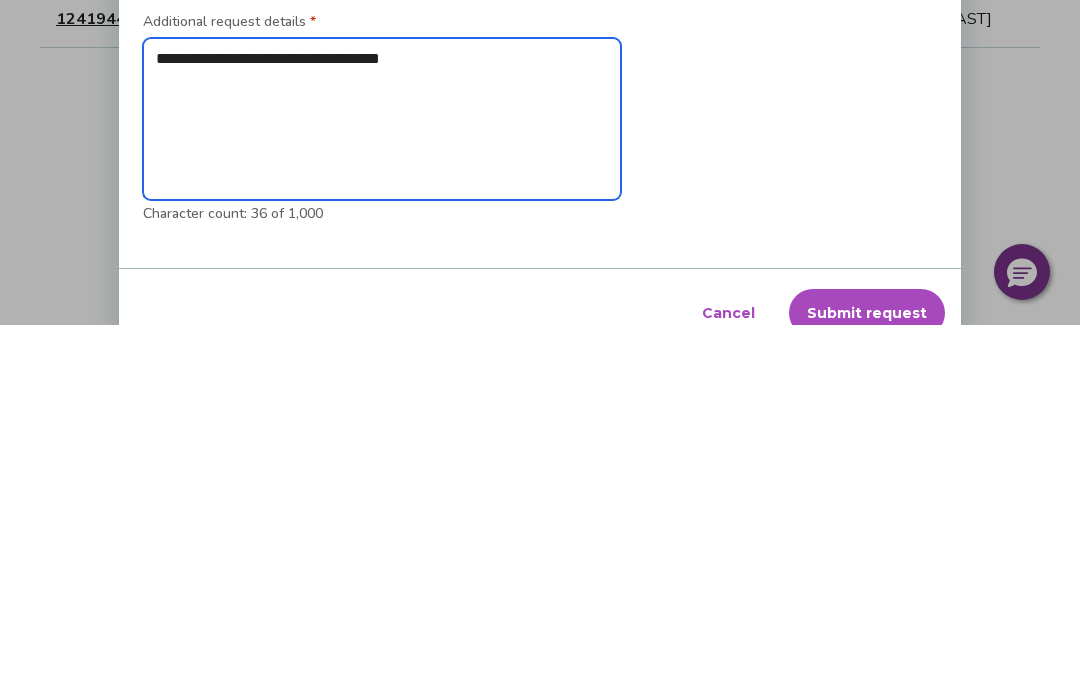 type on "*" 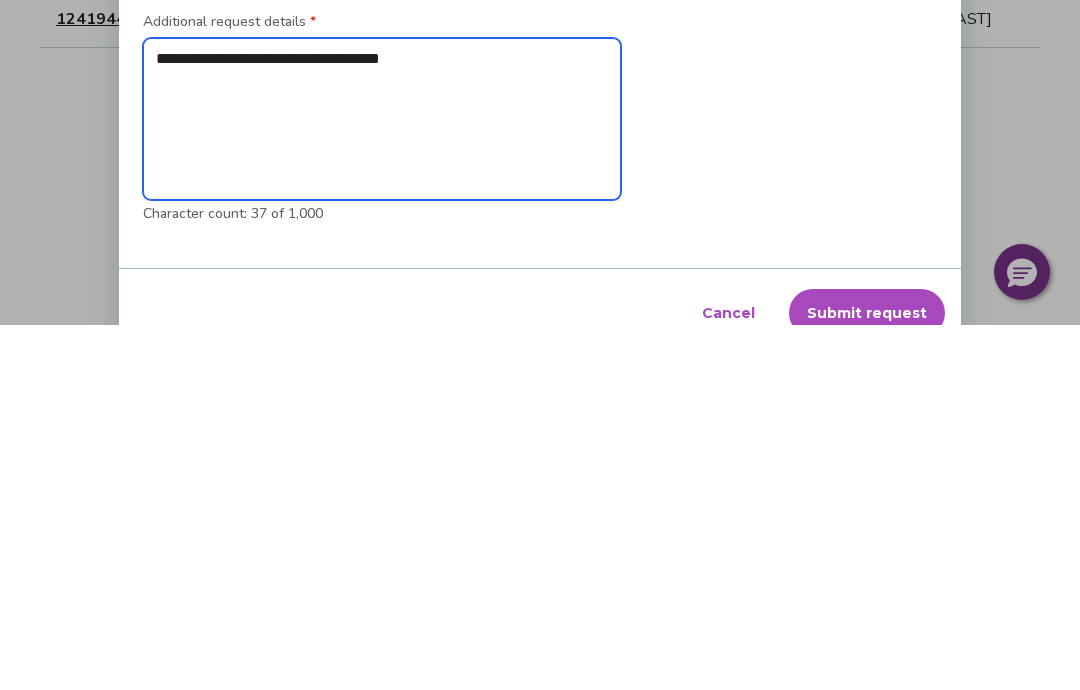 type on "**********" 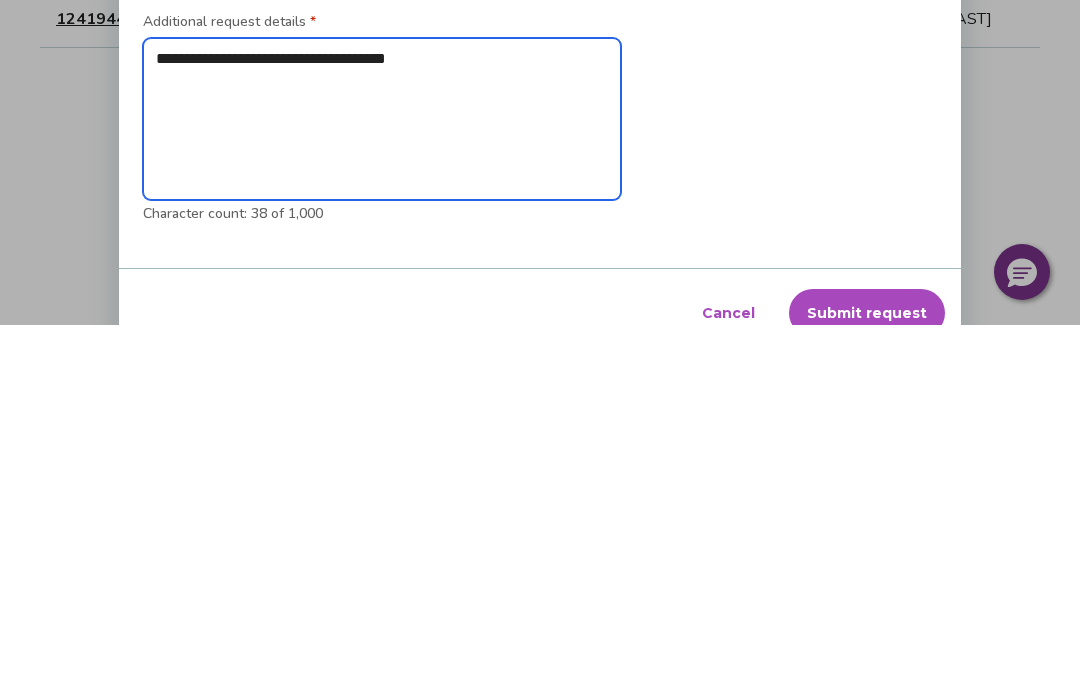 type on "**********" 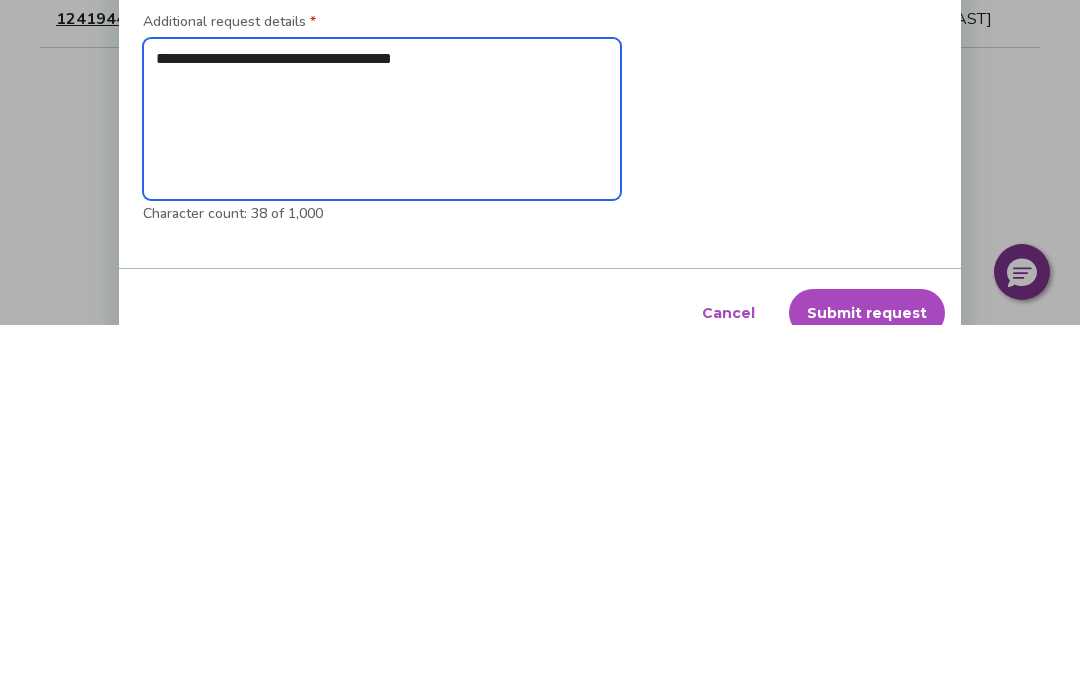 type on "*" 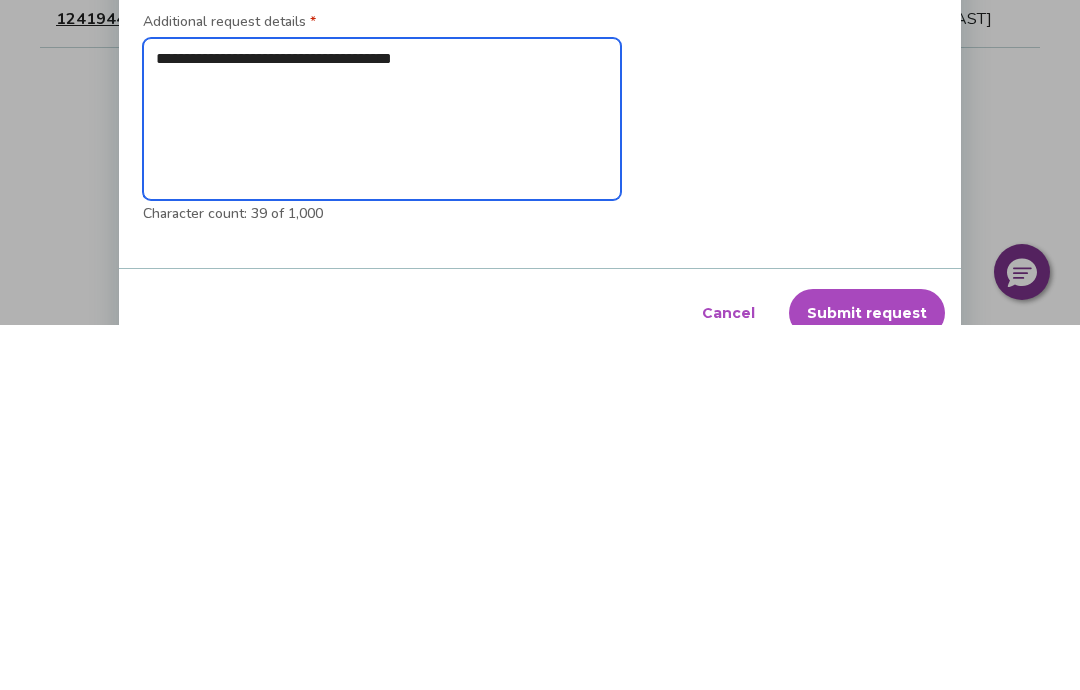 type on "**********" 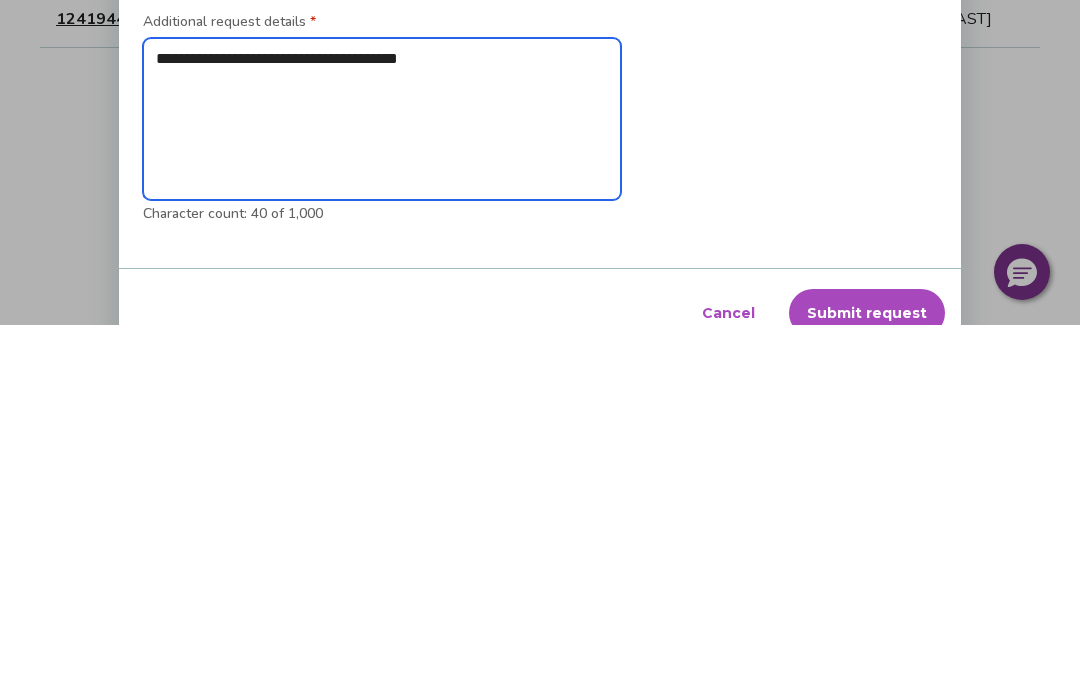 type on "**********" 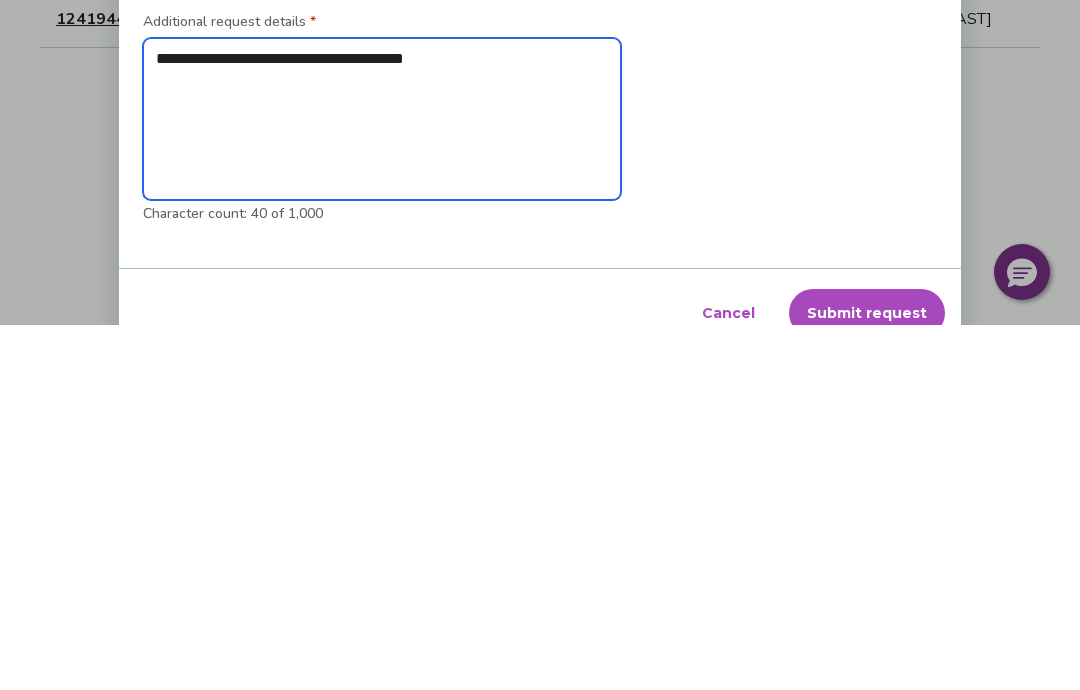 type on "*" 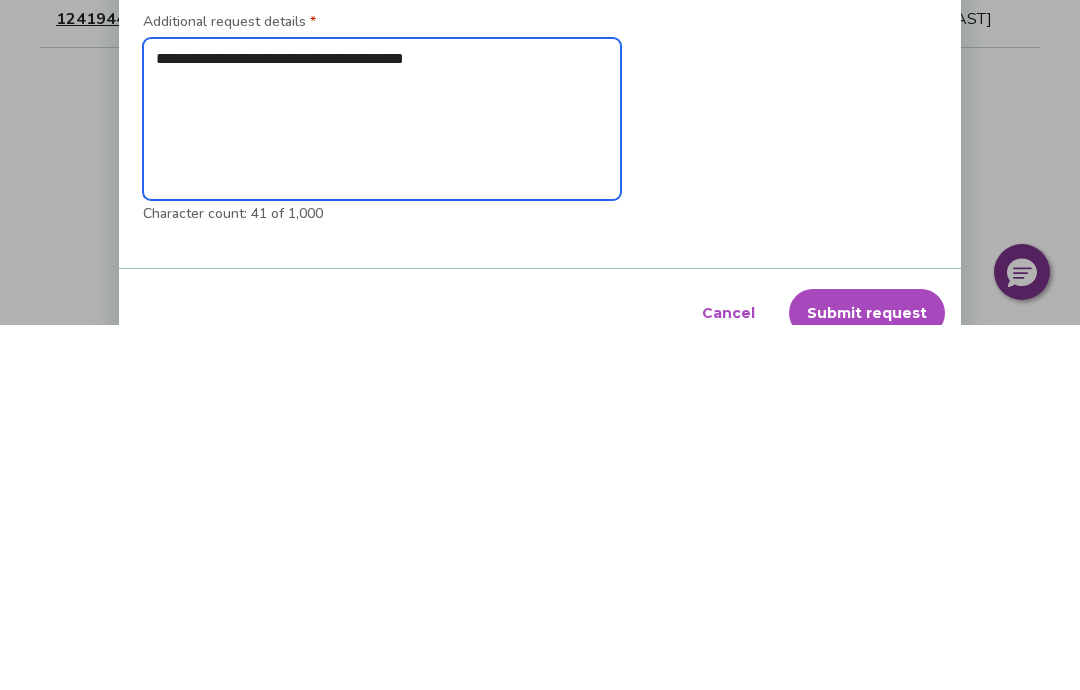 type on "**********" 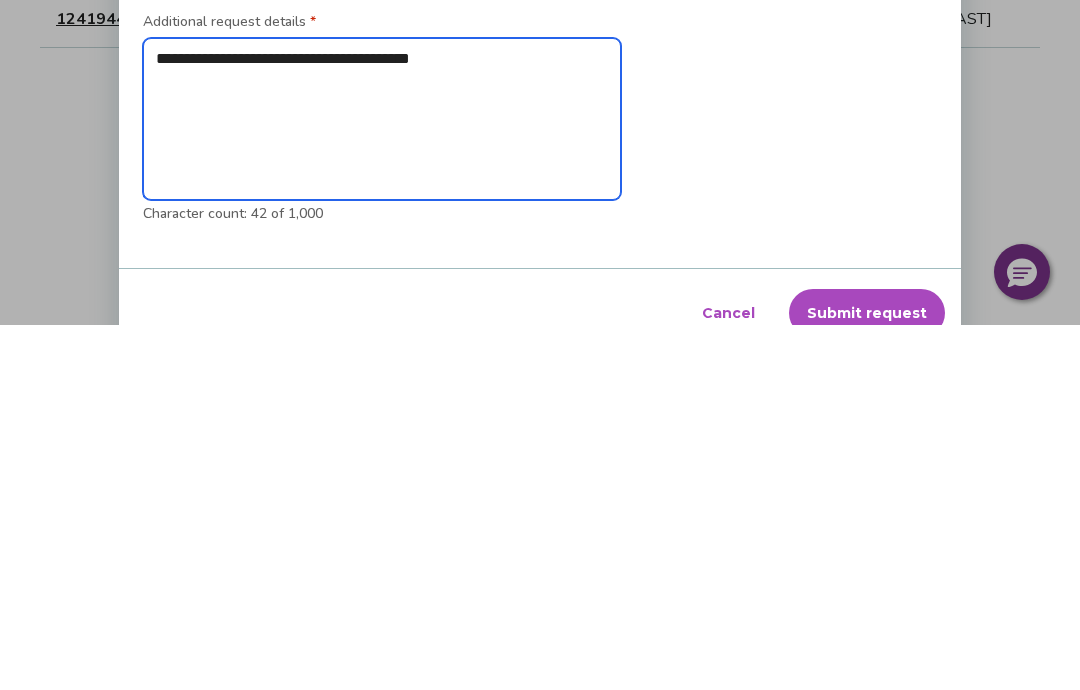 type on "**********" 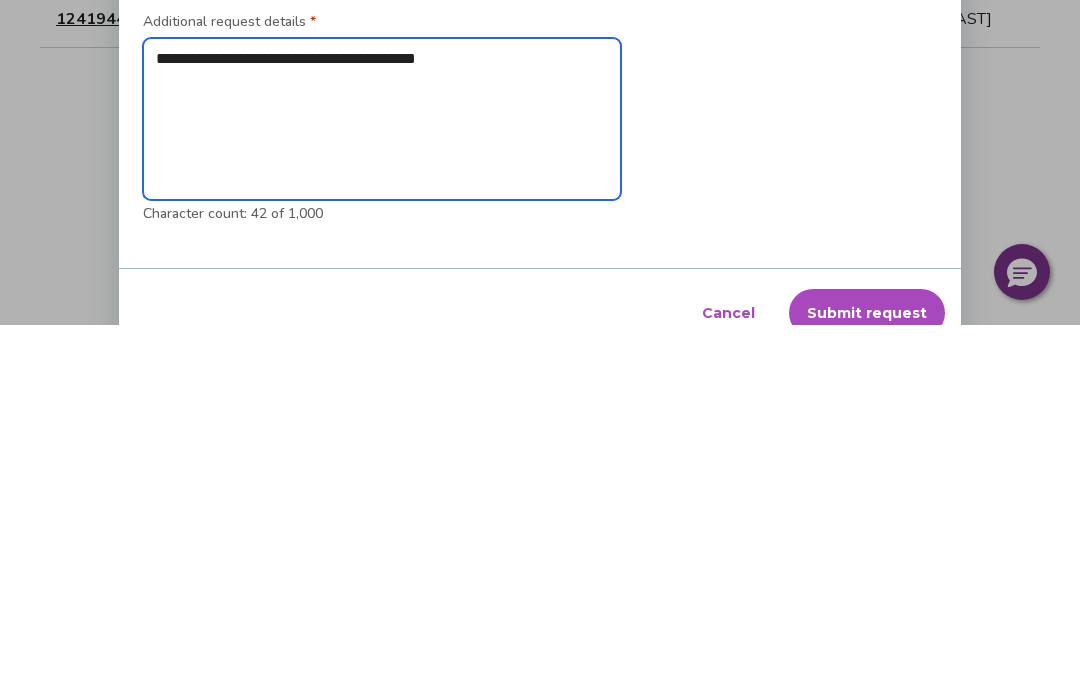 type on "*" 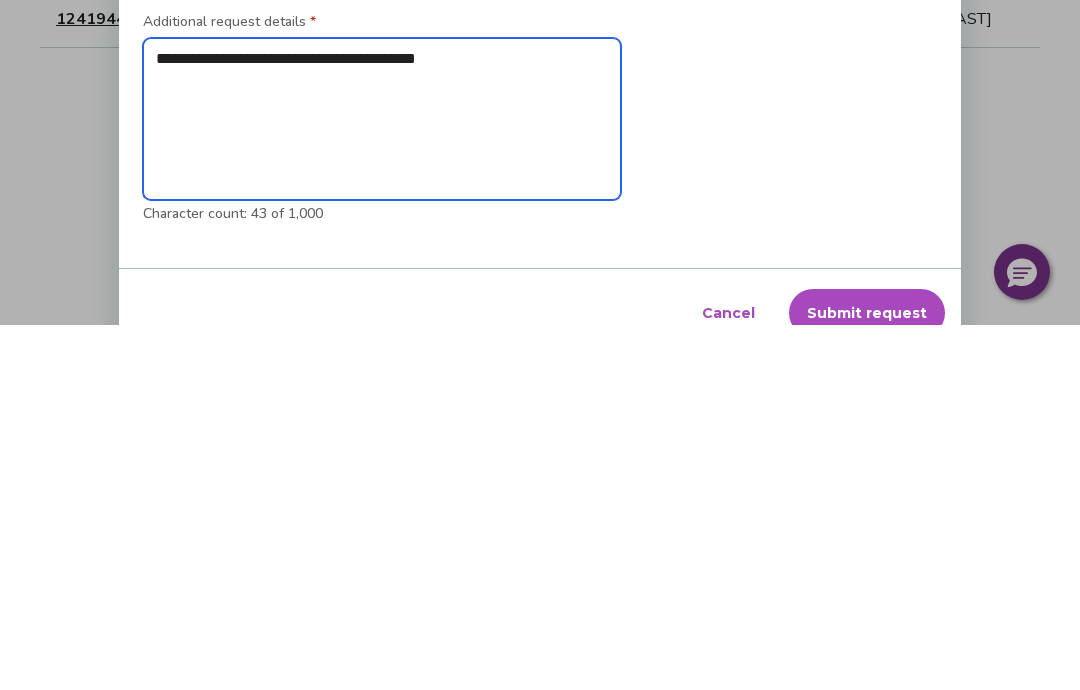 type on "**********" 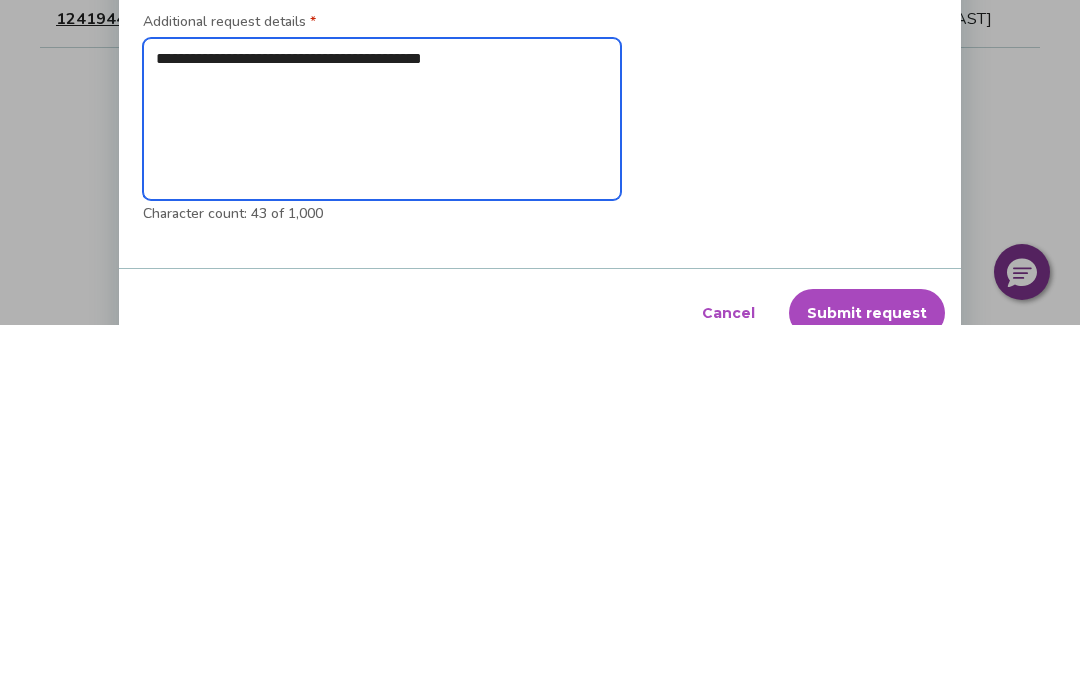 type on "*" 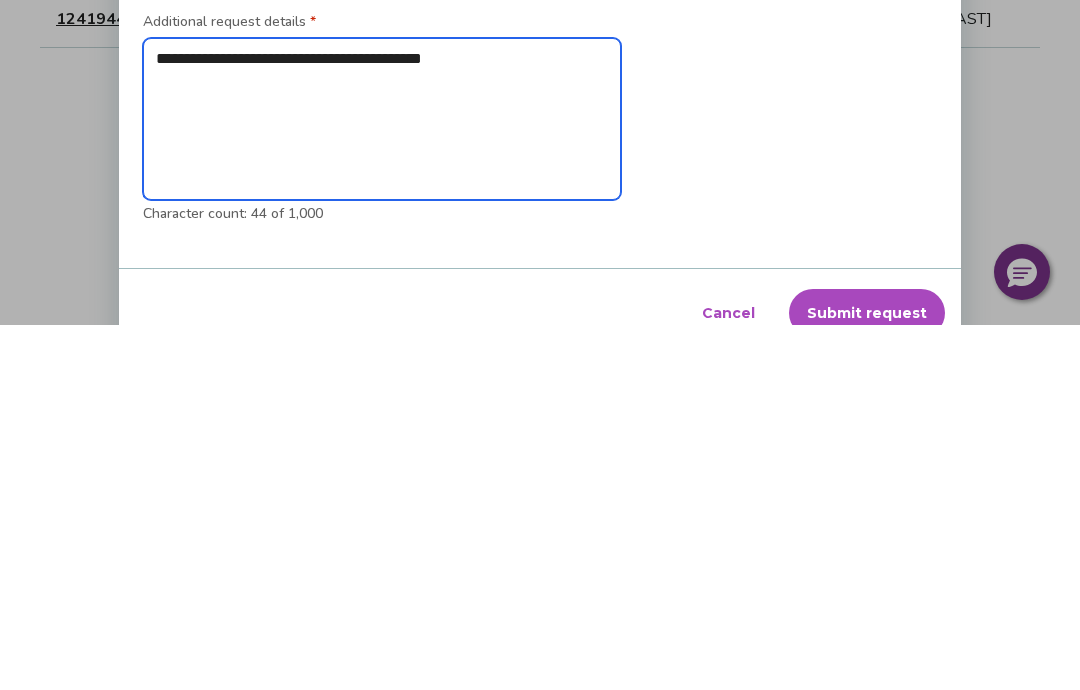 type on "**********" 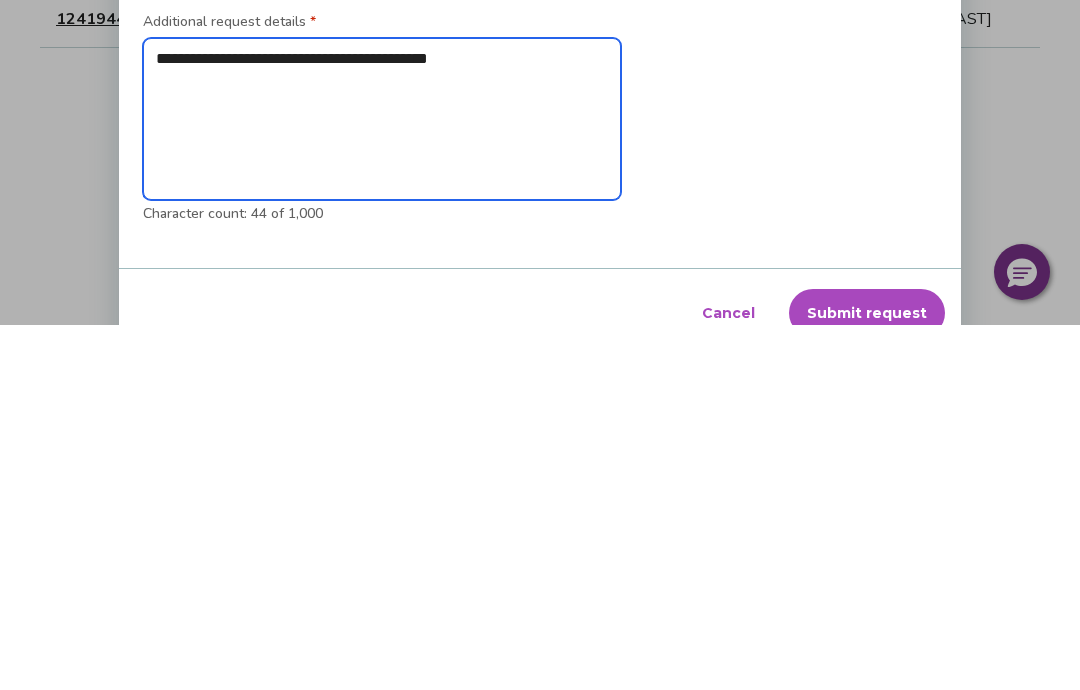 type on "*" 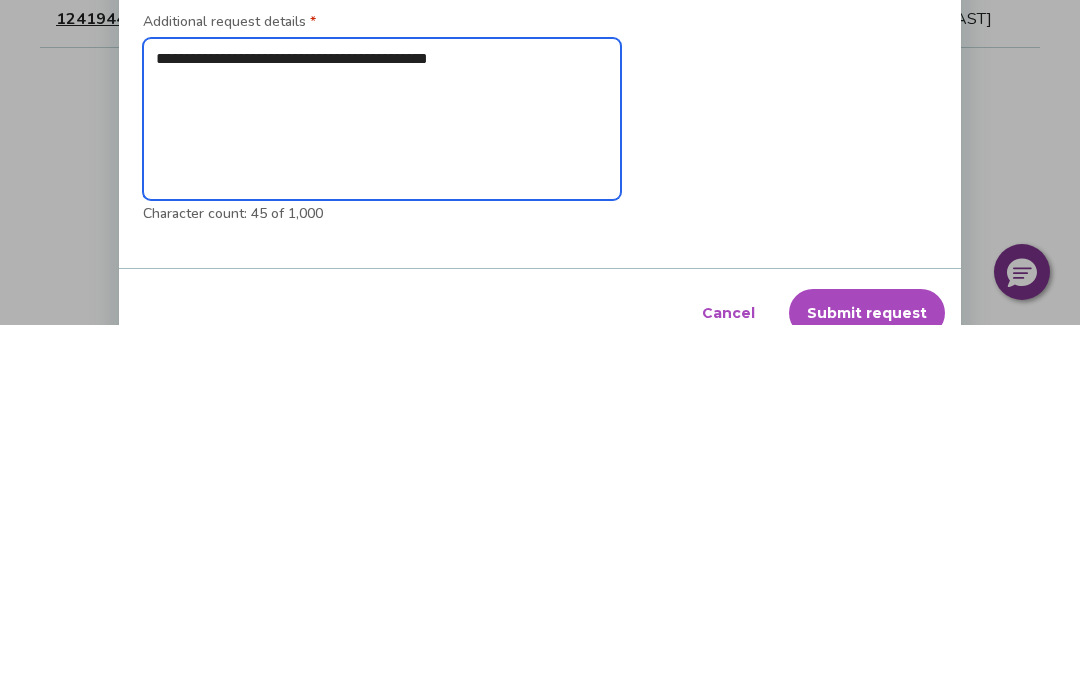 type on "**********" 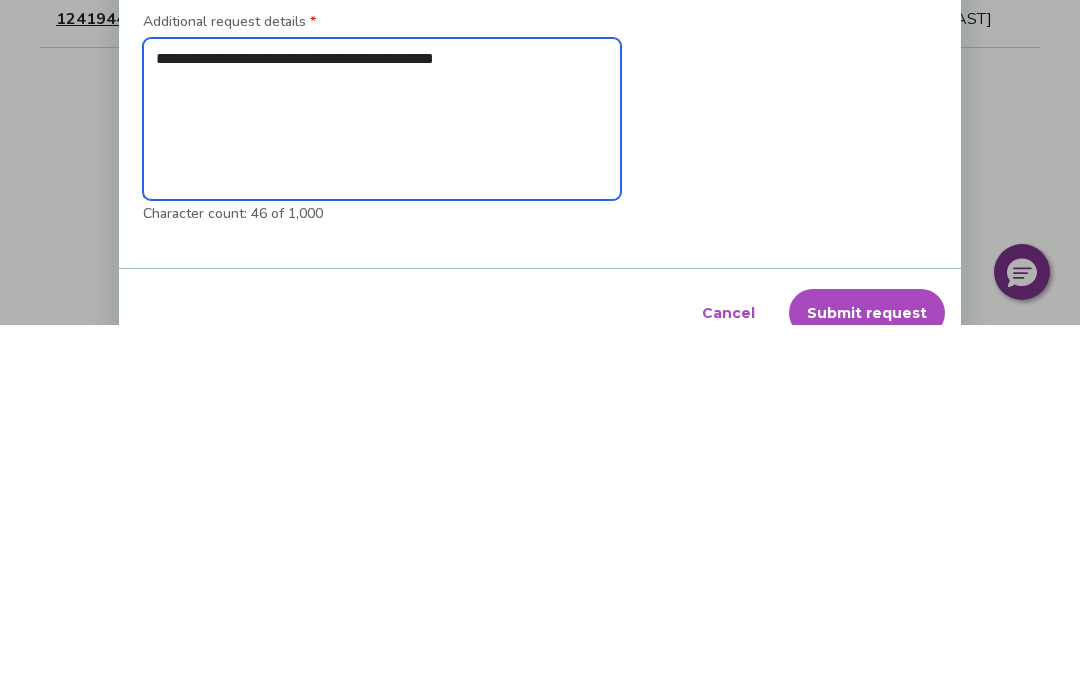 type on "**********" 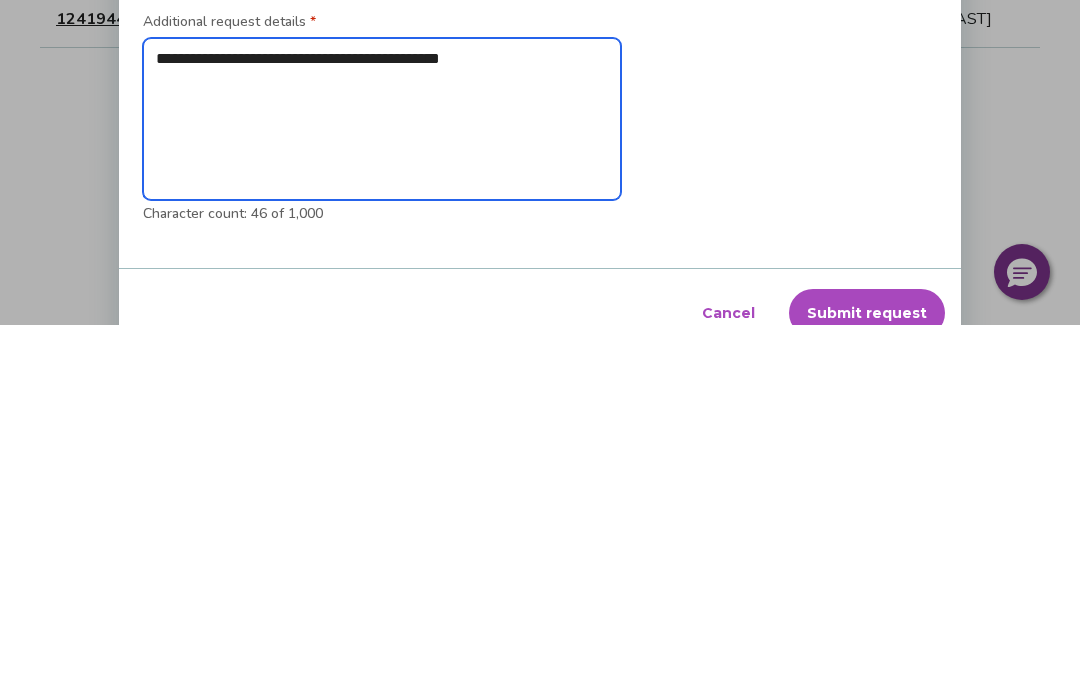 type on "*" 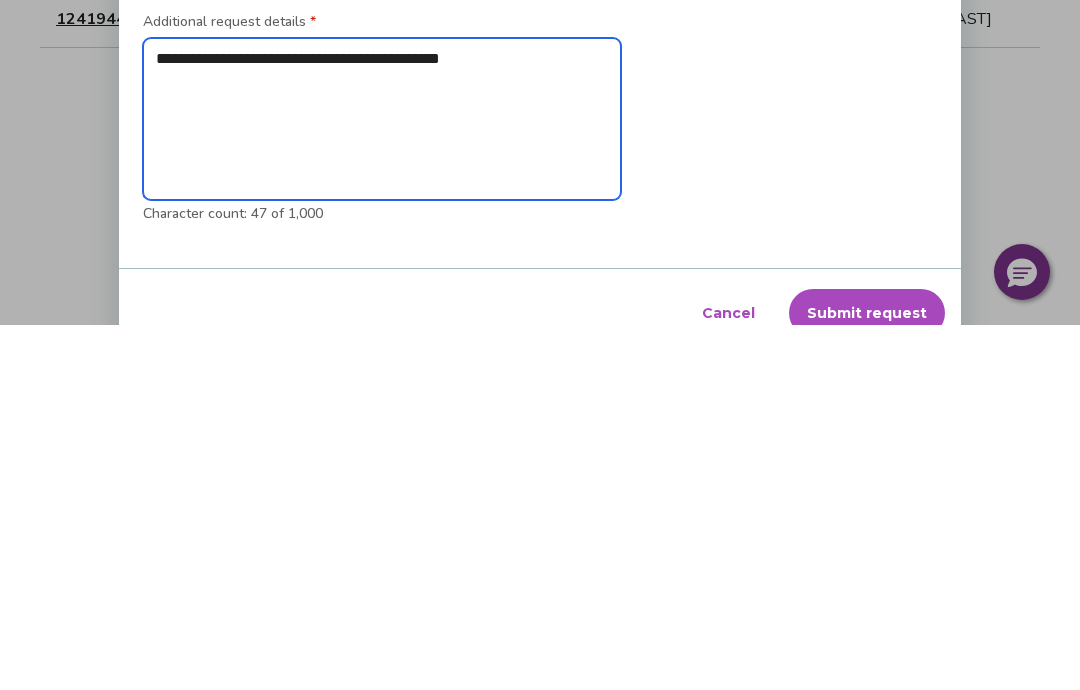 type on "**********" 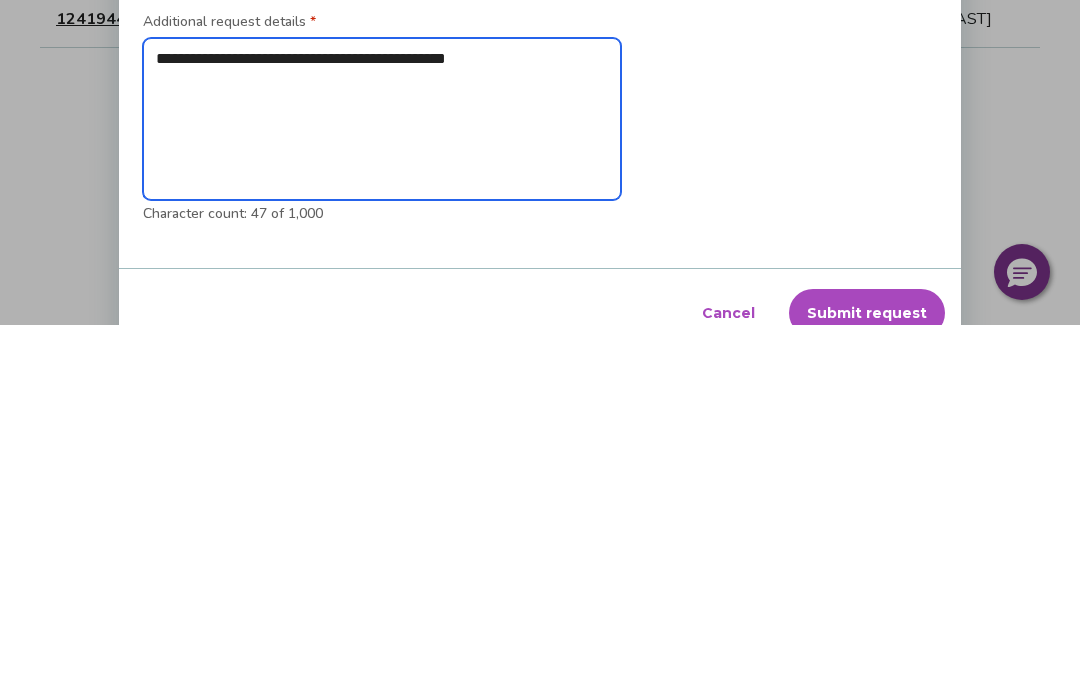 type on "*" 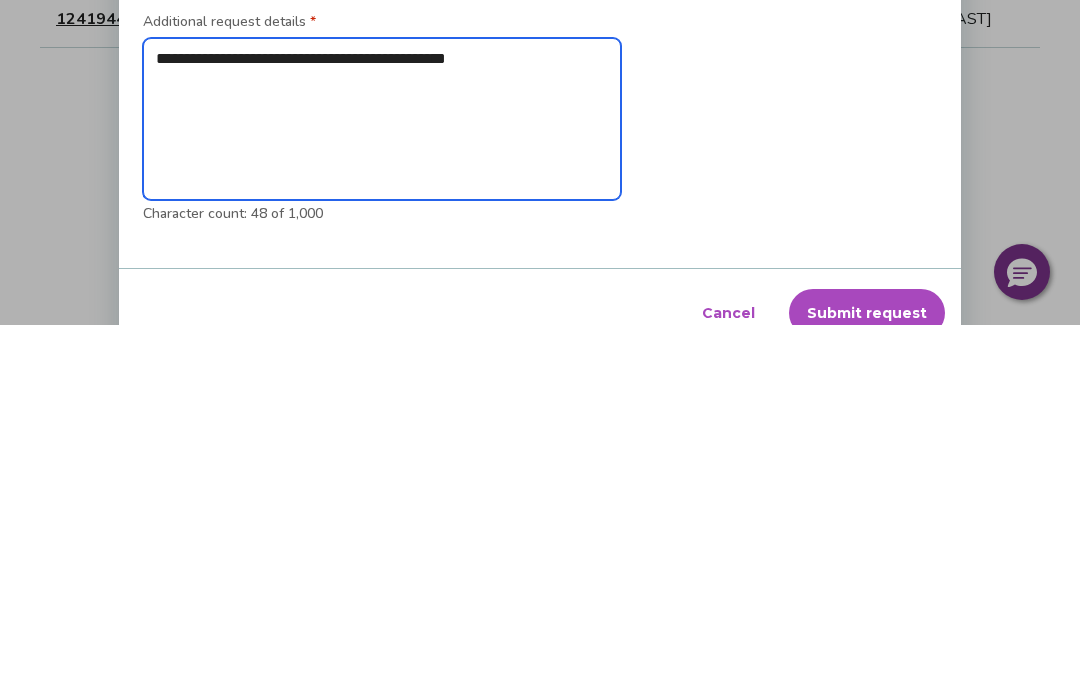 type on "**********" 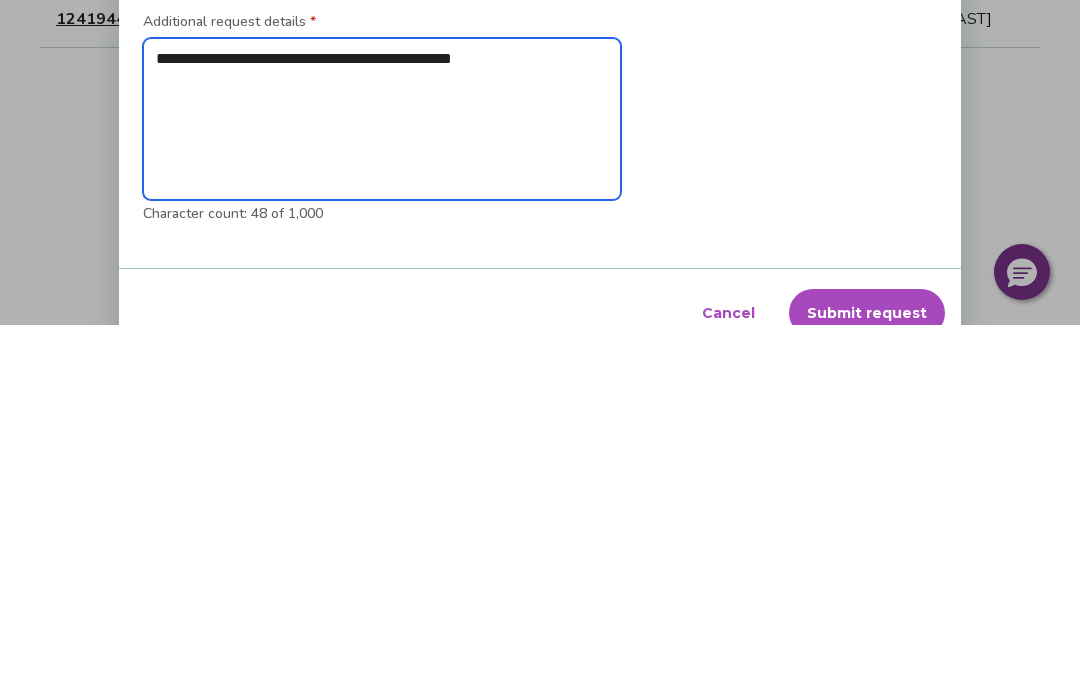 type on "*" 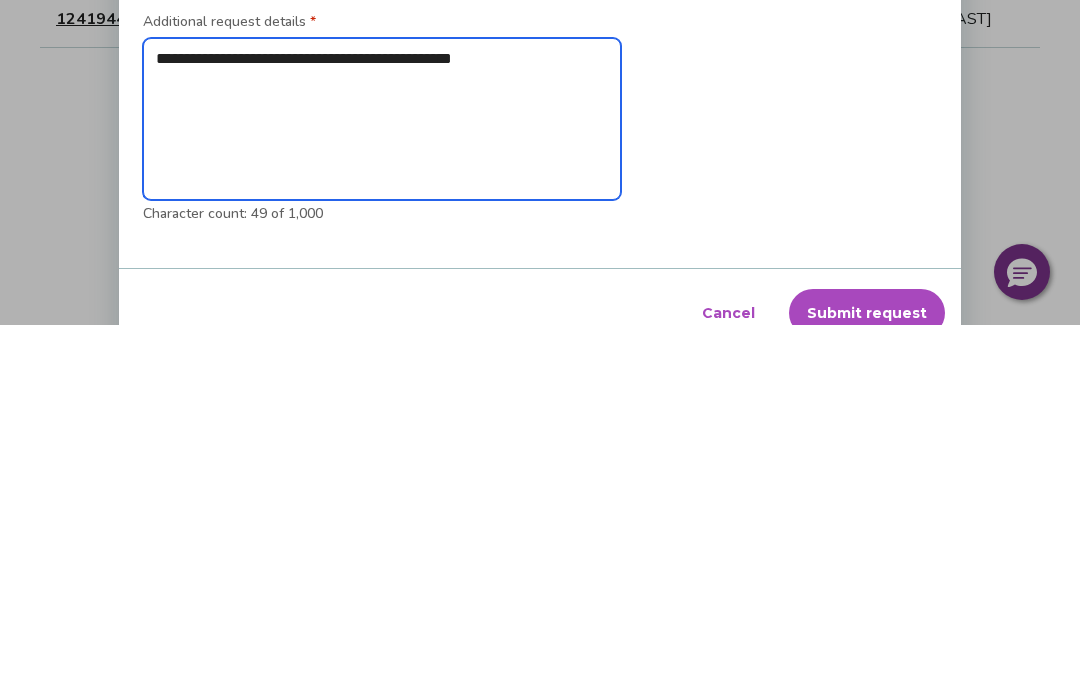 type on "**********" 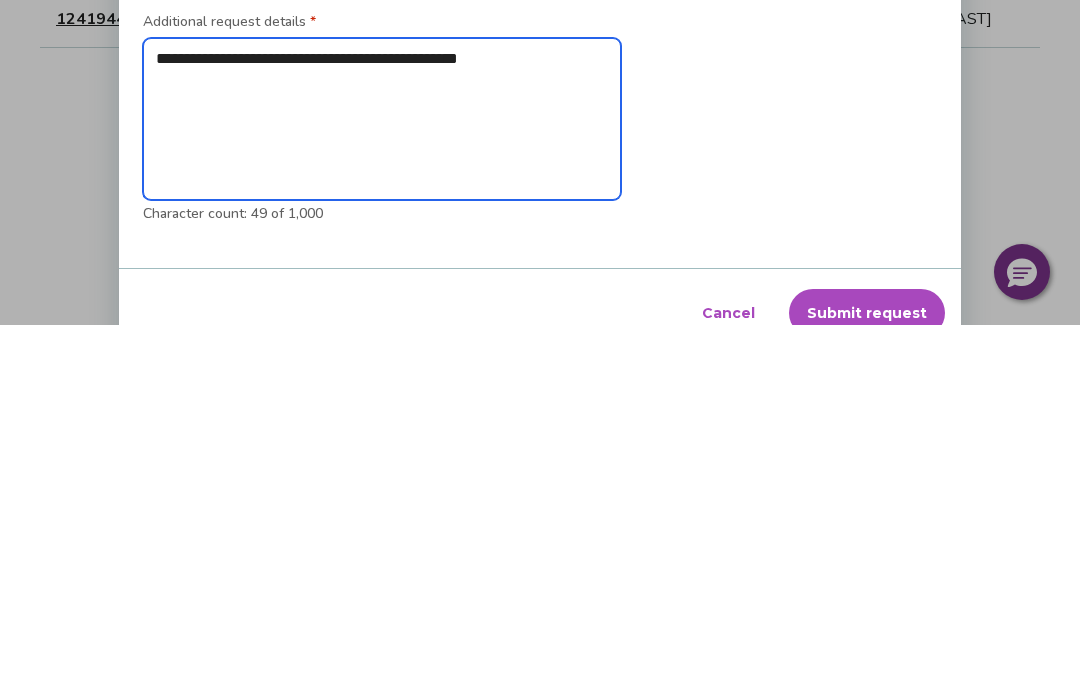 type on "*" 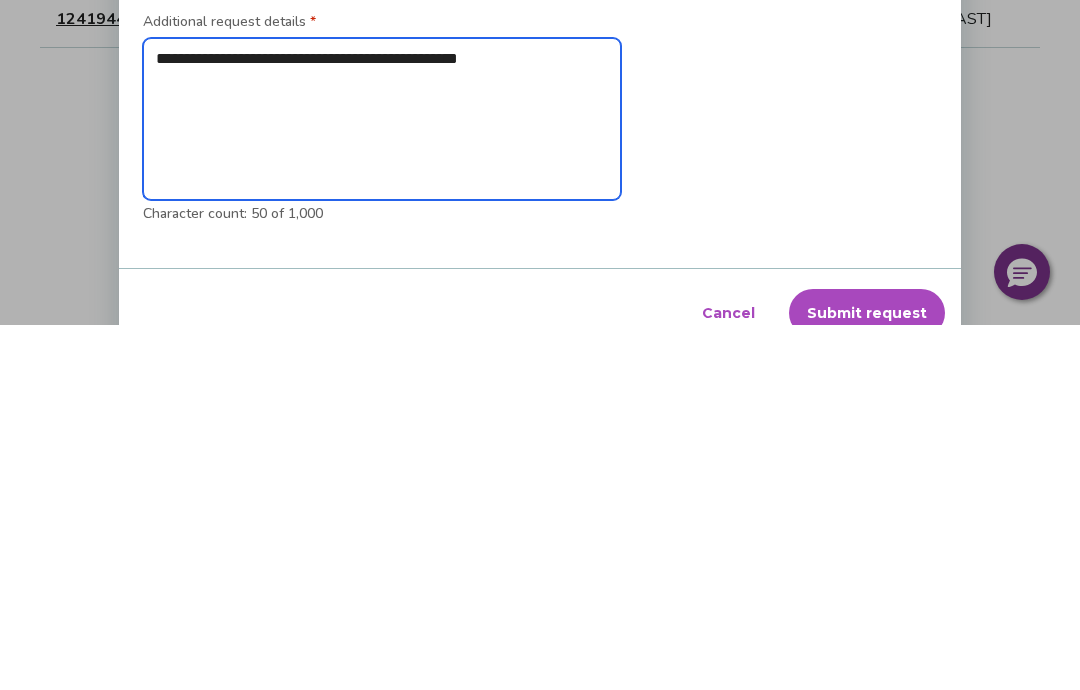 type on "**********" 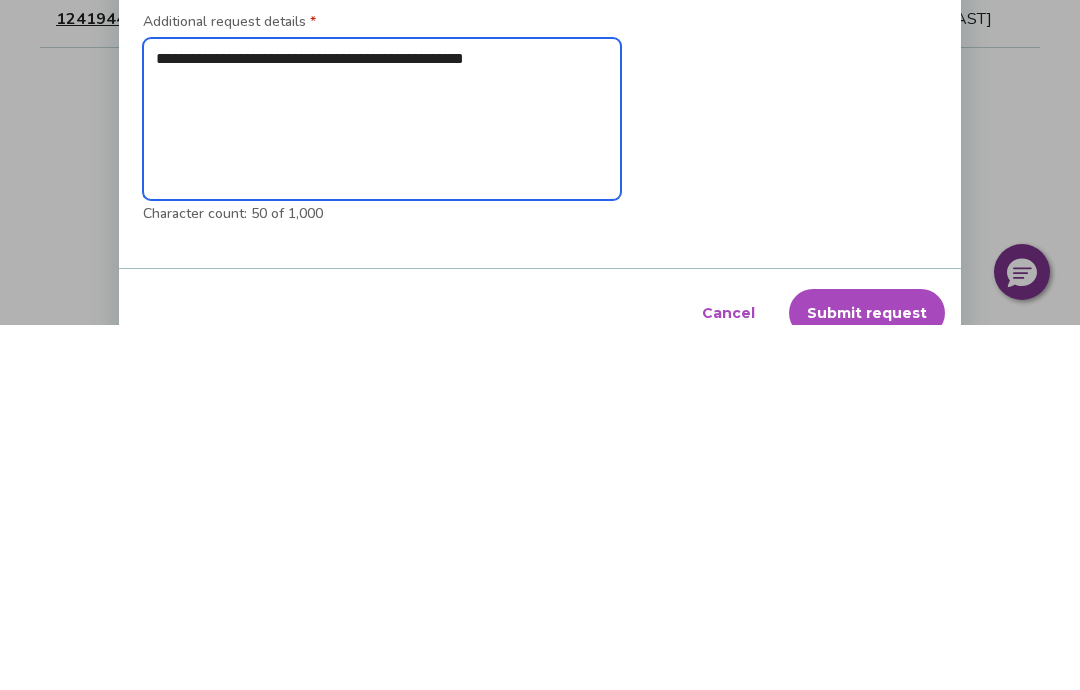 type on "*" 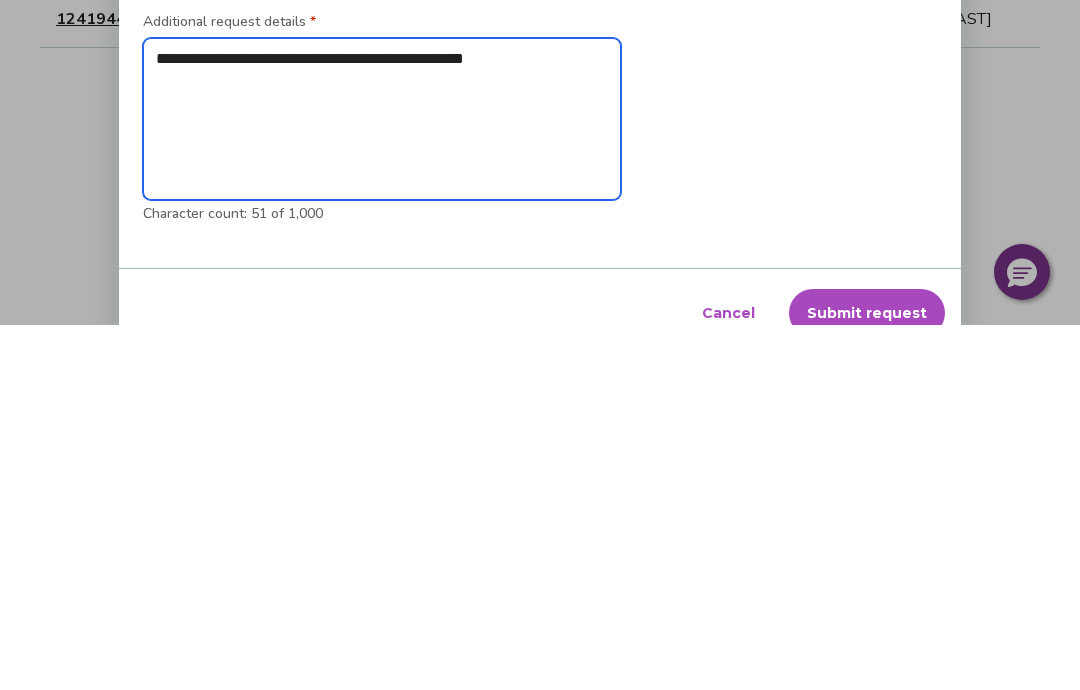 type on "**********" 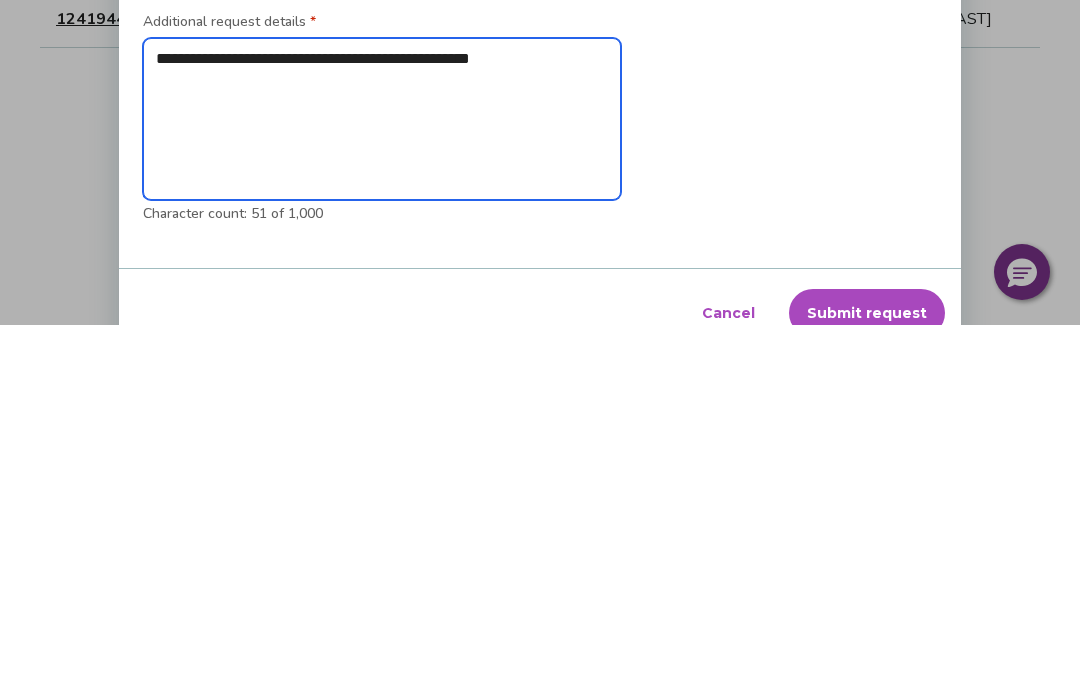 type on "*" 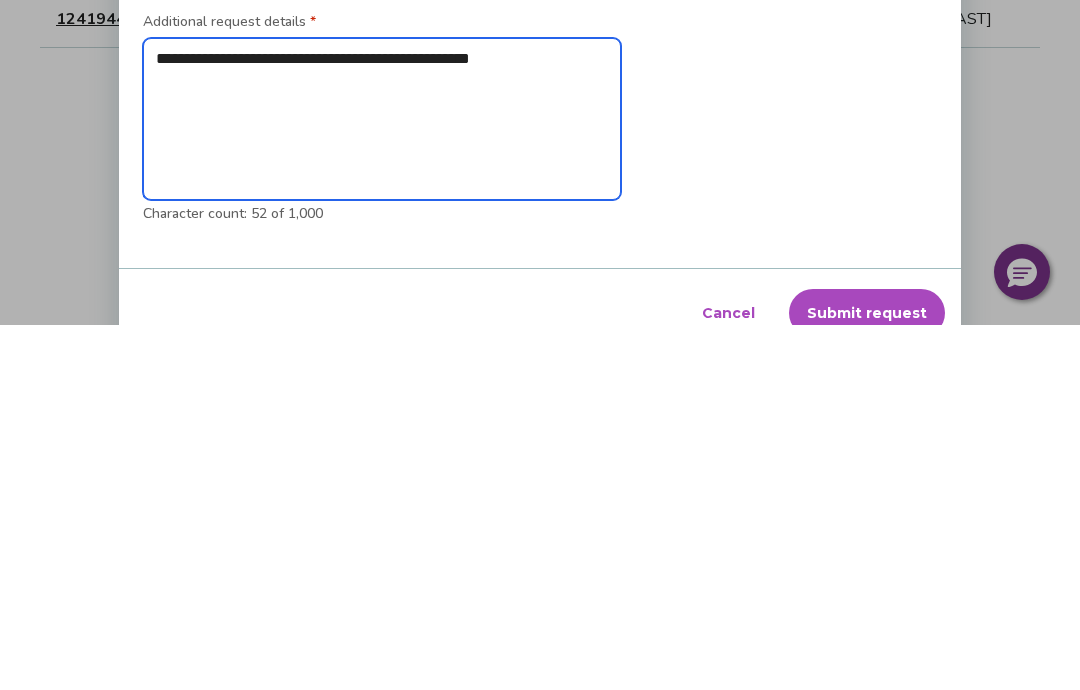 type on "**********" 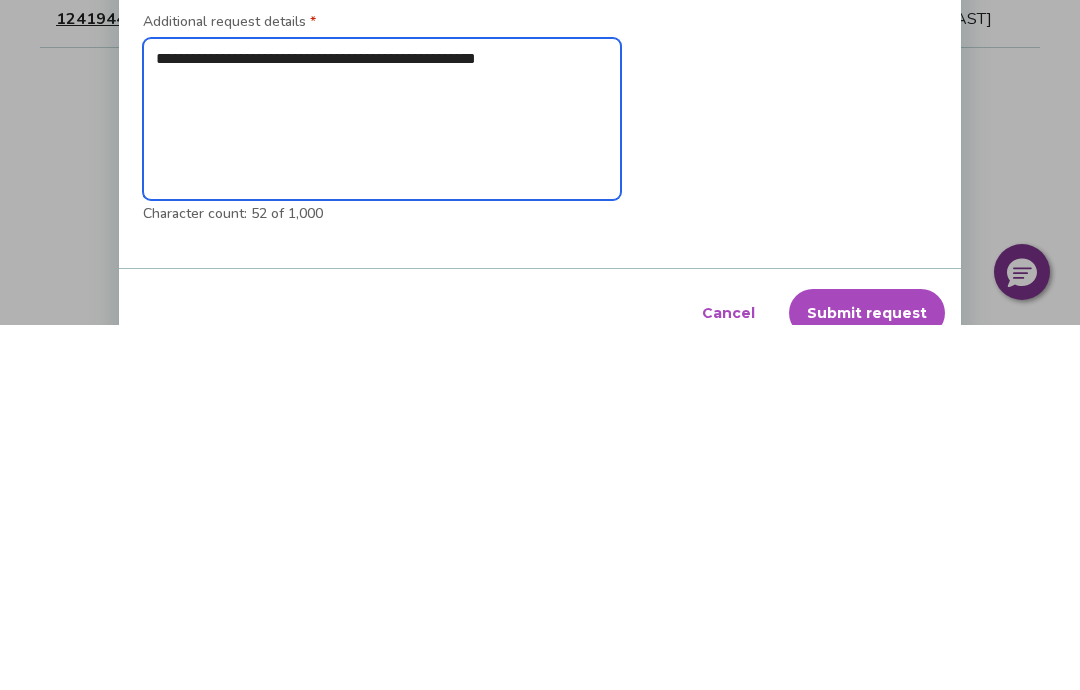 type on "*" 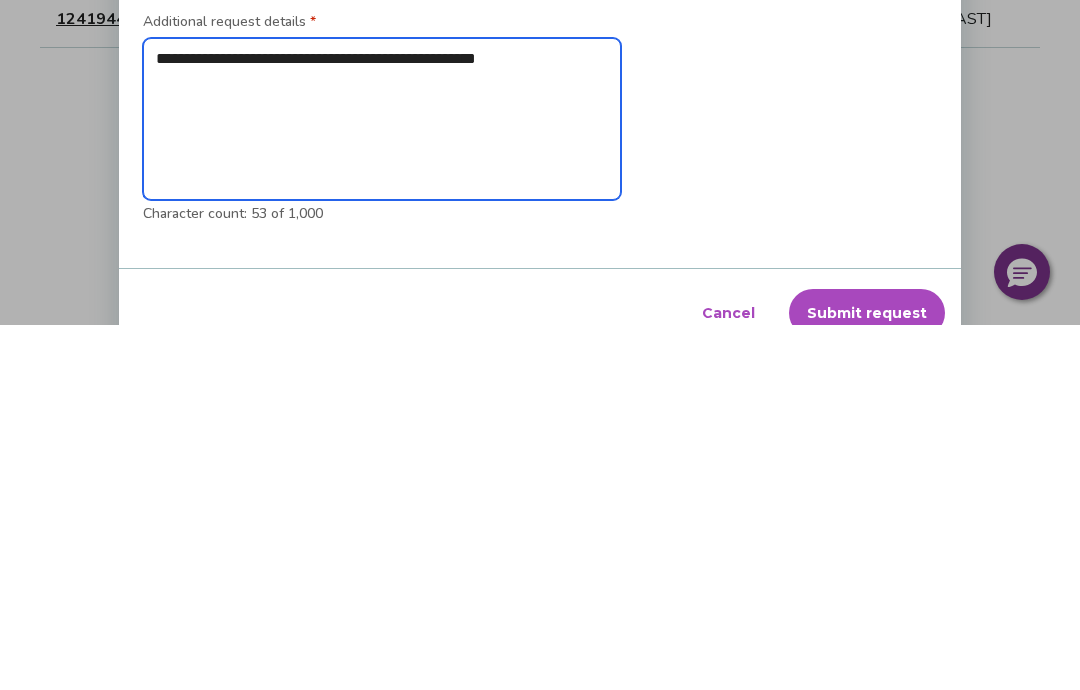 type on "**********" 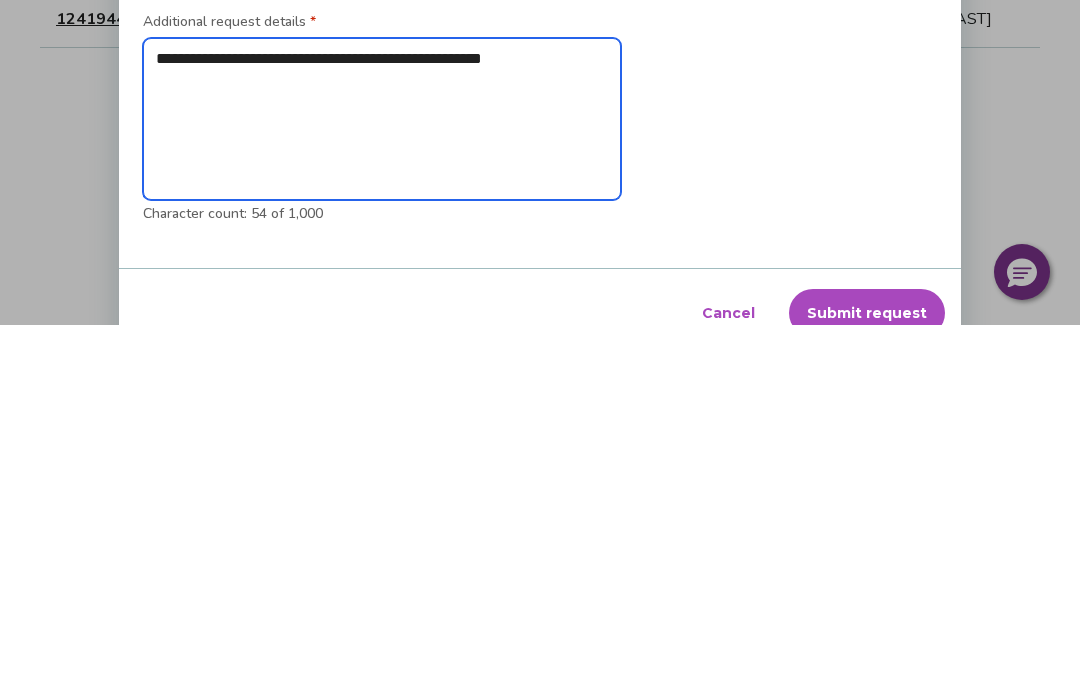 type on "*" 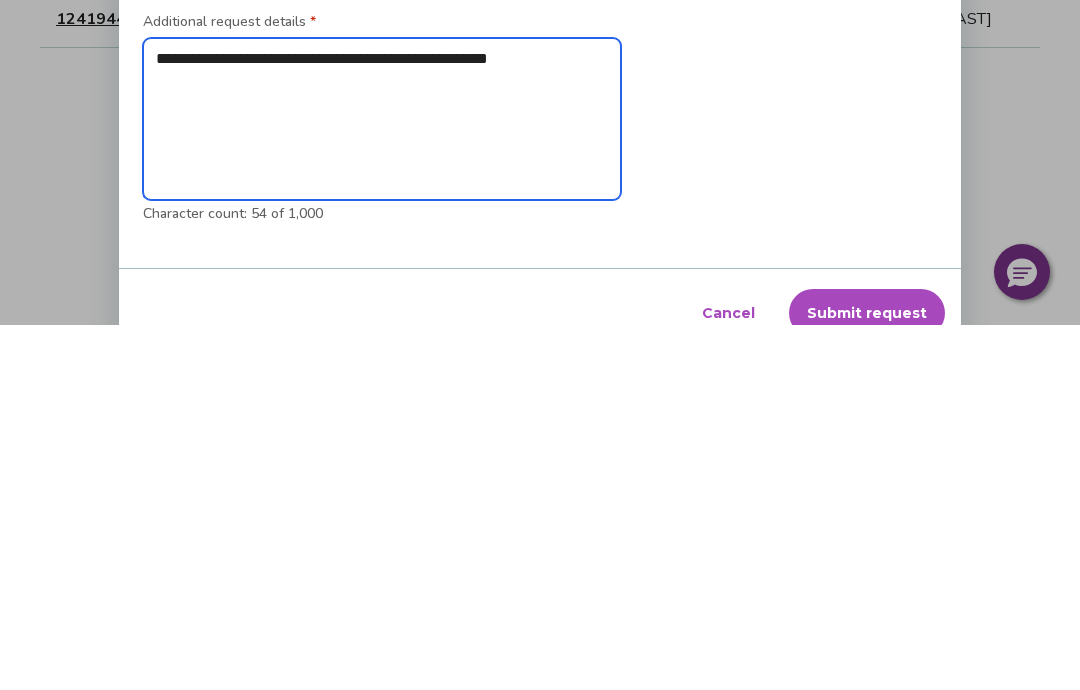 type on "*" 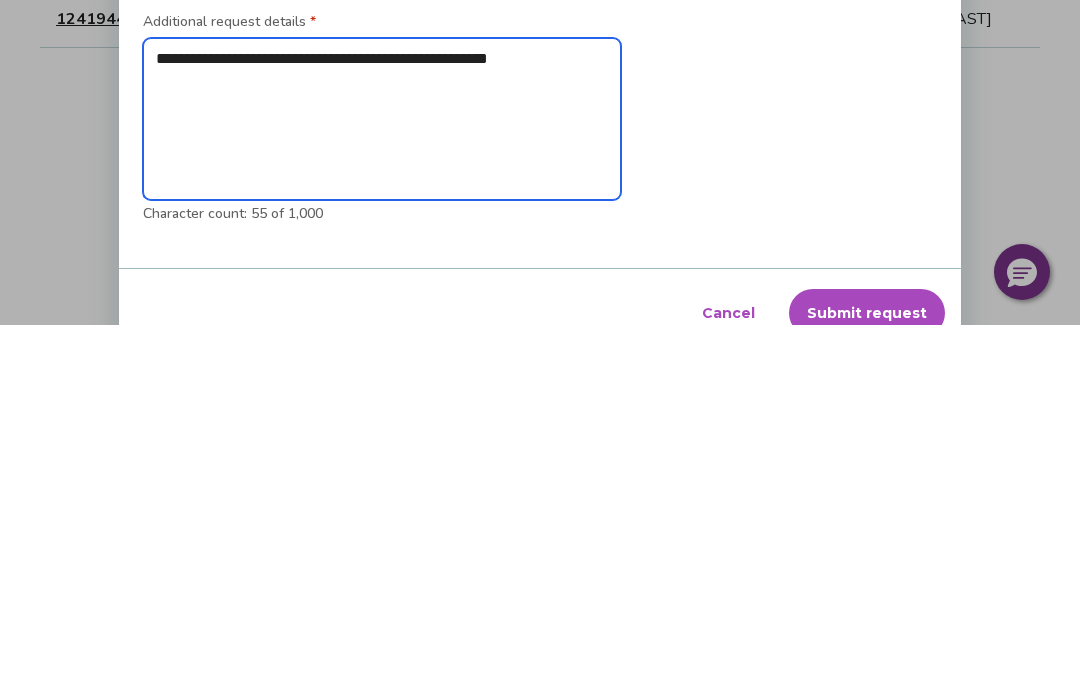 type on "**********" 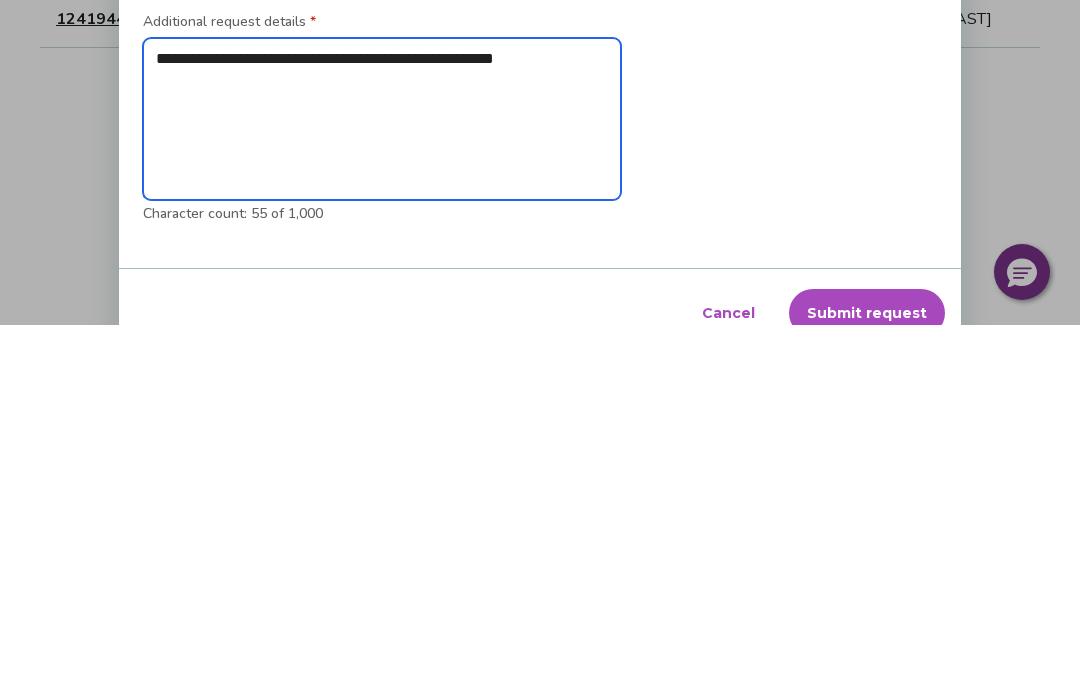 type on "*" 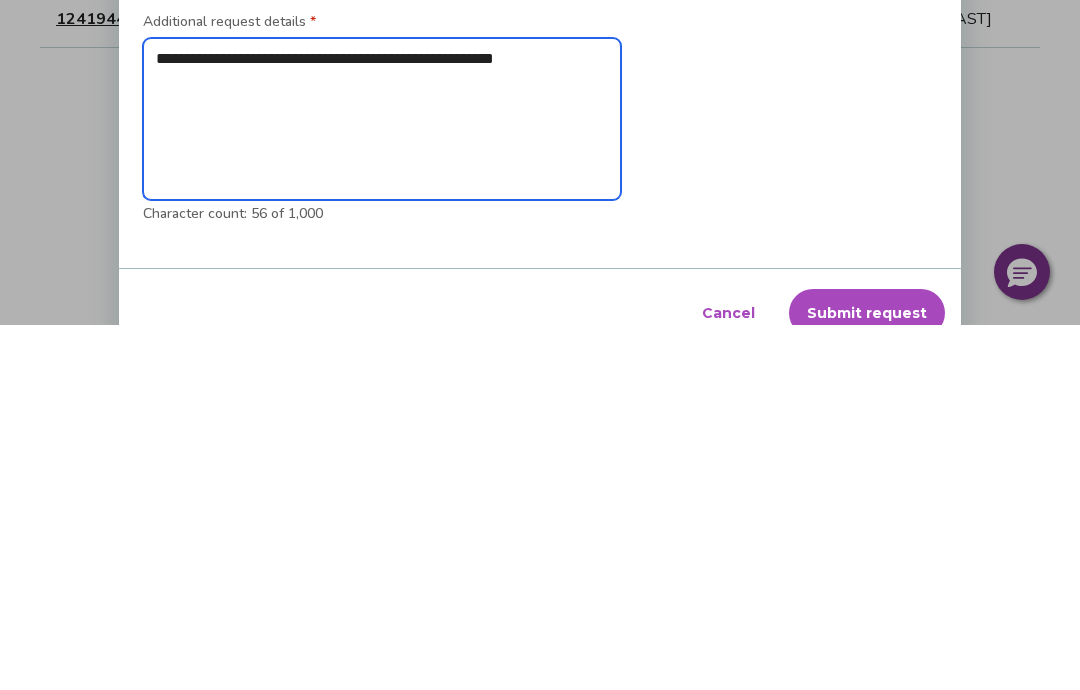 type on "**********" 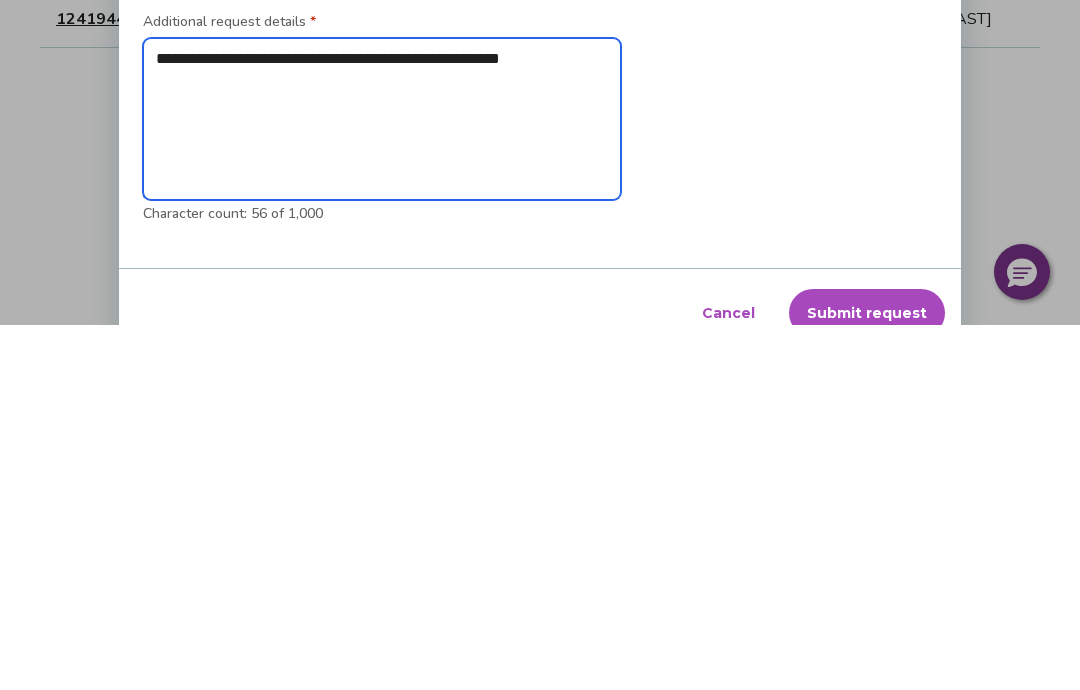 type on "*" 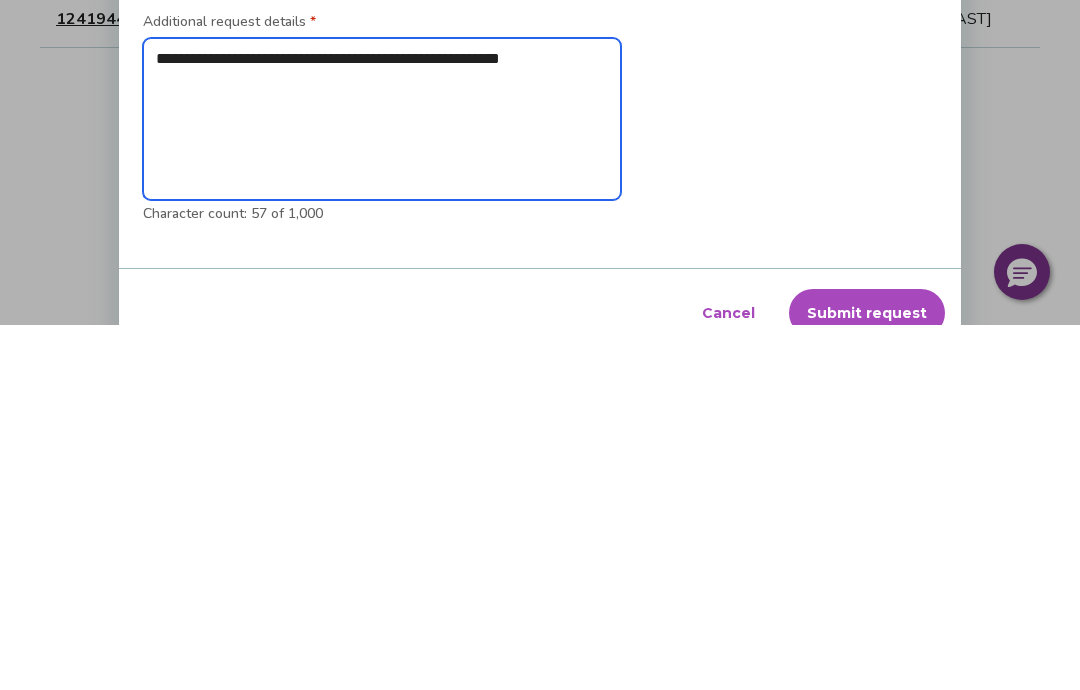 type on "**********" 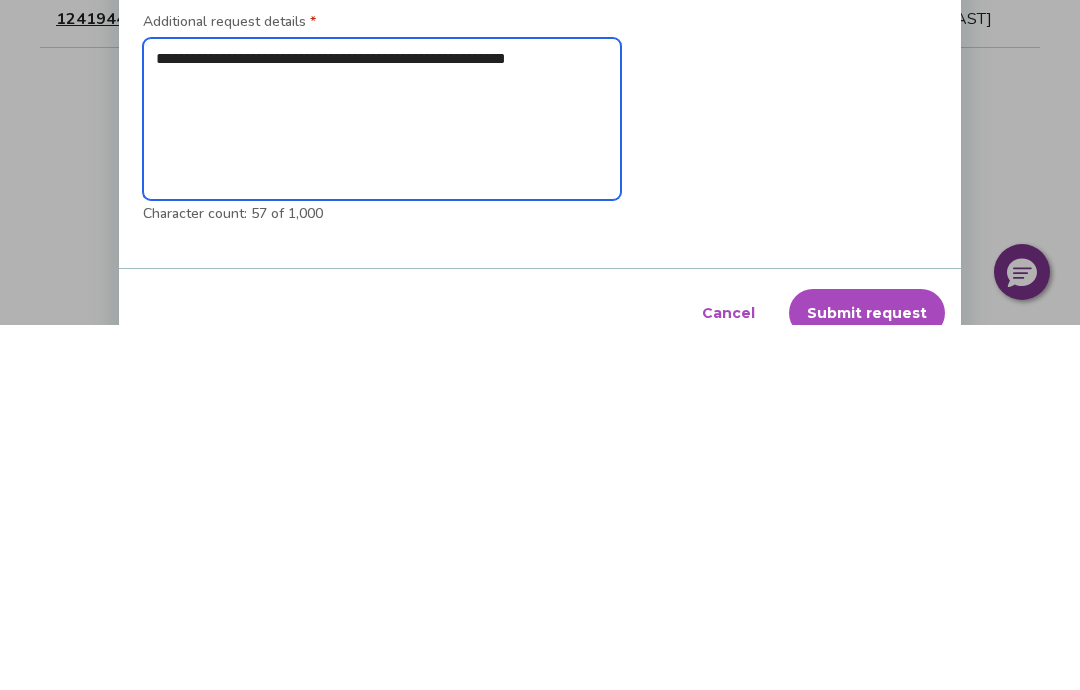 type on "*" 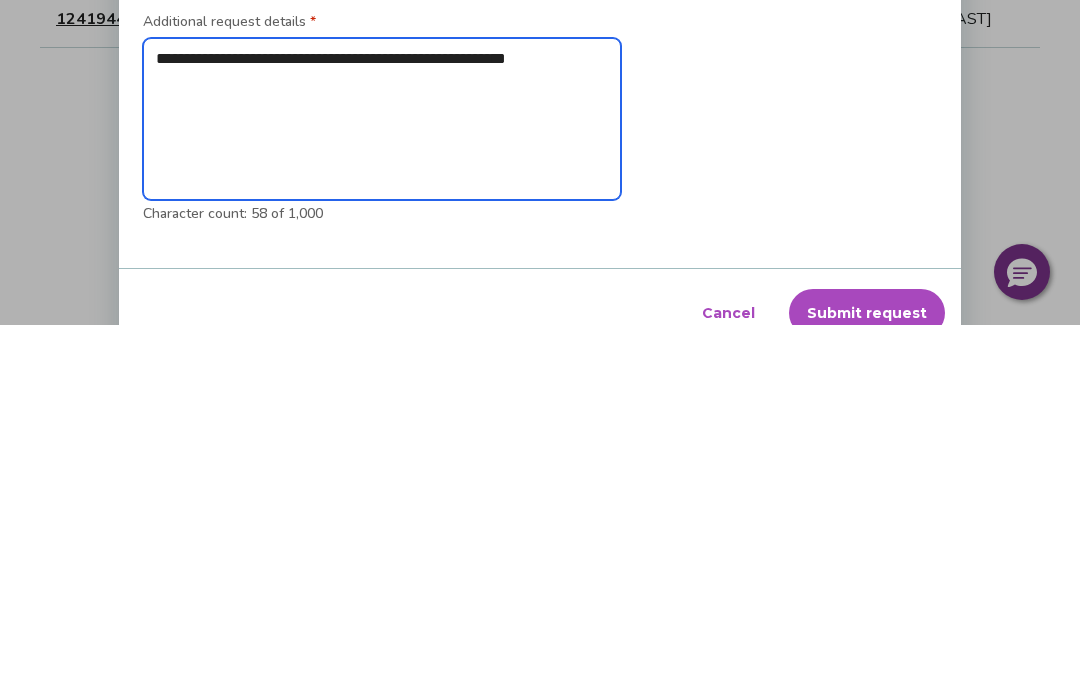 type on "**********" 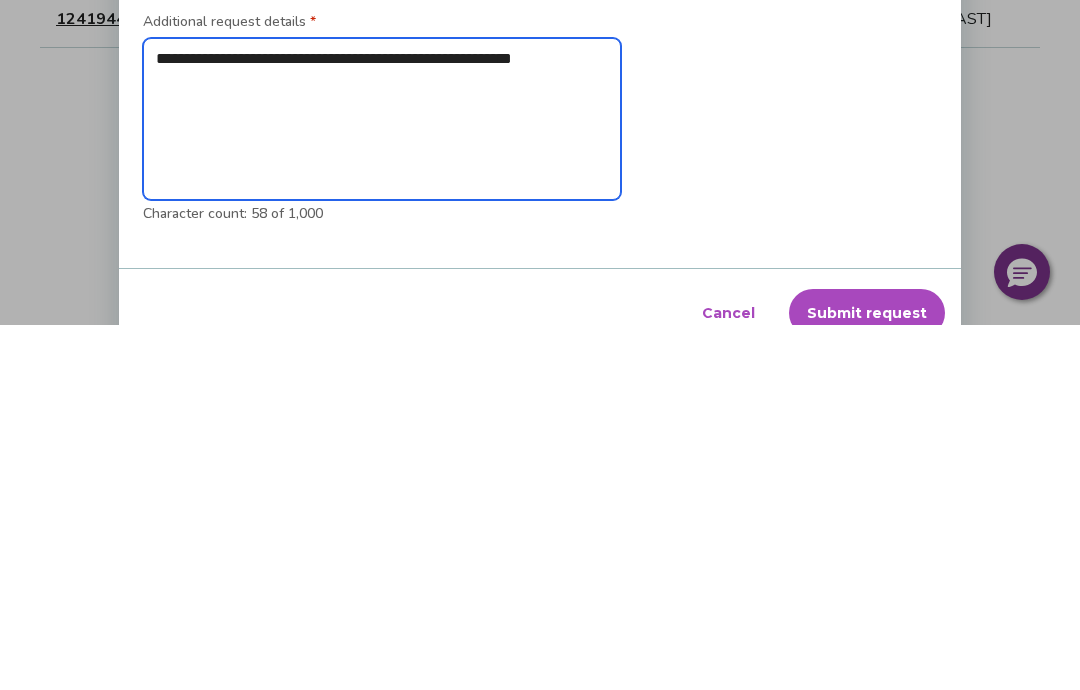 type on "*" 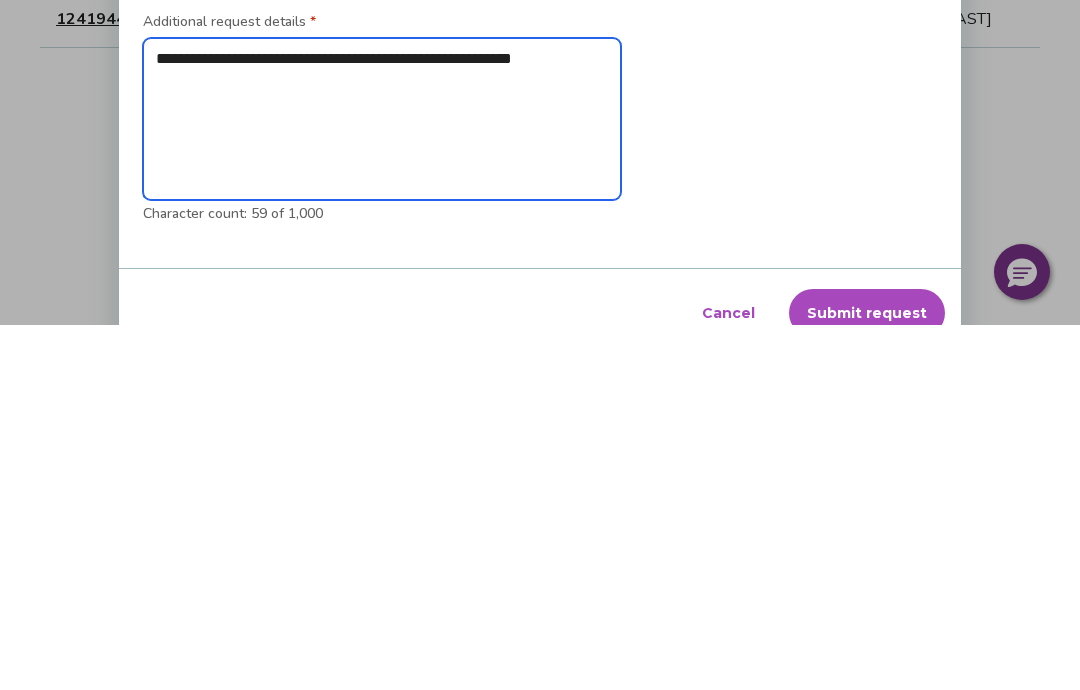 type on "**********" 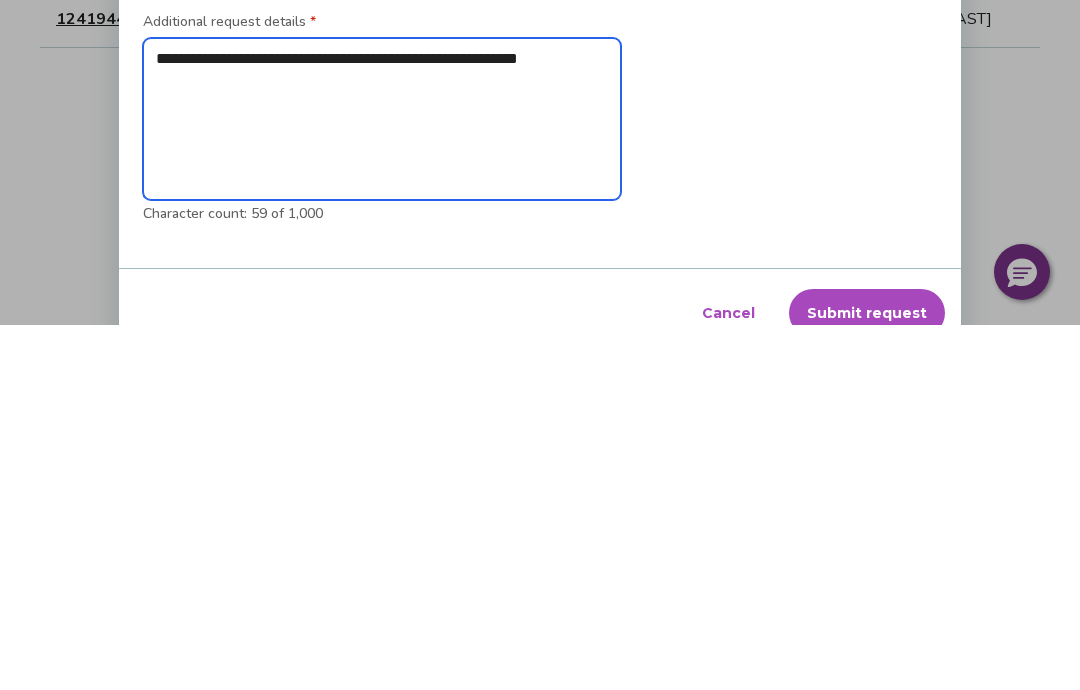 type on "*" 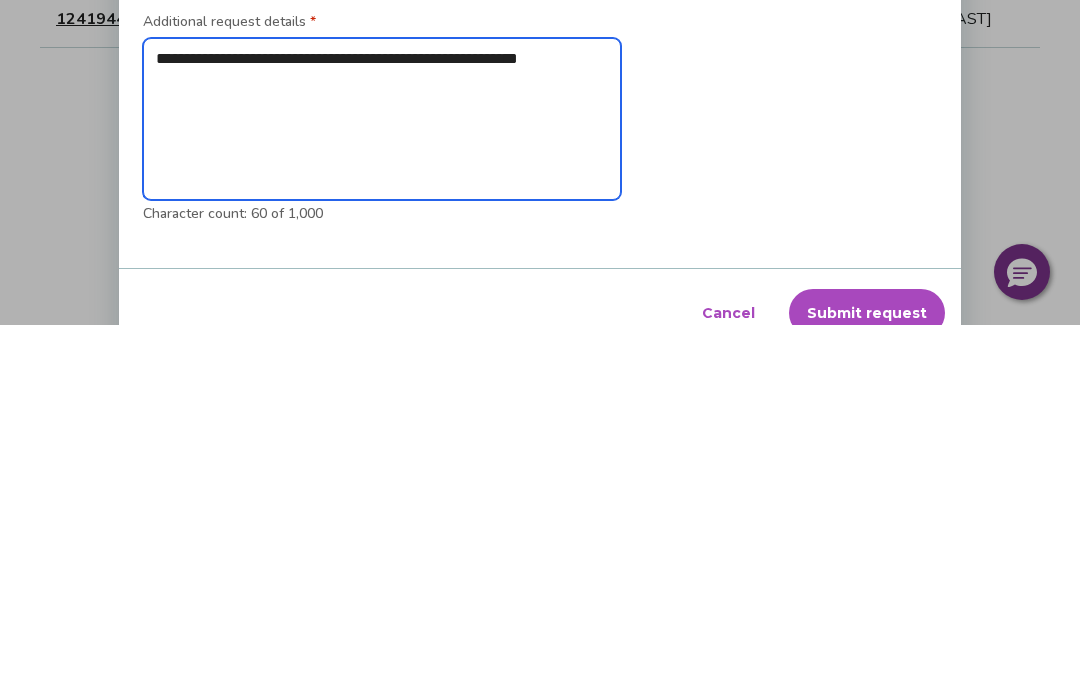 type on "**********" 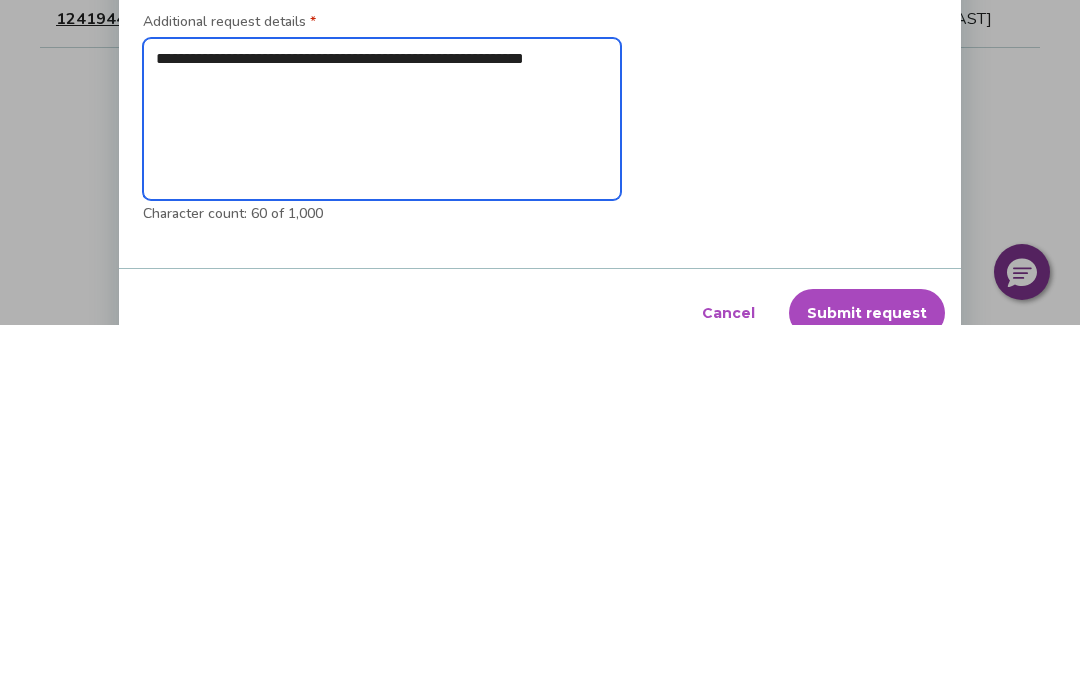type on "*" 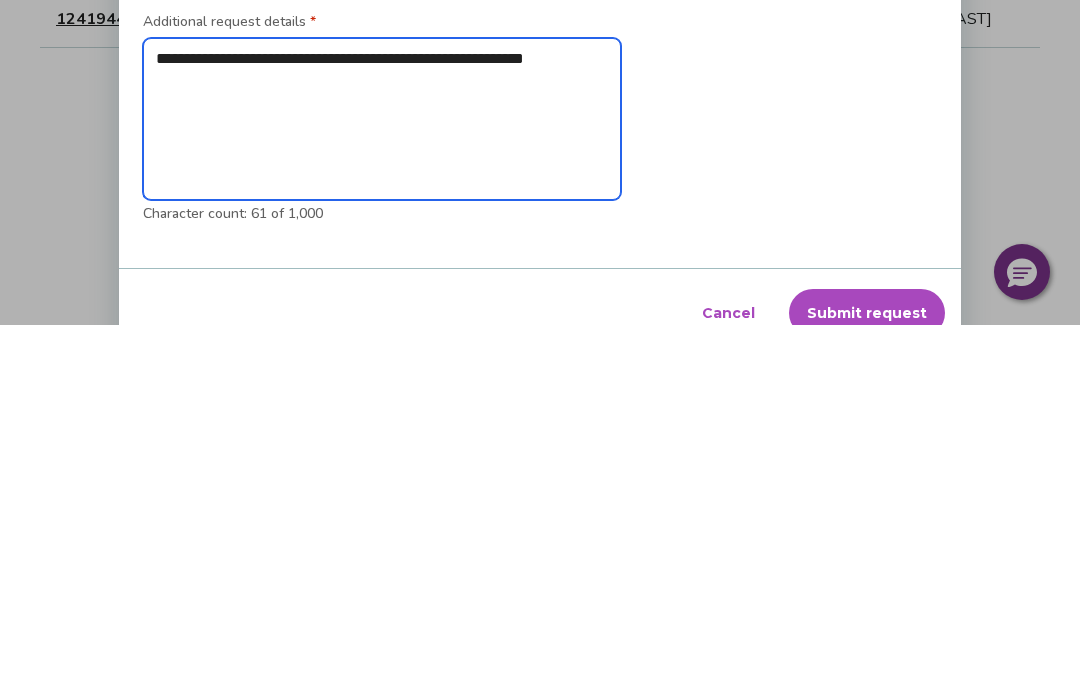 type on "**********" 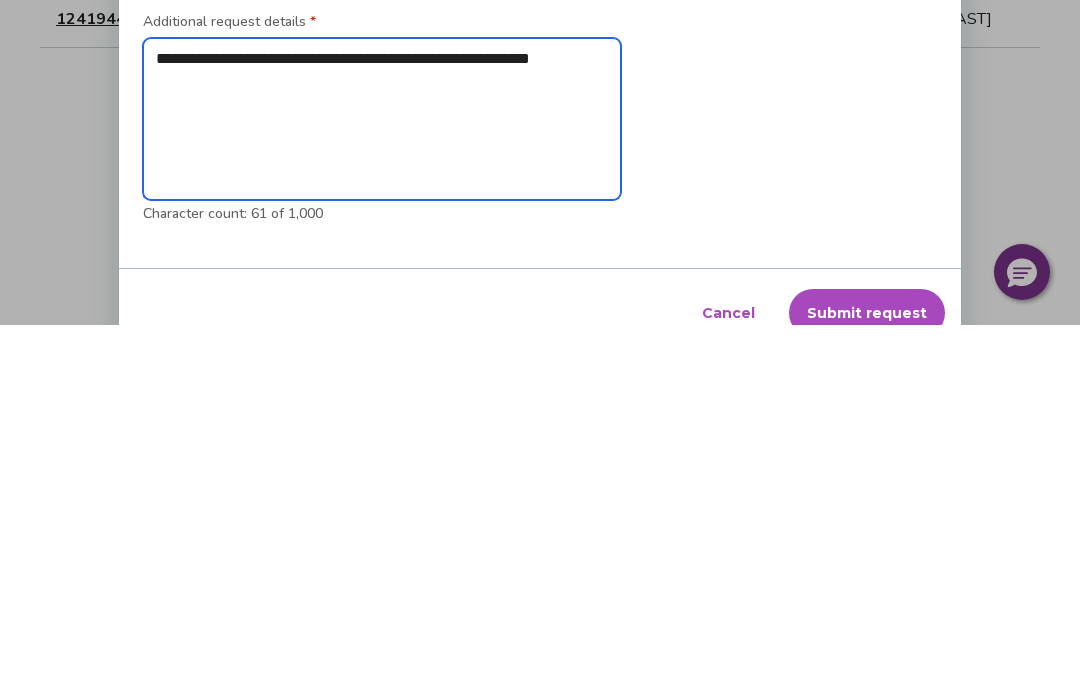 type on "*" 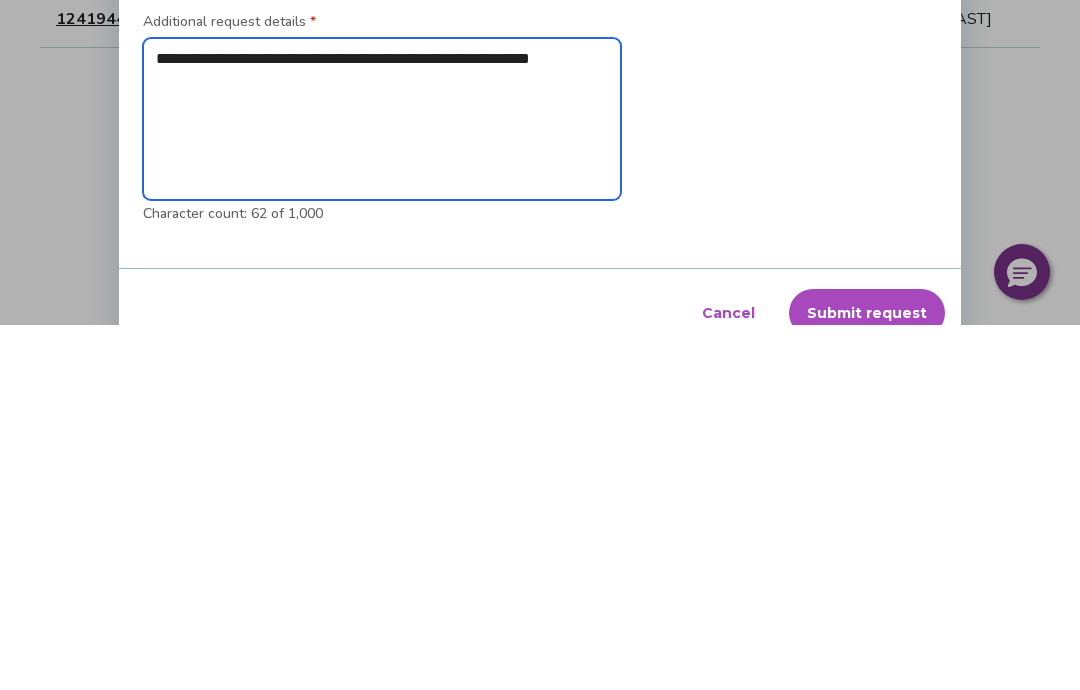 type on "**********" 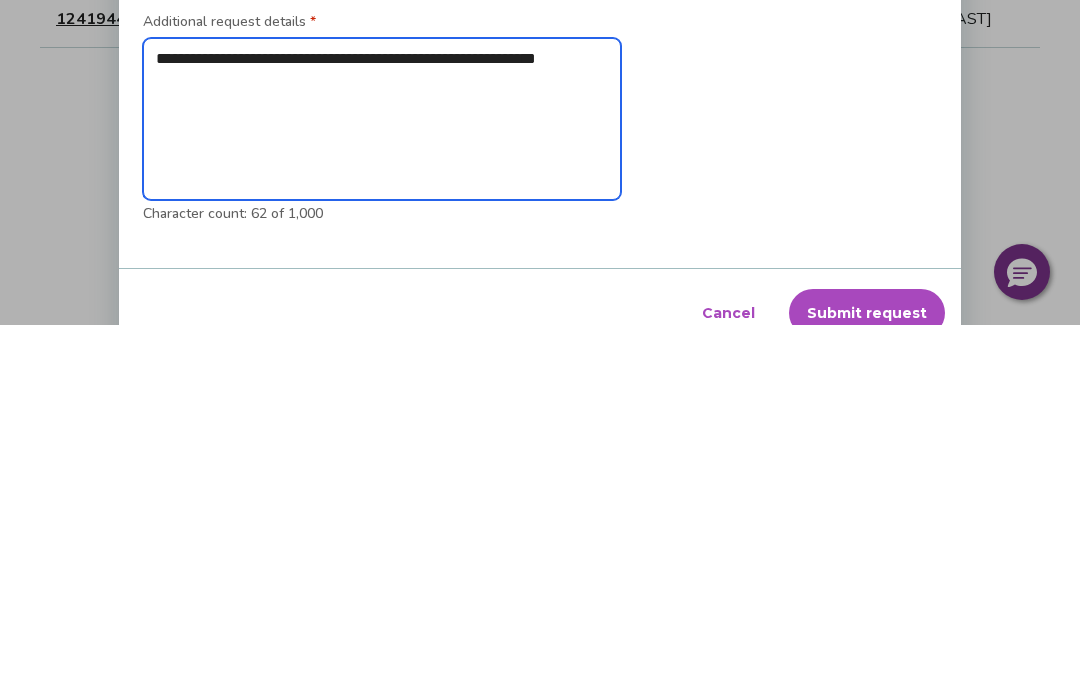 type on "*" 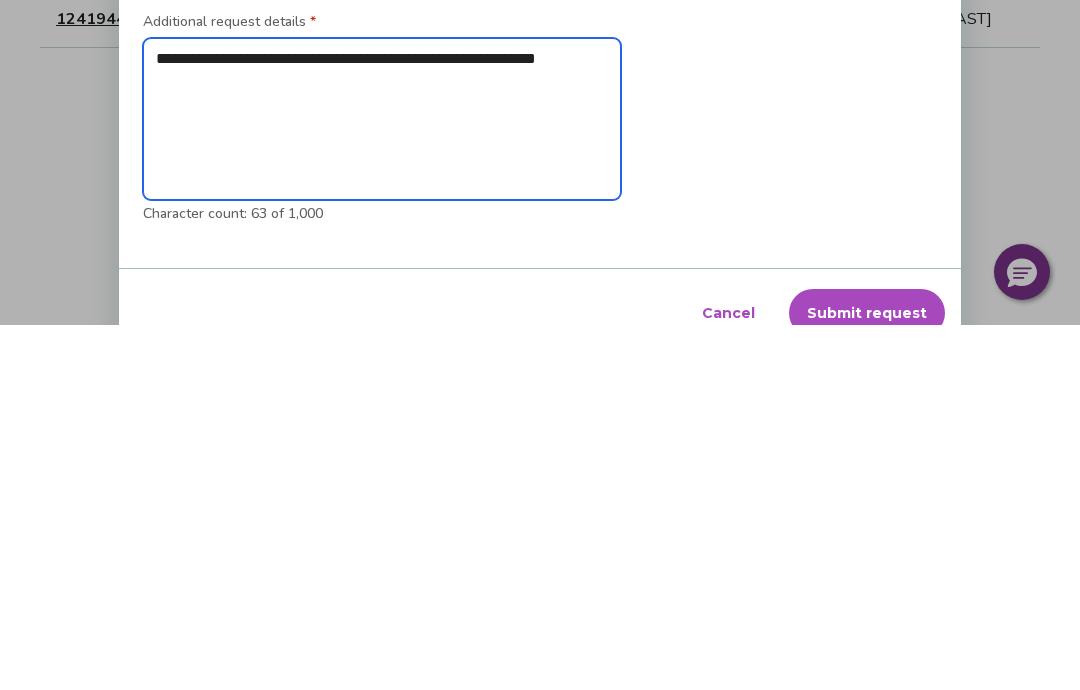 type on "**********" 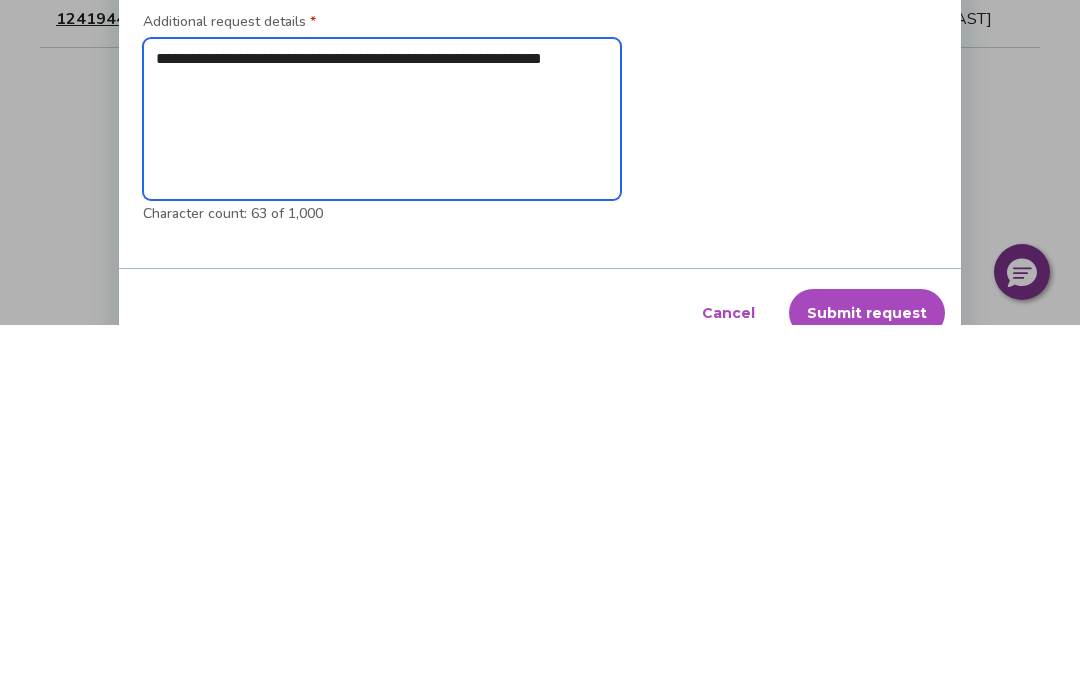 type on "*" 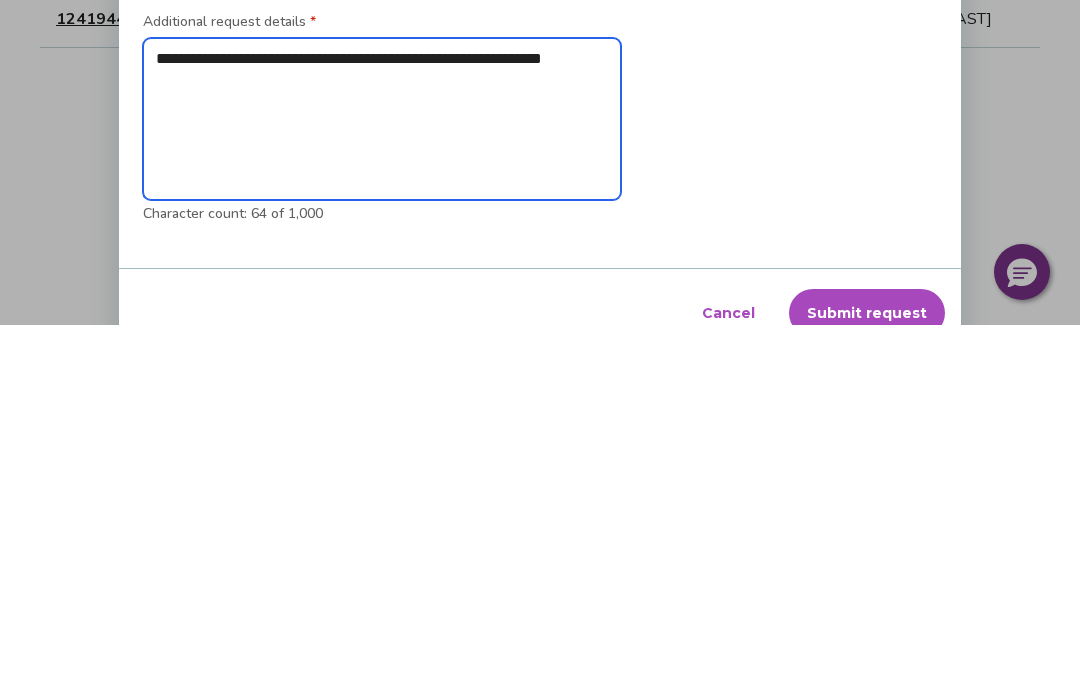 type on "**********" 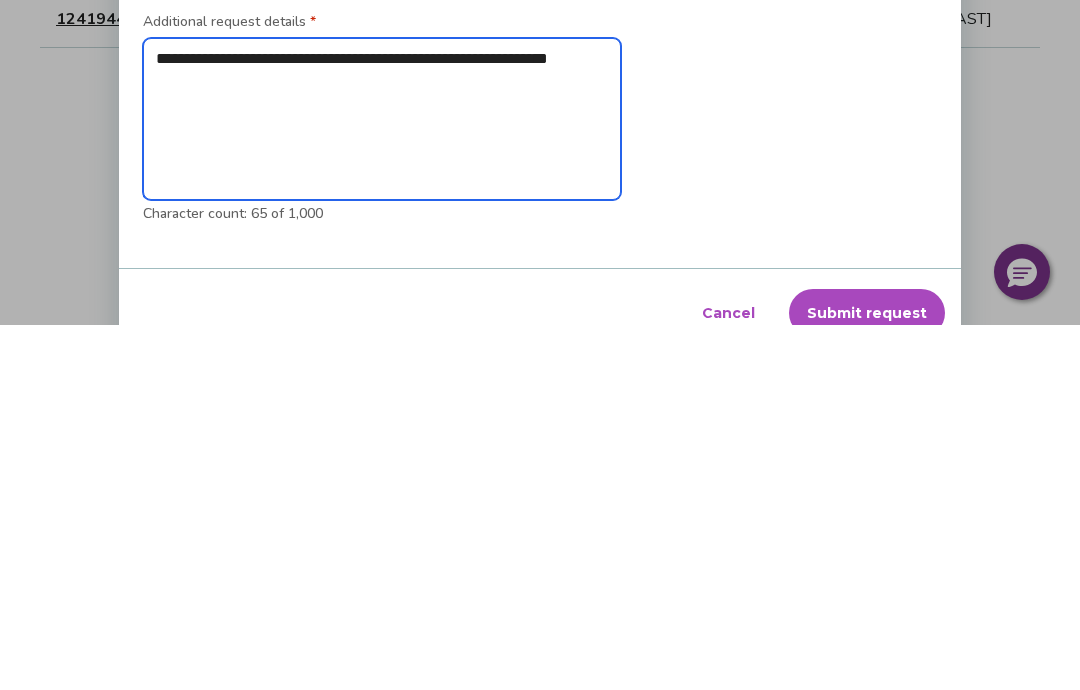 type on "**********" 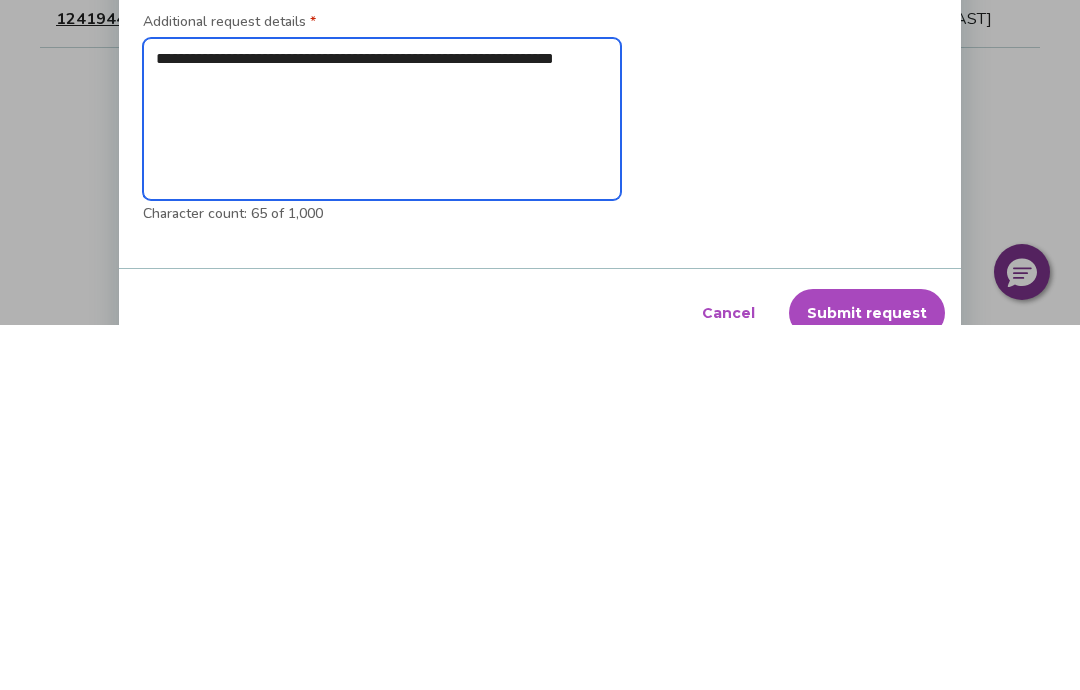 type on "*" 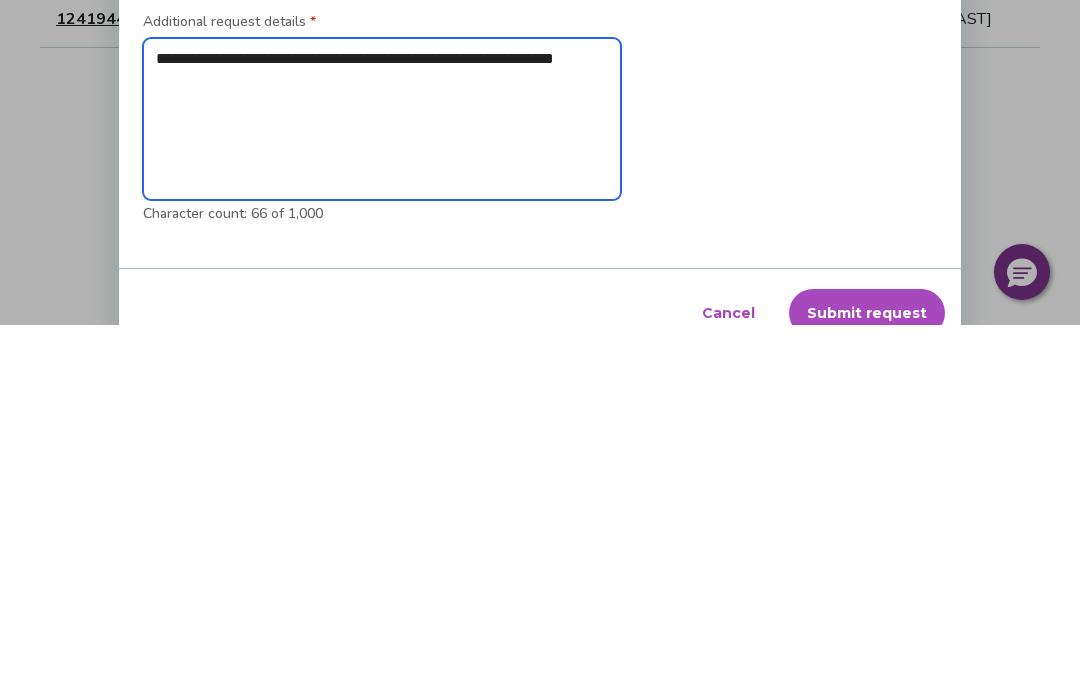 type on "**********" 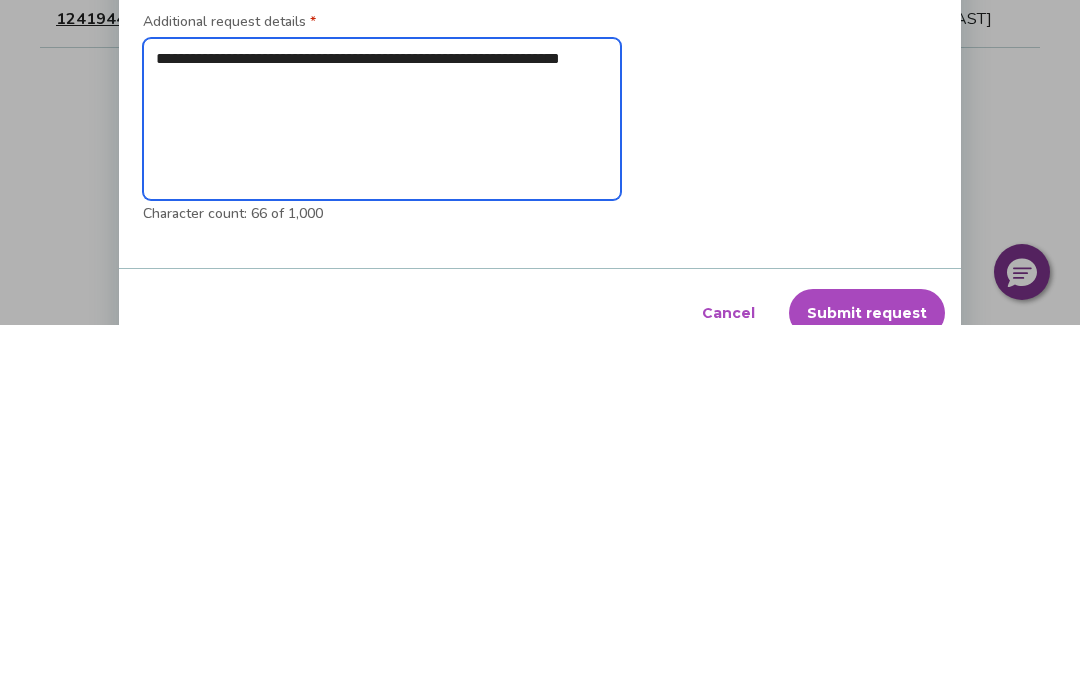 type on "*" 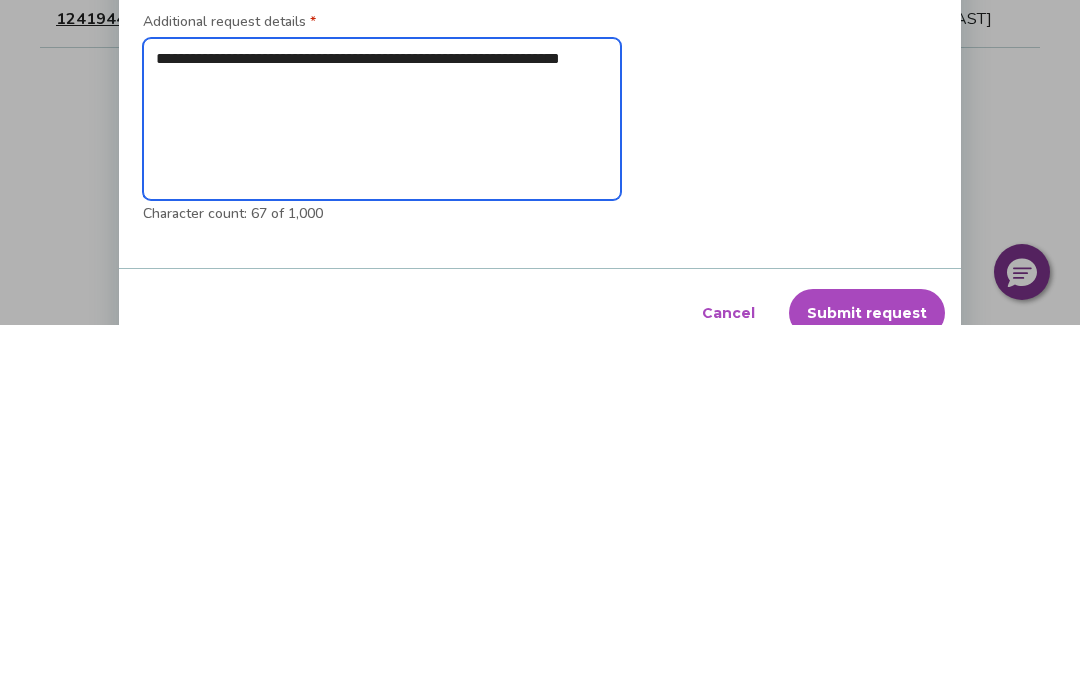 type on "**********" 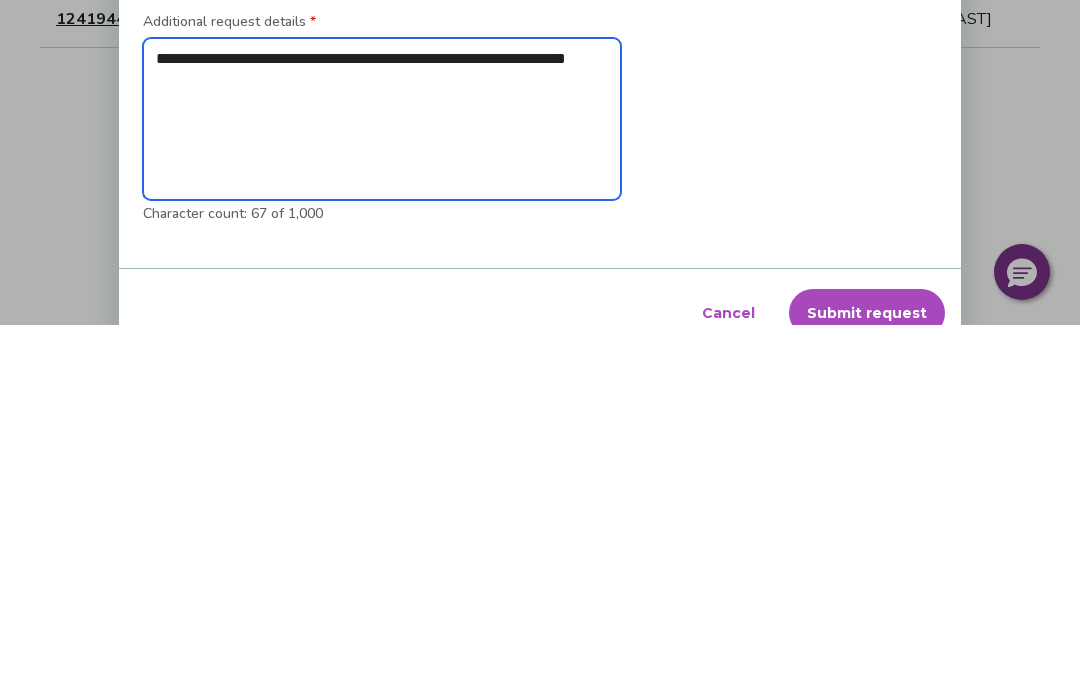 type on "*" 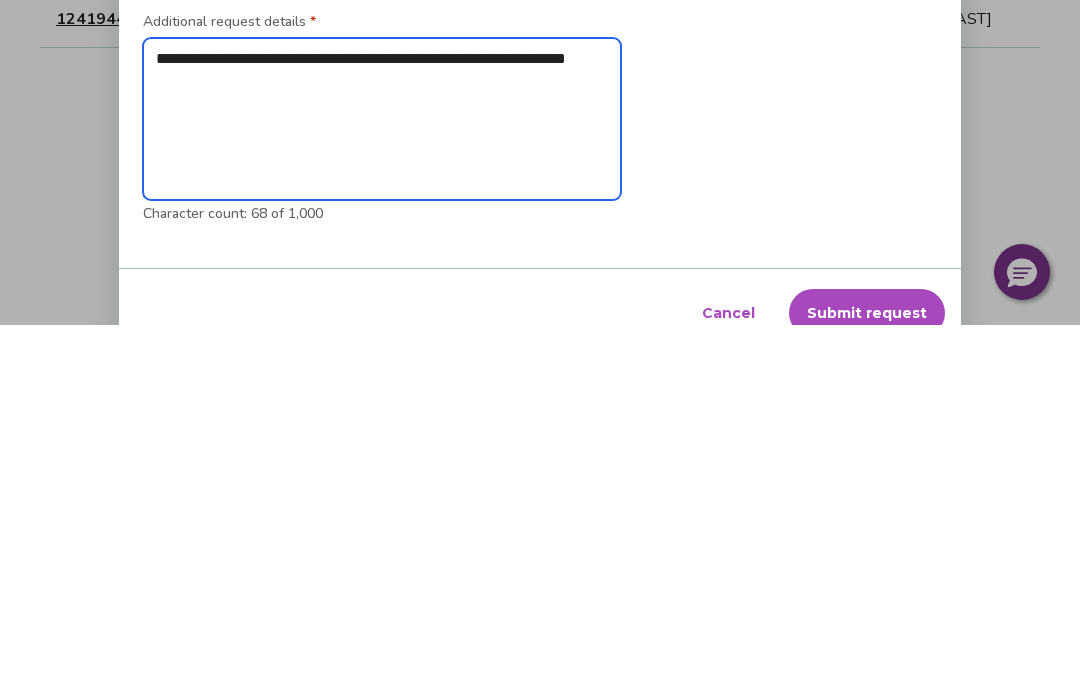 type on "**********" 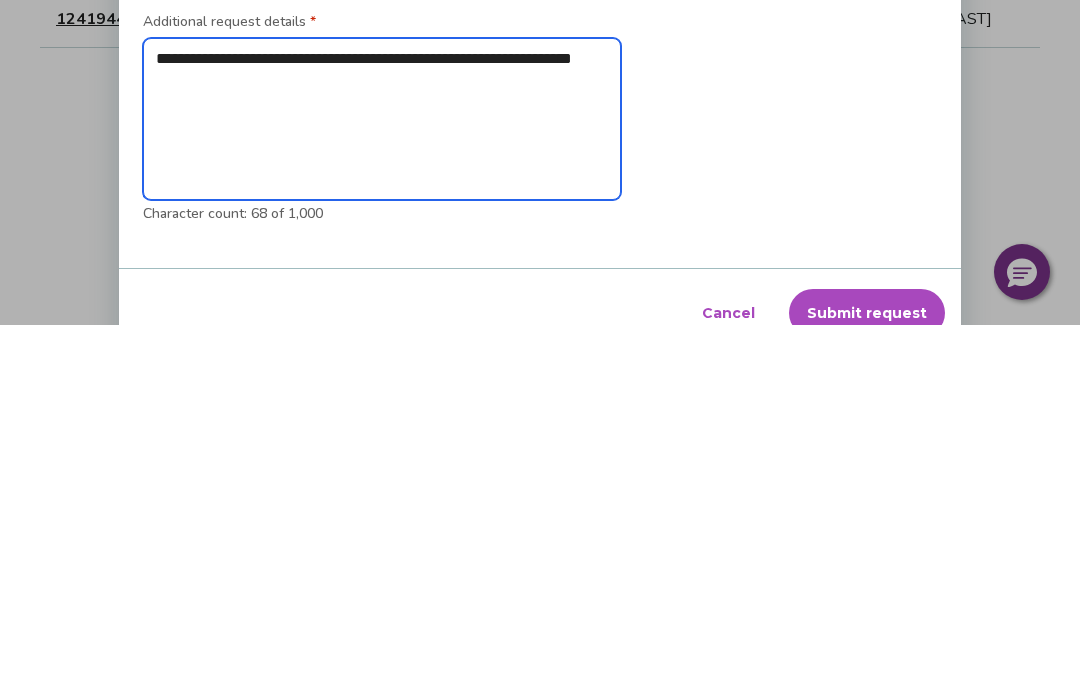type on "**********" 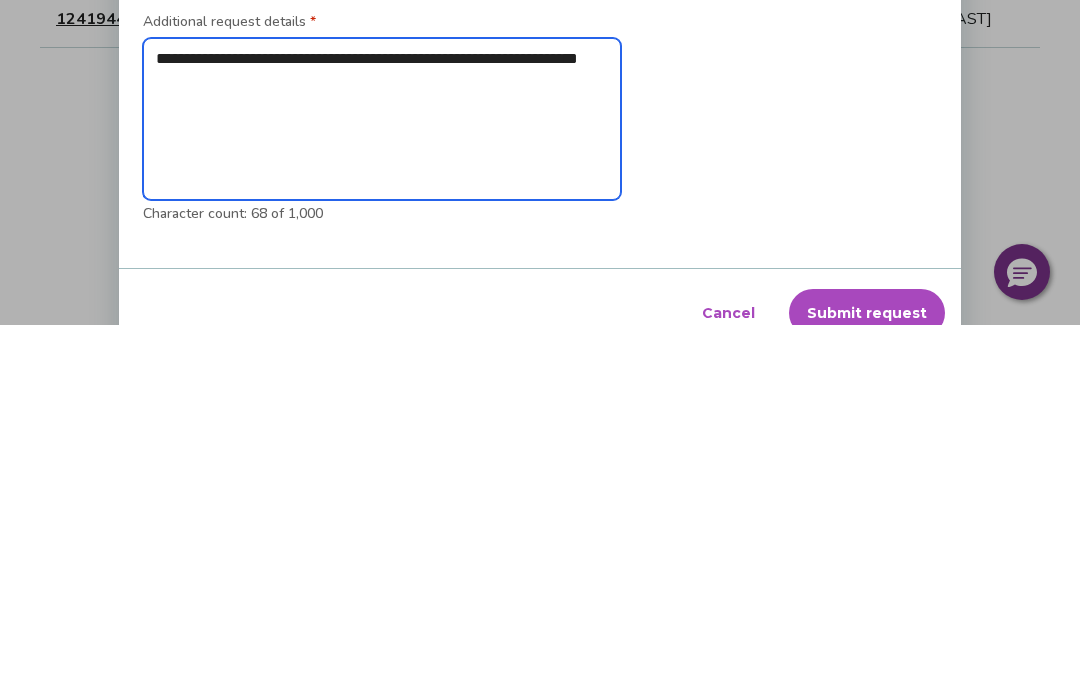 type on "*" 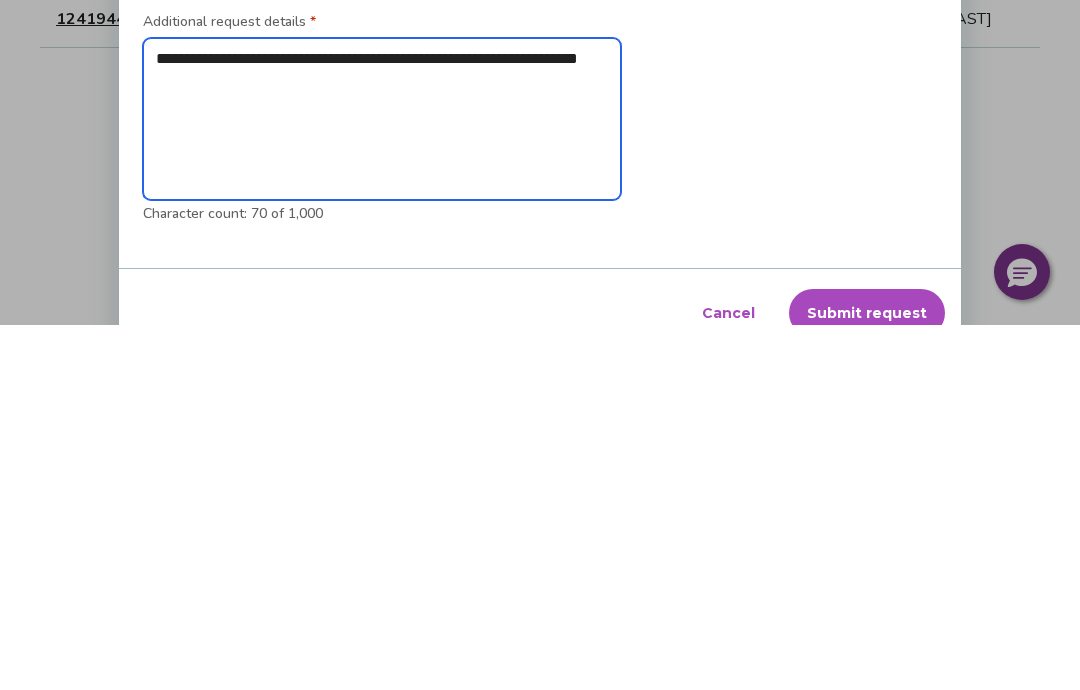 type on "**********" 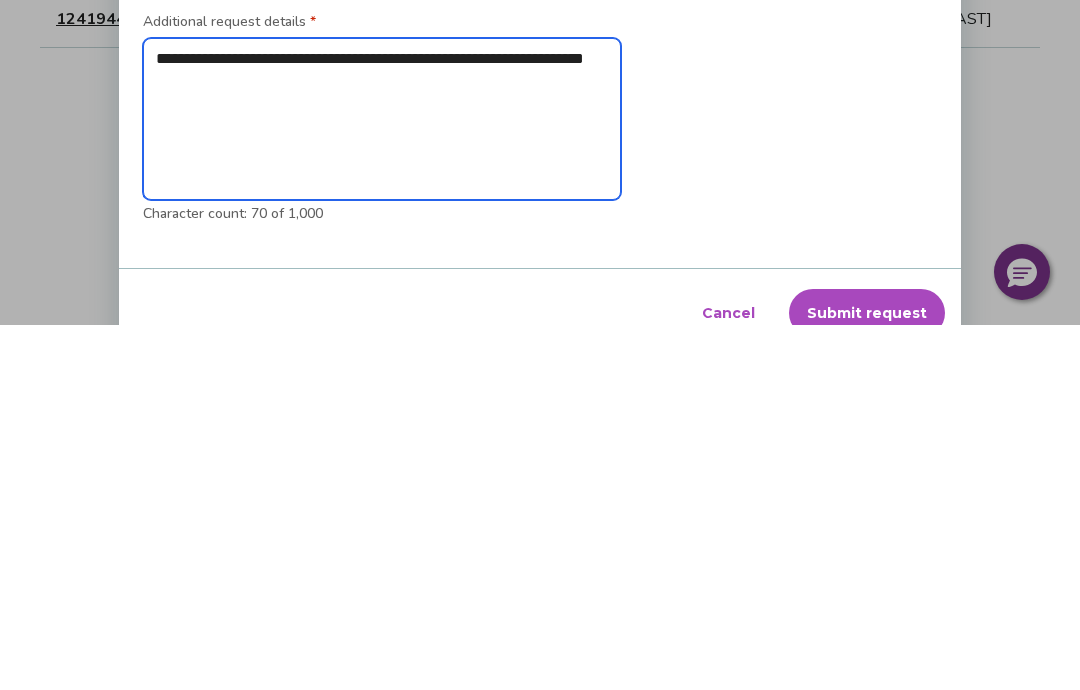 type on "*" 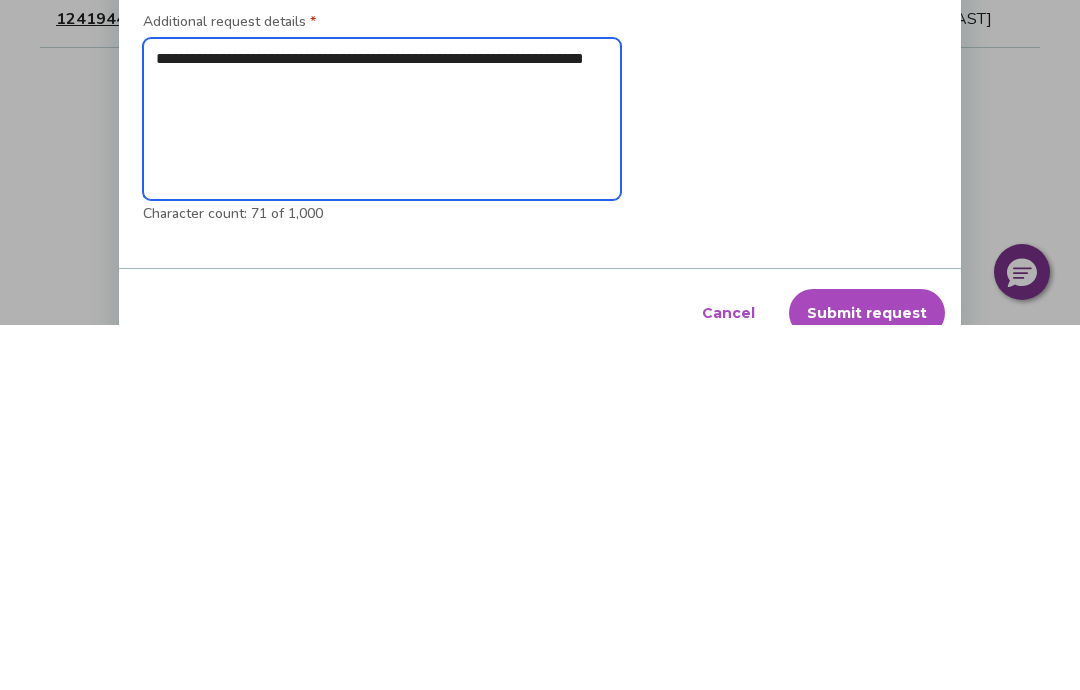 type on "**********" 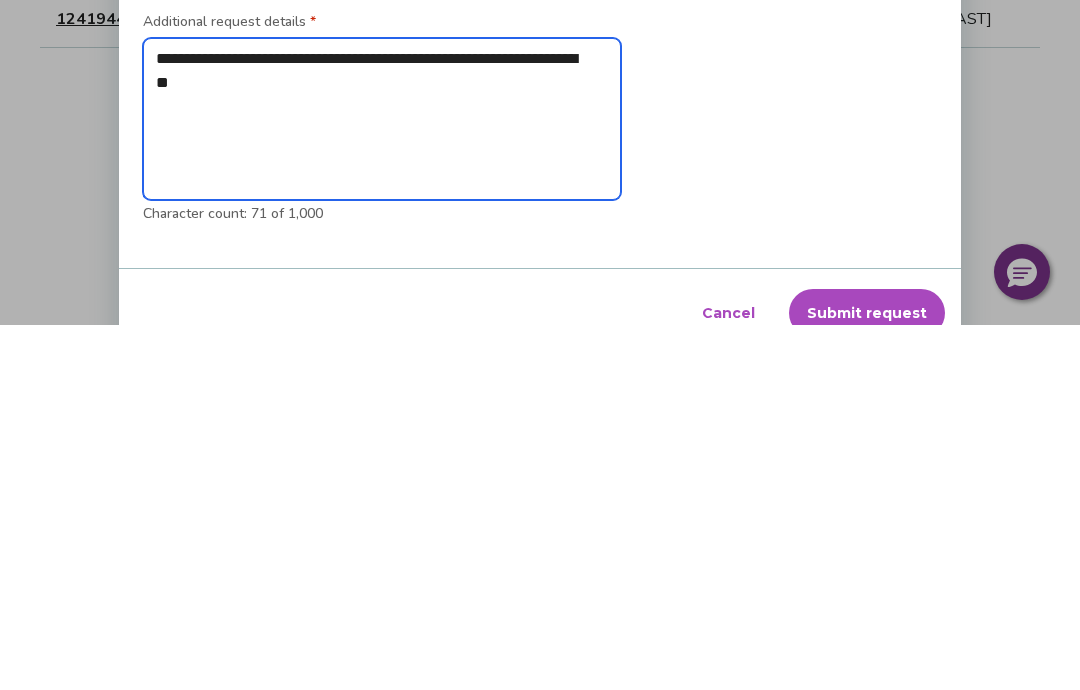 type on "*" 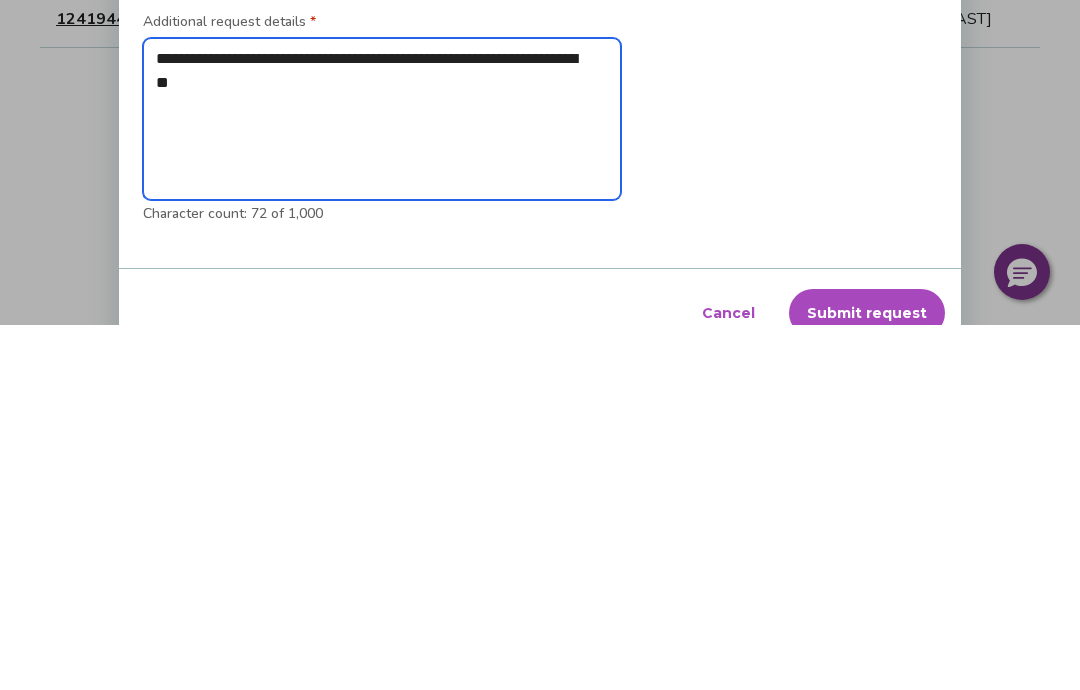 type on "**********" 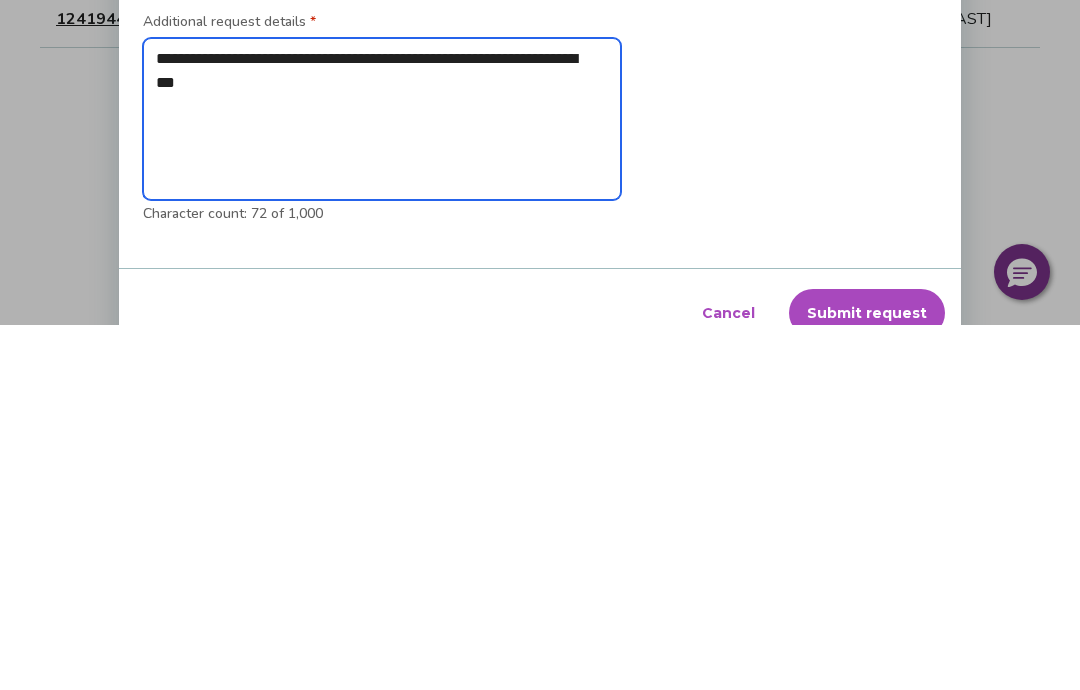 type on "*" 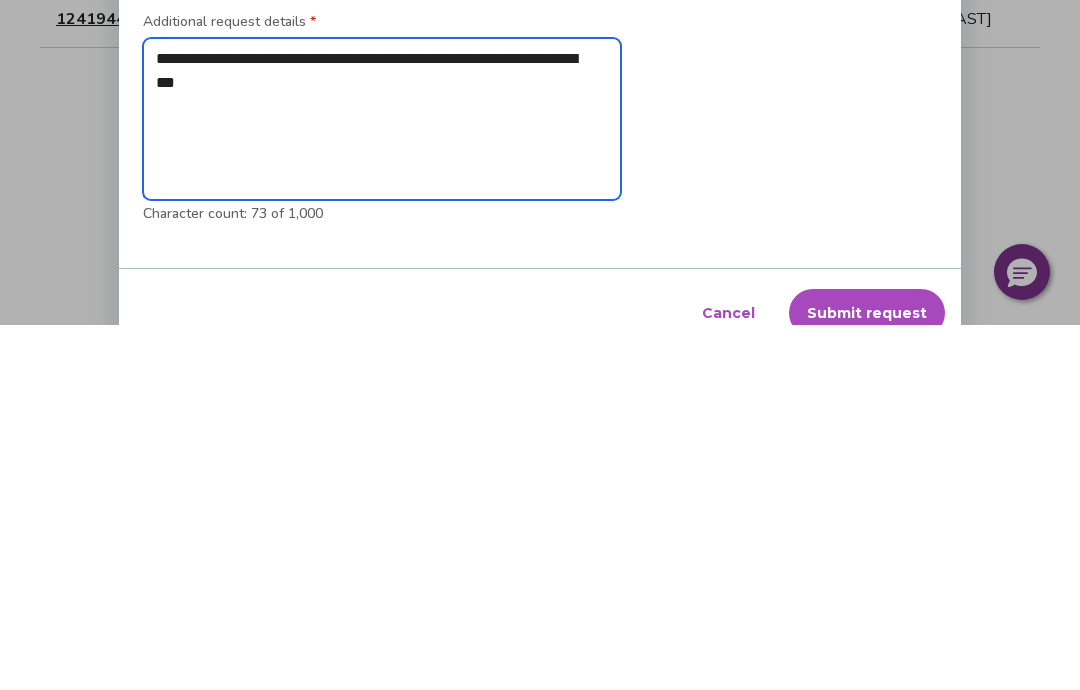 type on "**********" 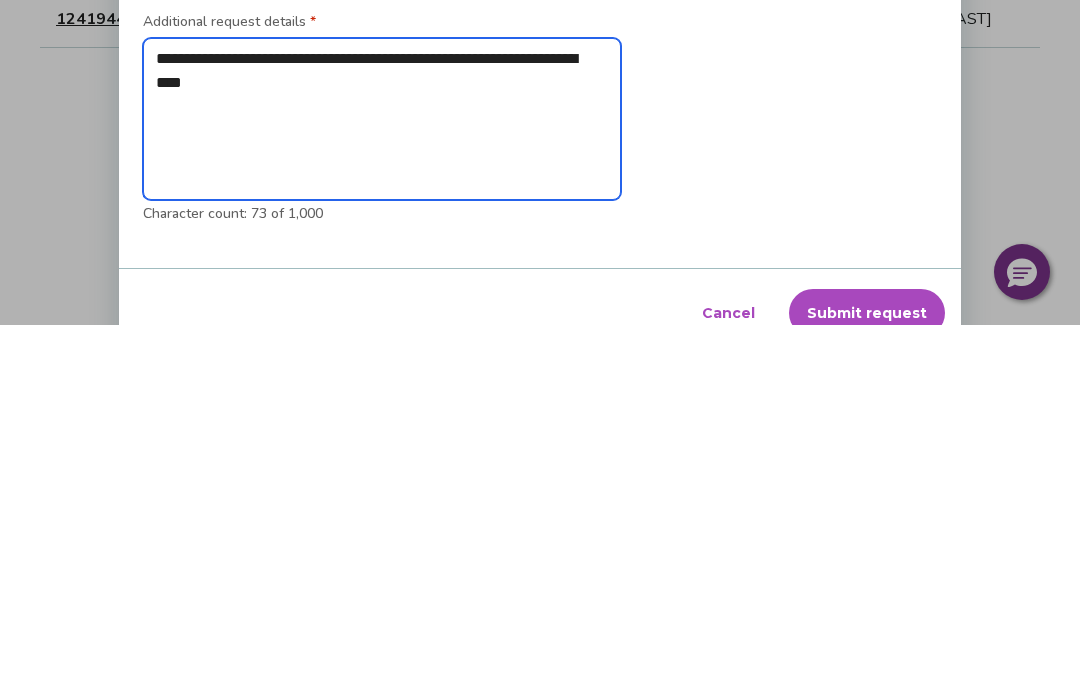 type on "*" 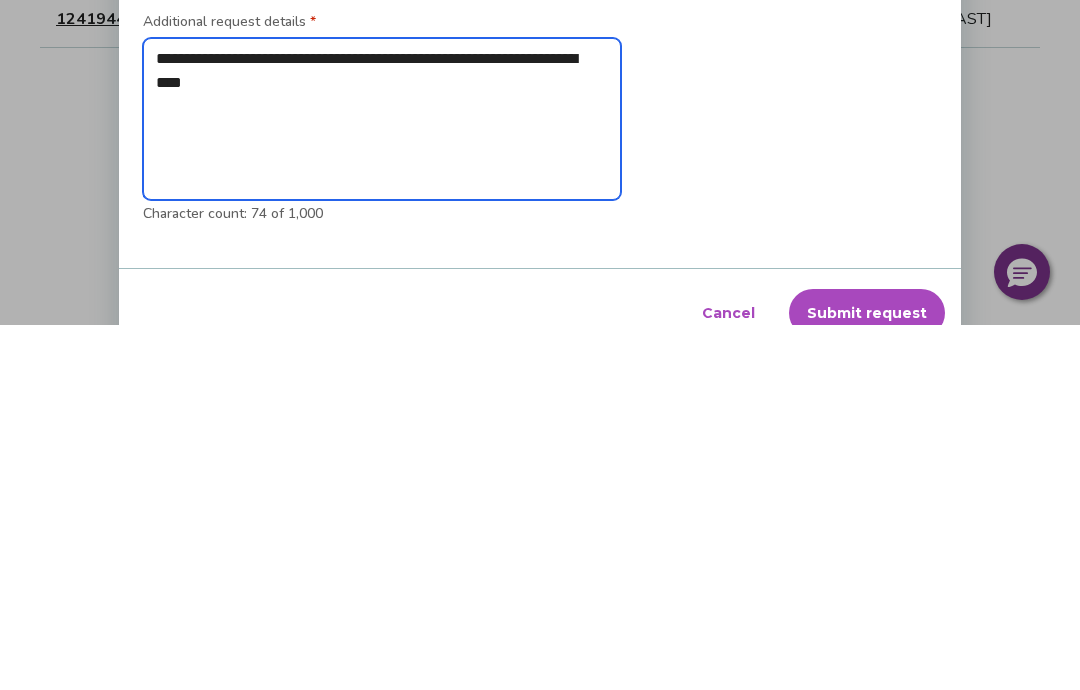 type on "**********" 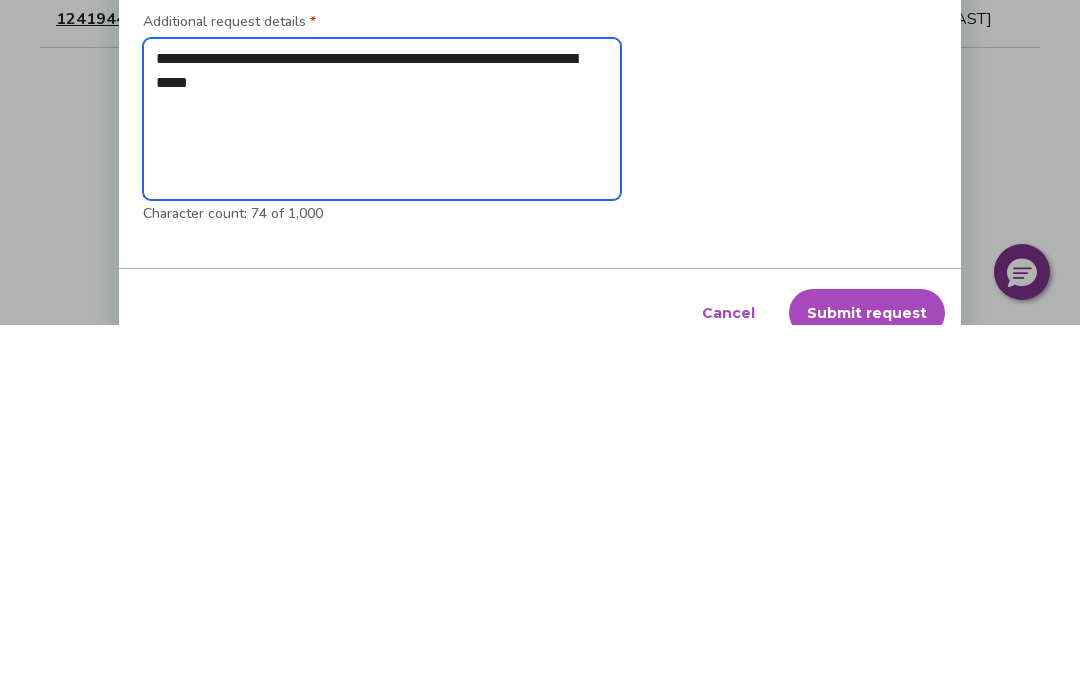 type on "*" 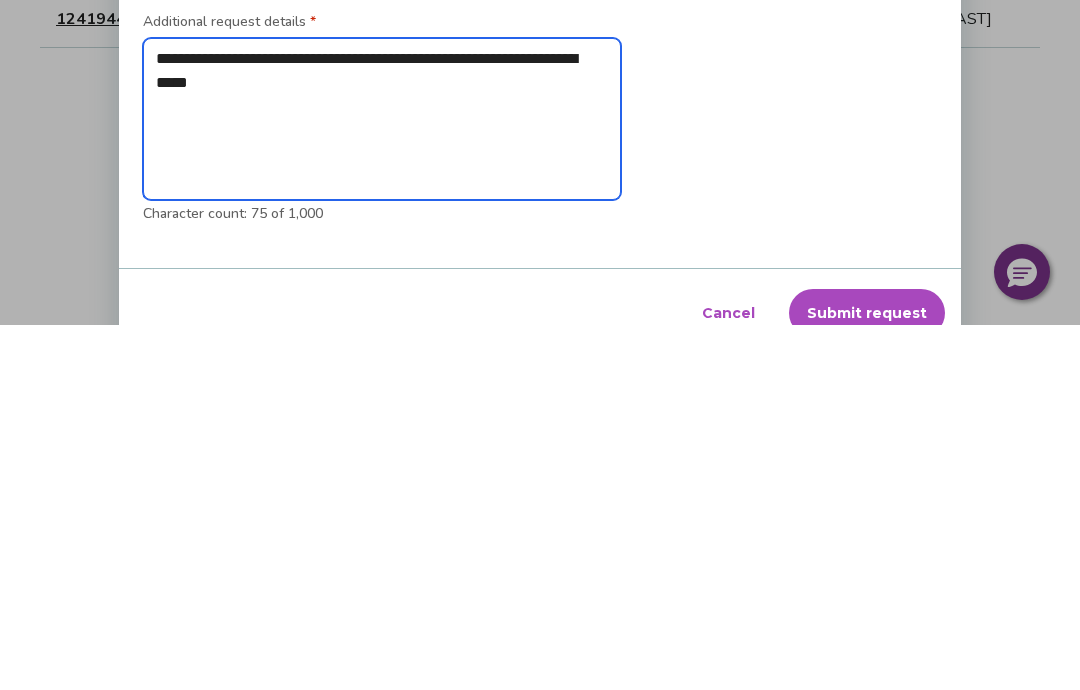 type on "**********" 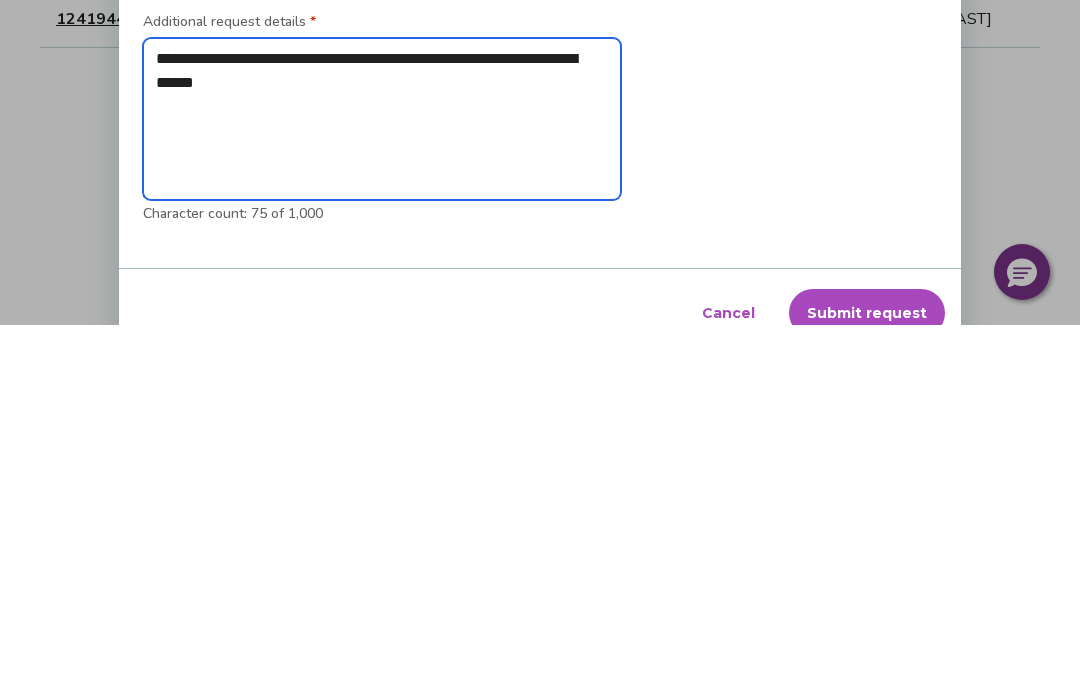 type on "*" 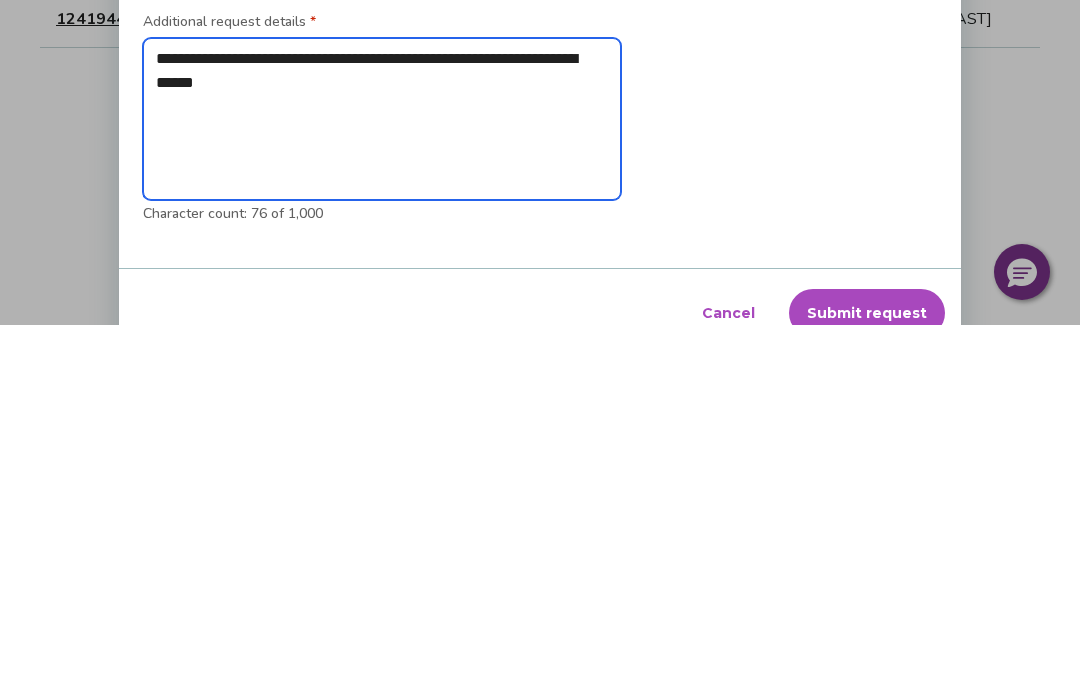 type on "**********" 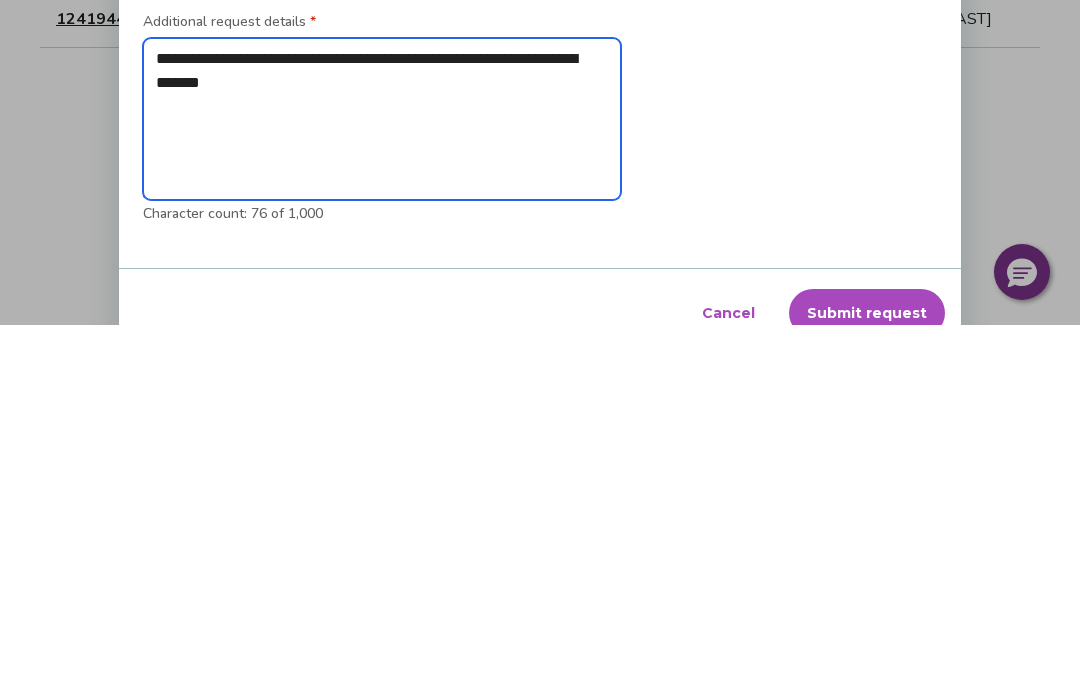 type on "*" 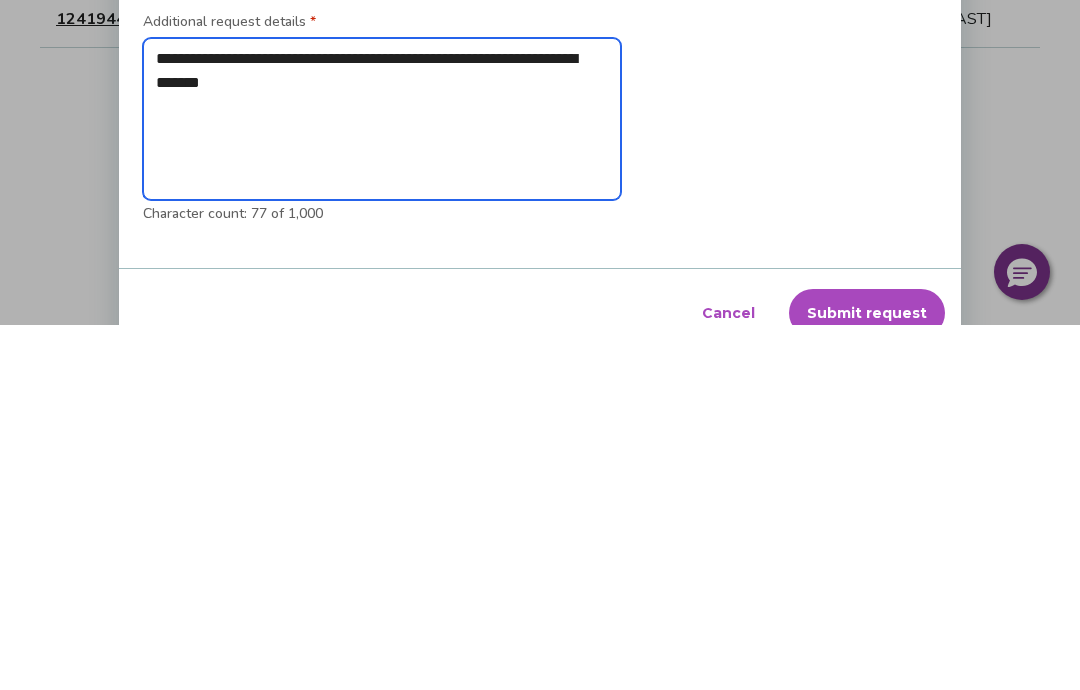 type on "**********" 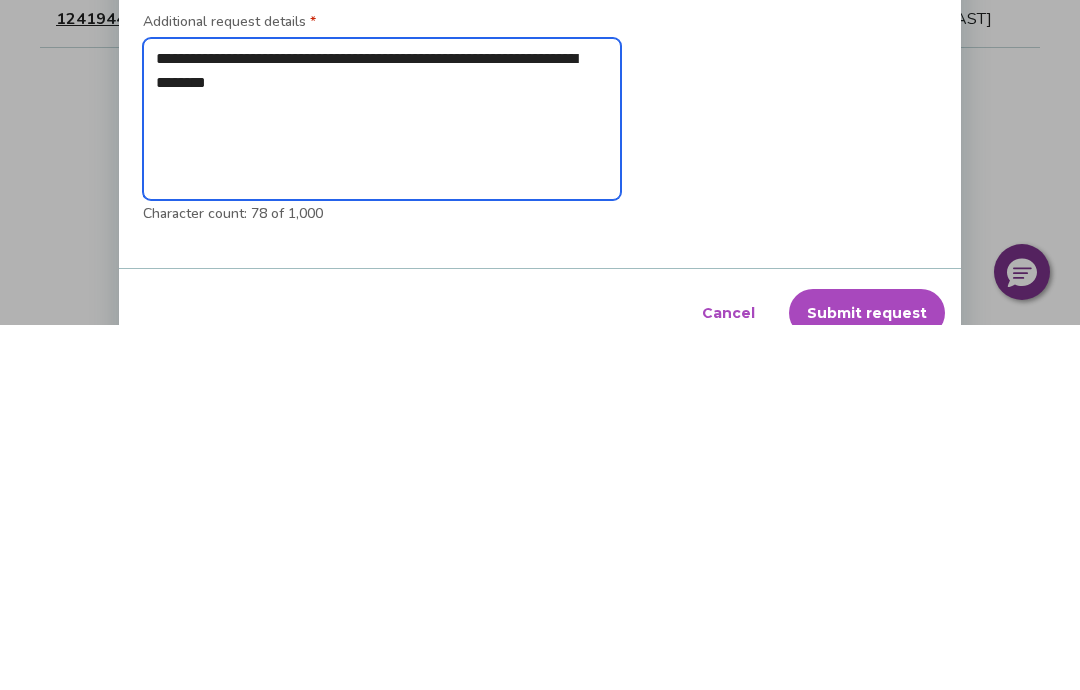 type on "**********" 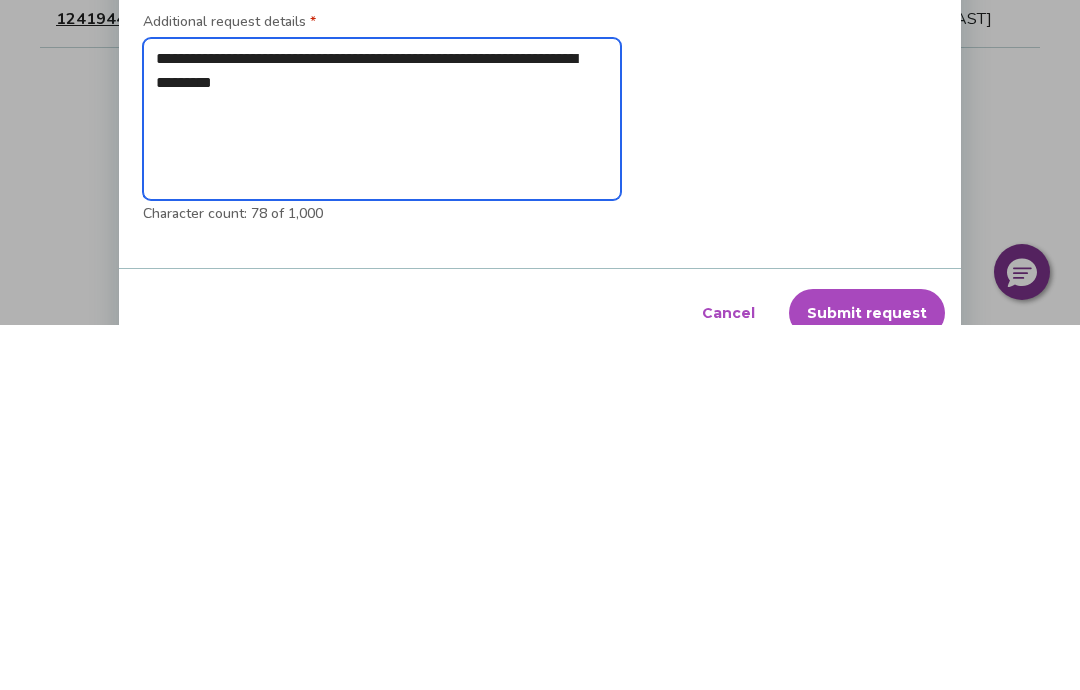 type on "*" 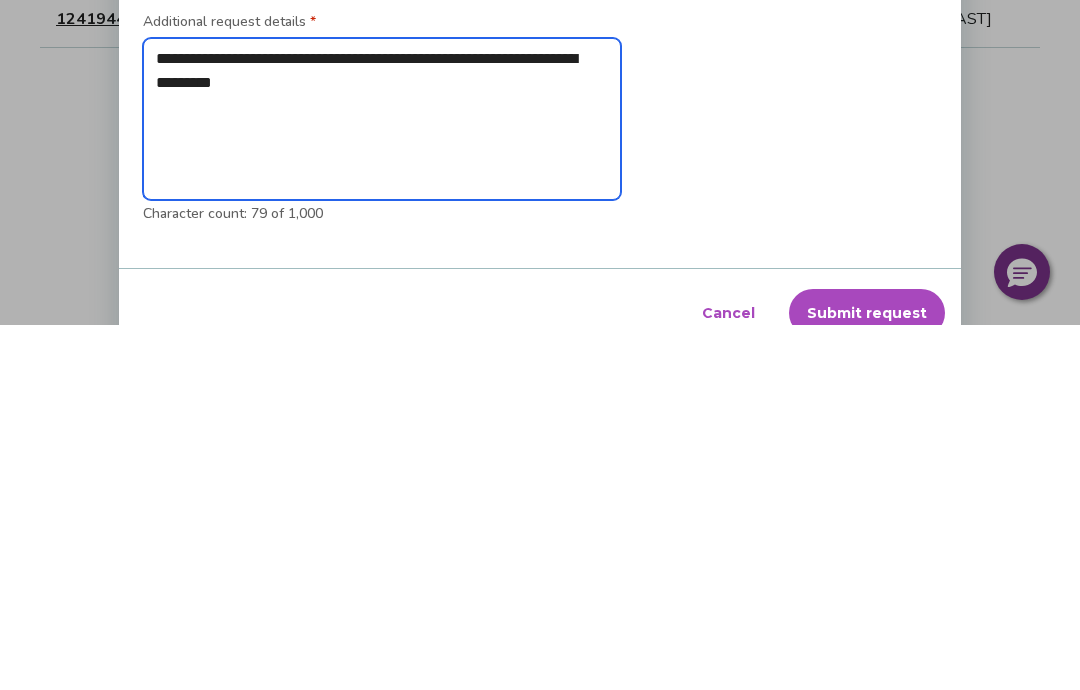 type on "**********" 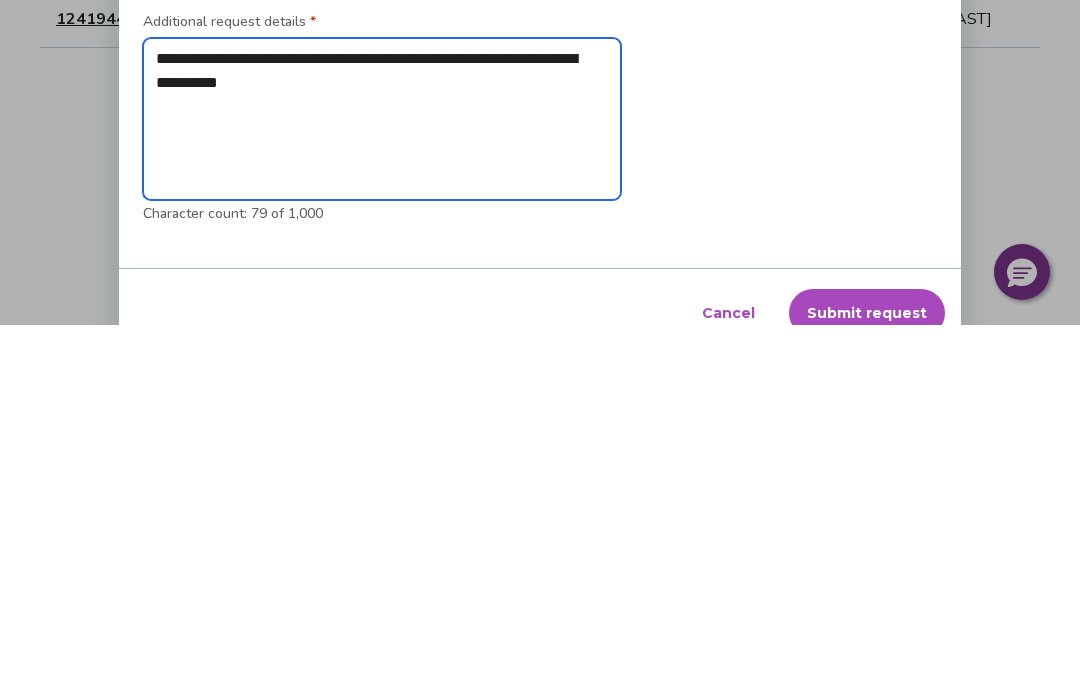 type on "*" 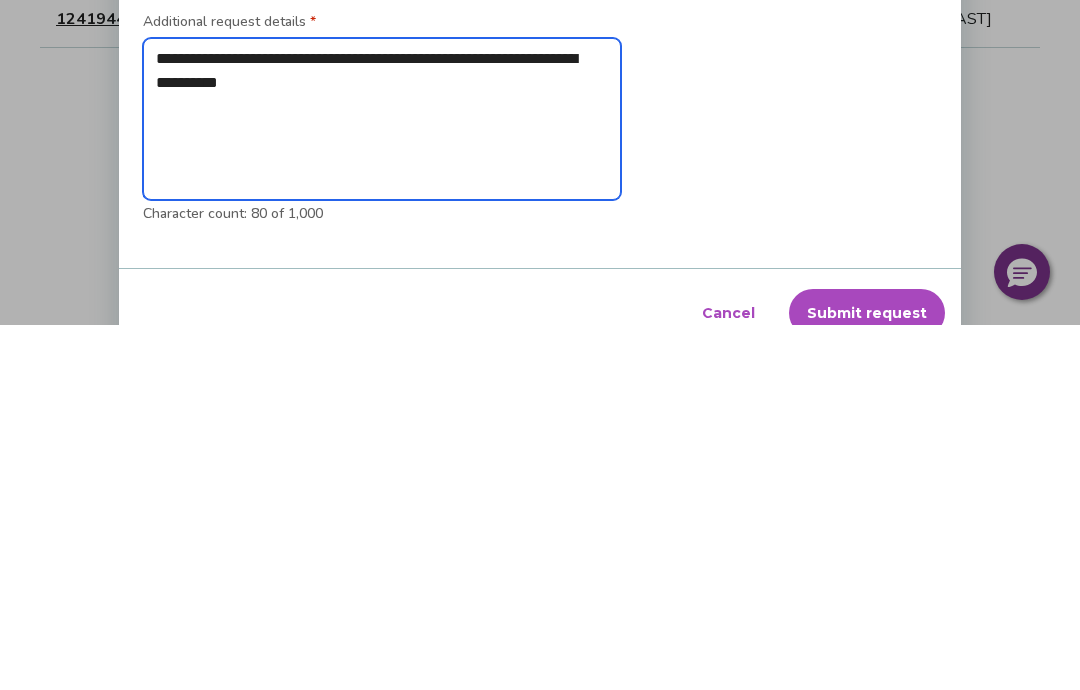 type on "**********" 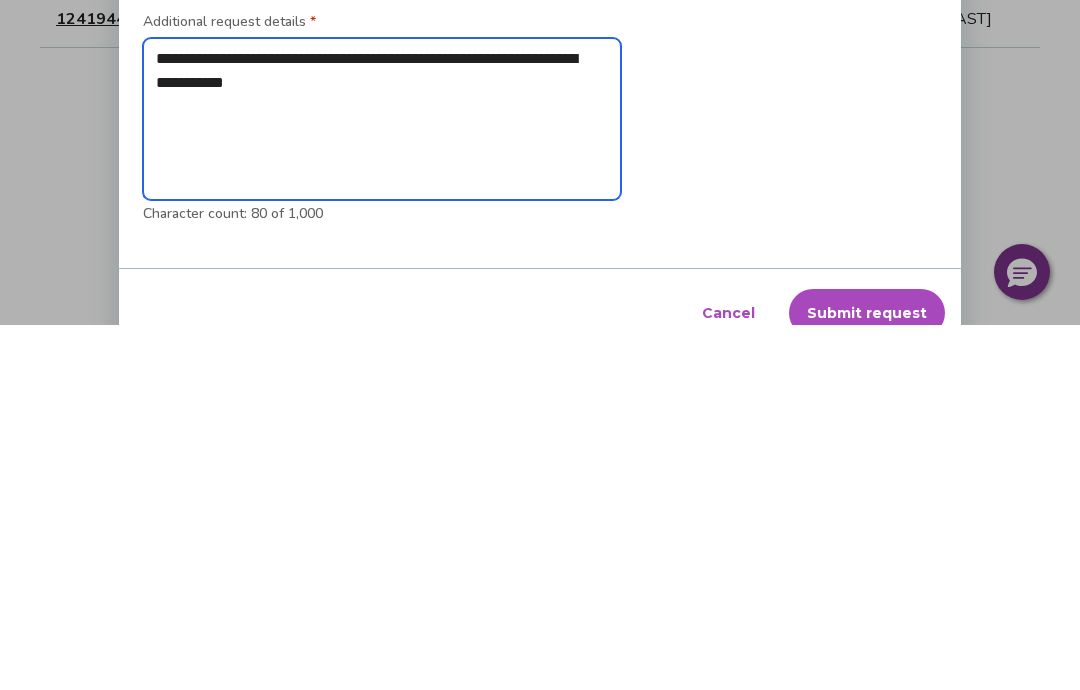 type on "*" 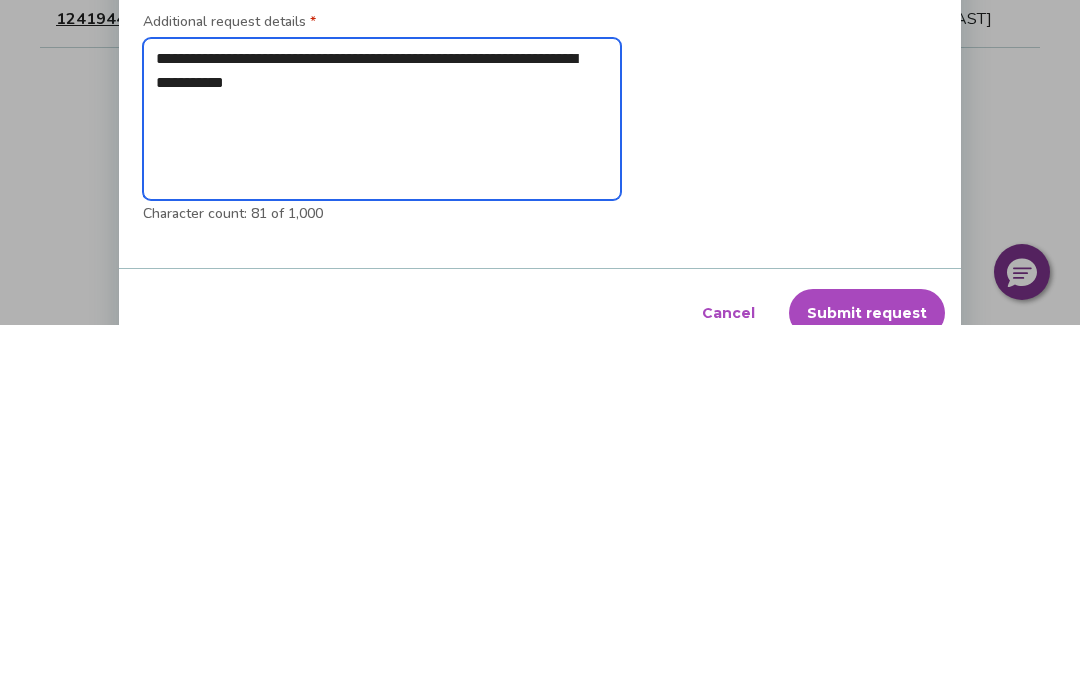 type on "**********" 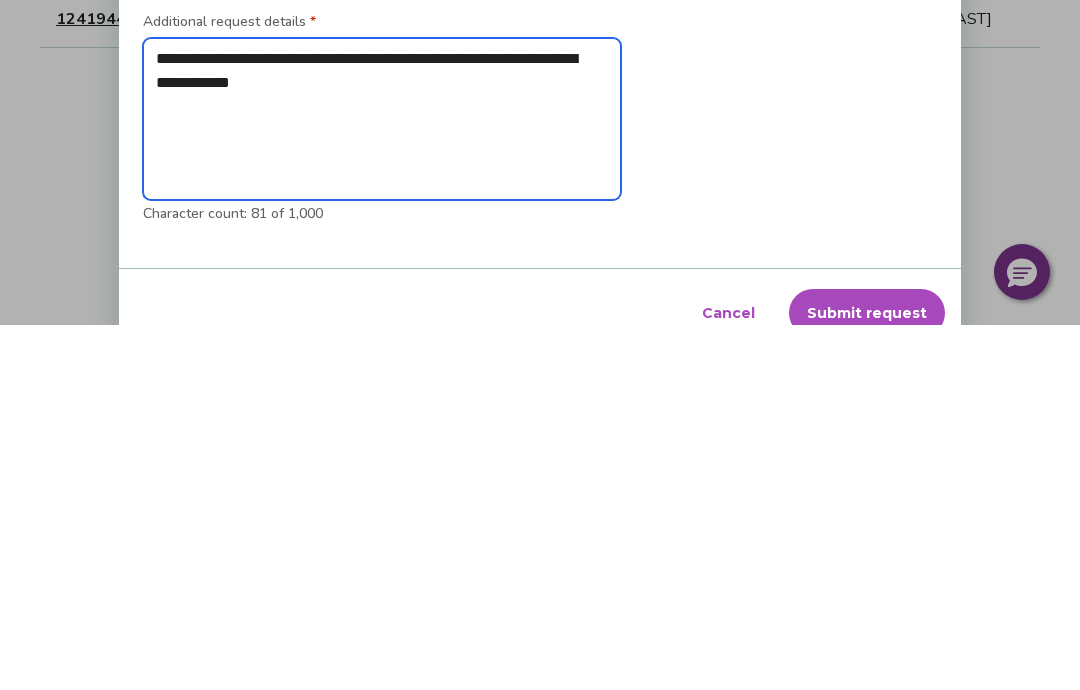 type on "*" 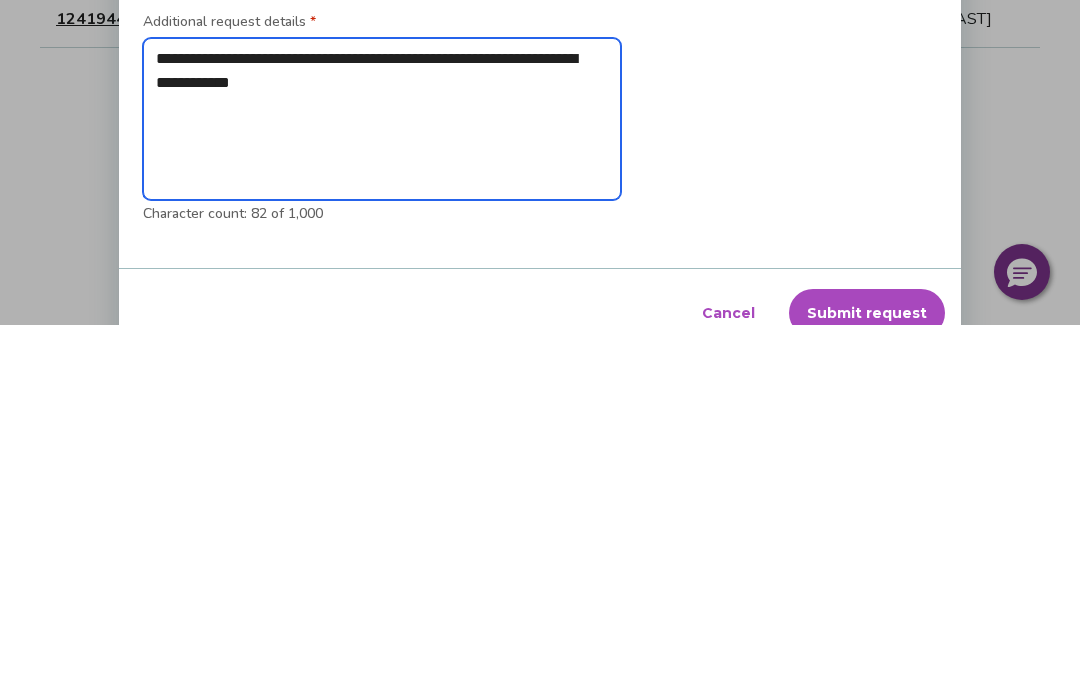type on "**********" 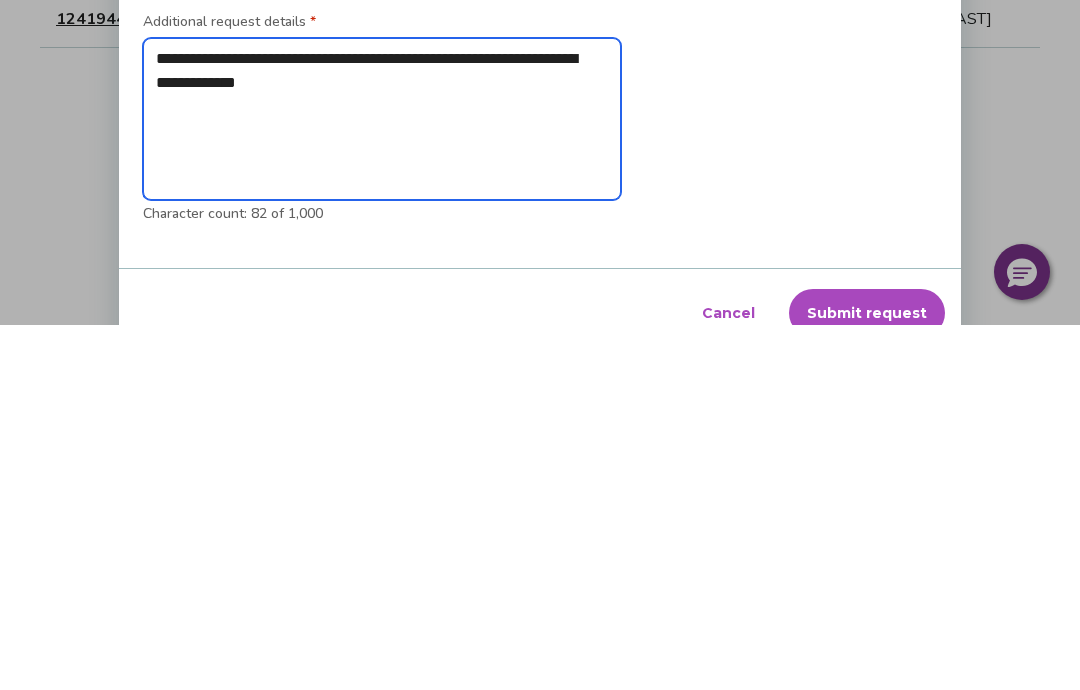 type on "*" 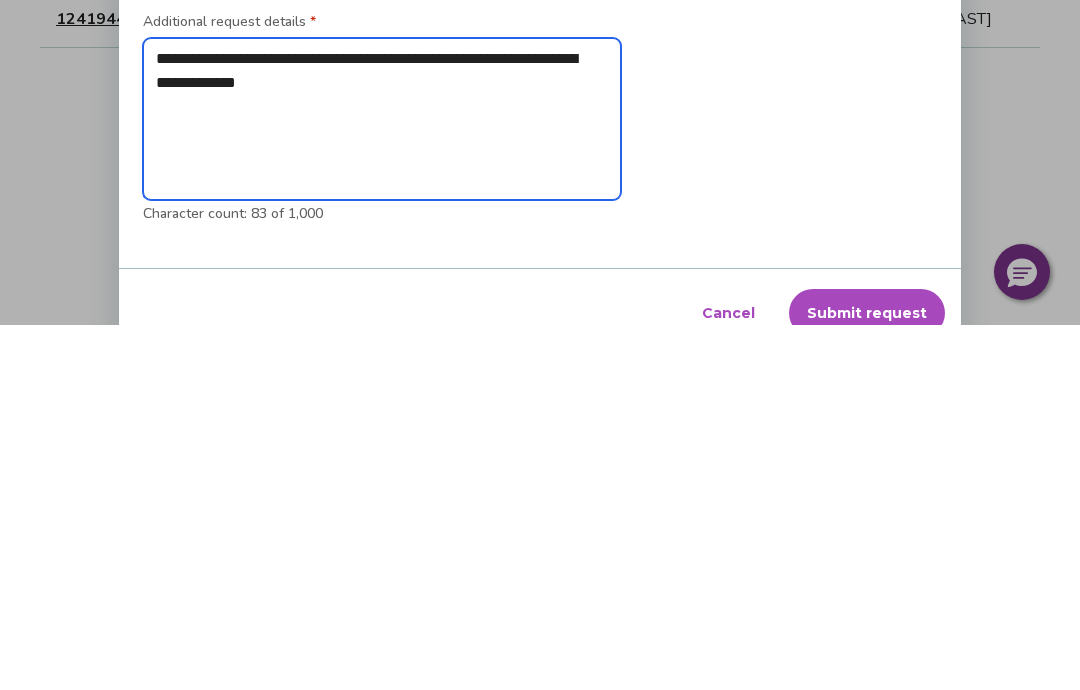 type on "**********" 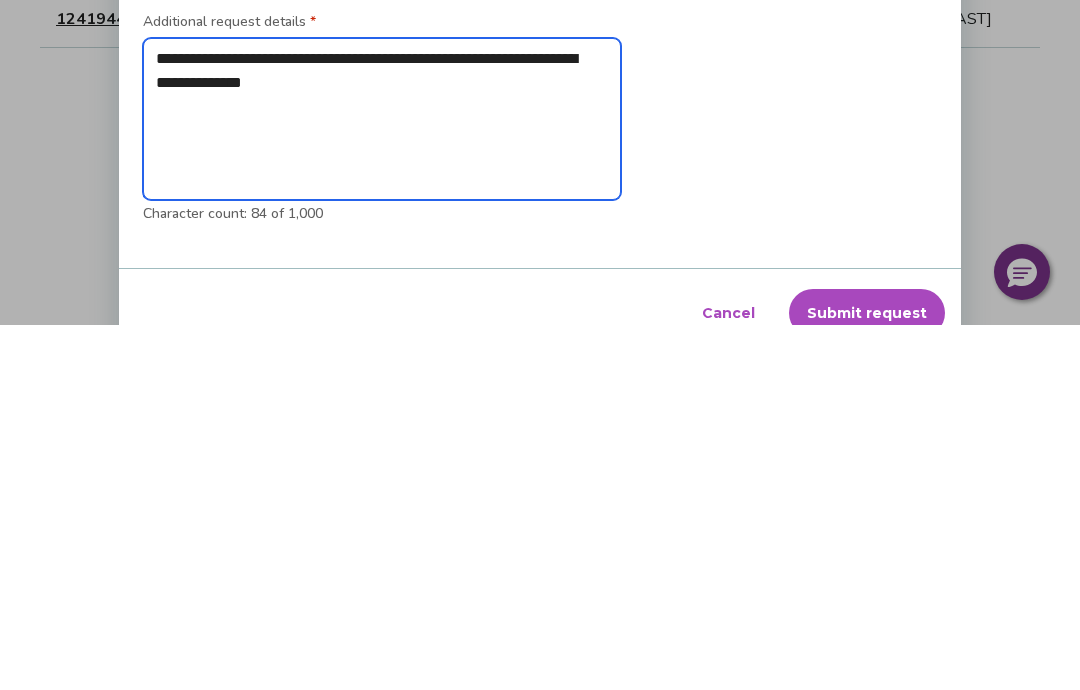type on "**********" 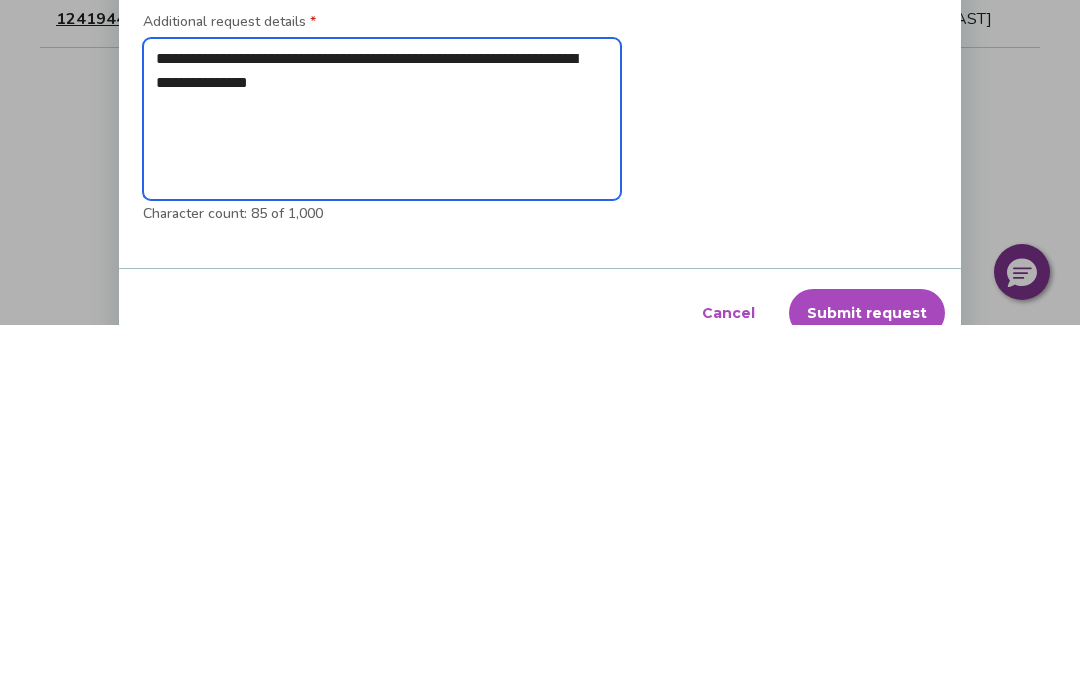 type on "**********" 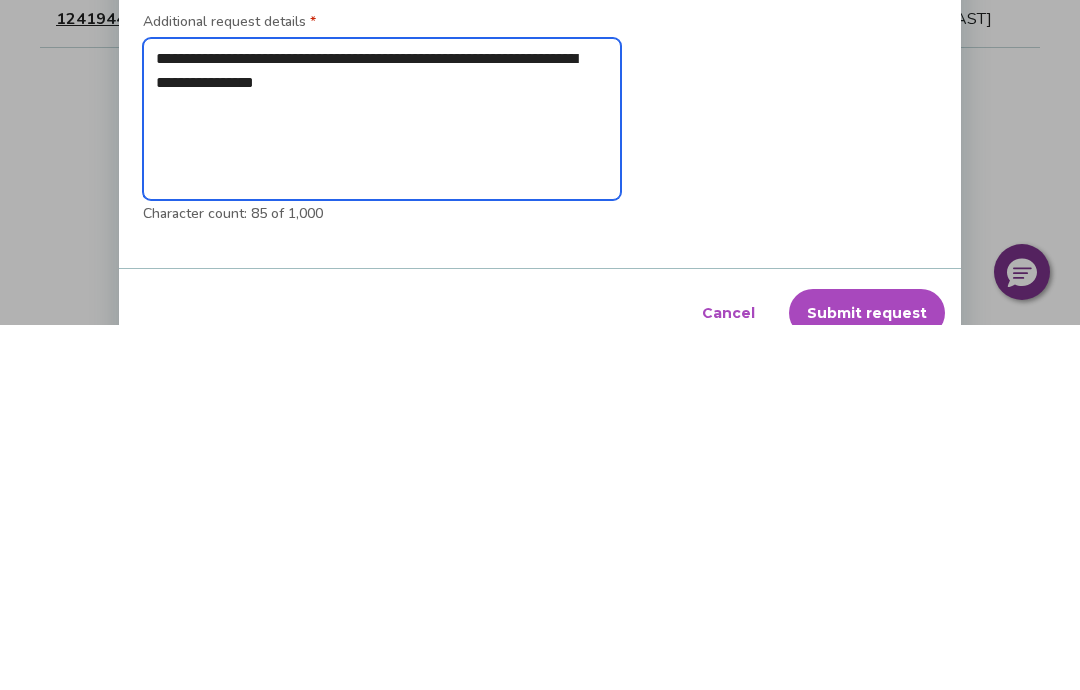 type on "*" 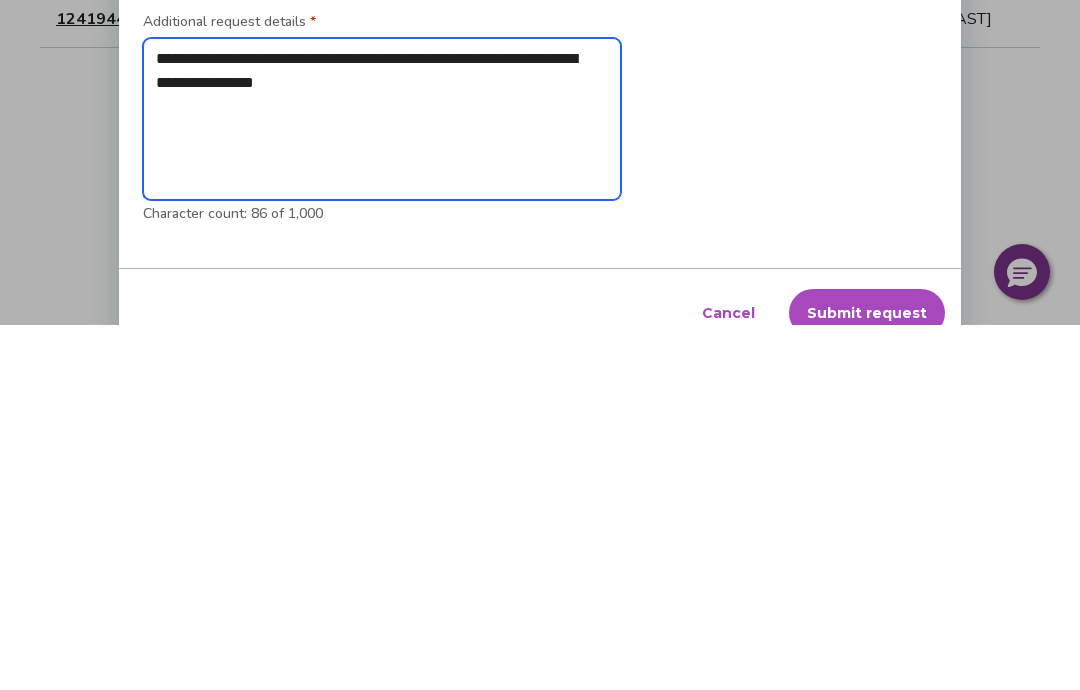 type on "**********" 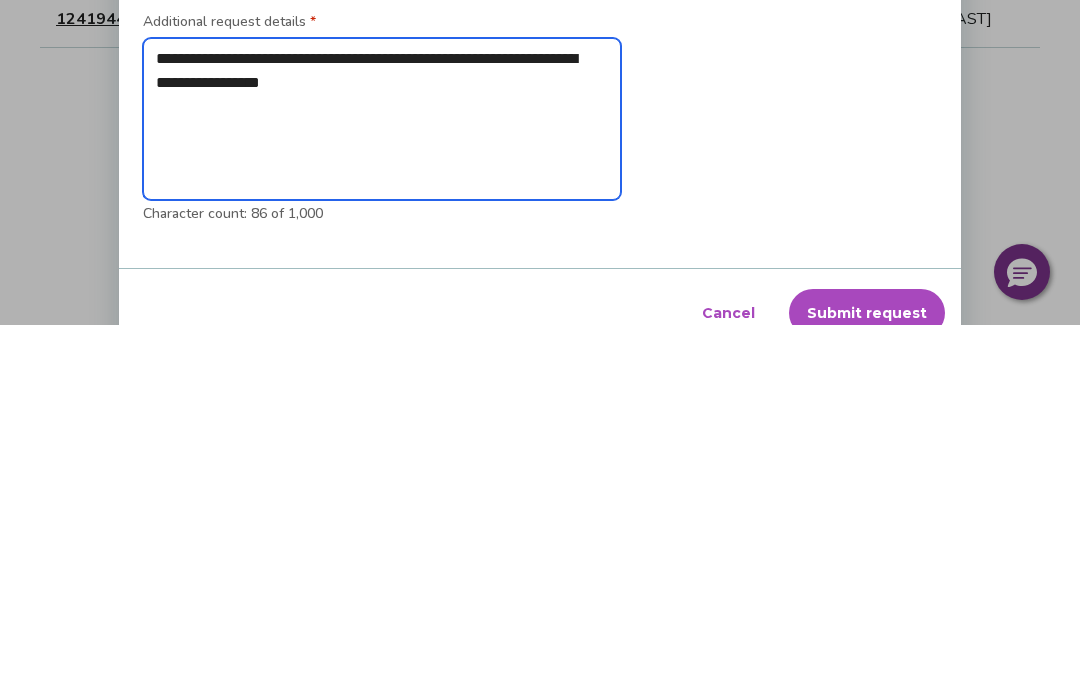 type on "*" 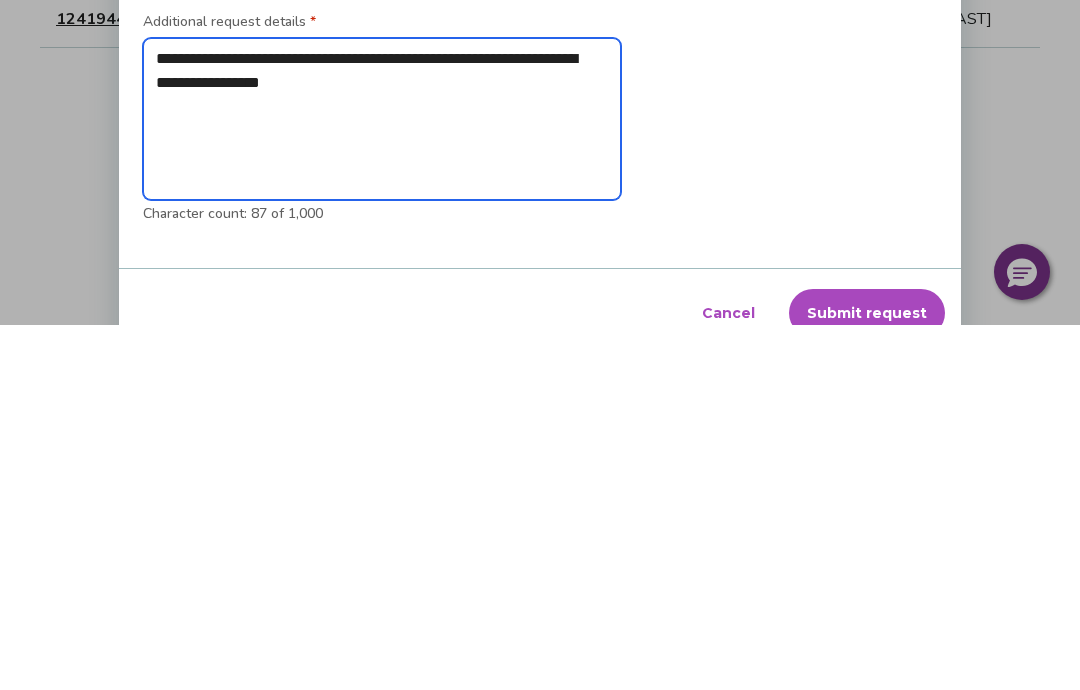 type 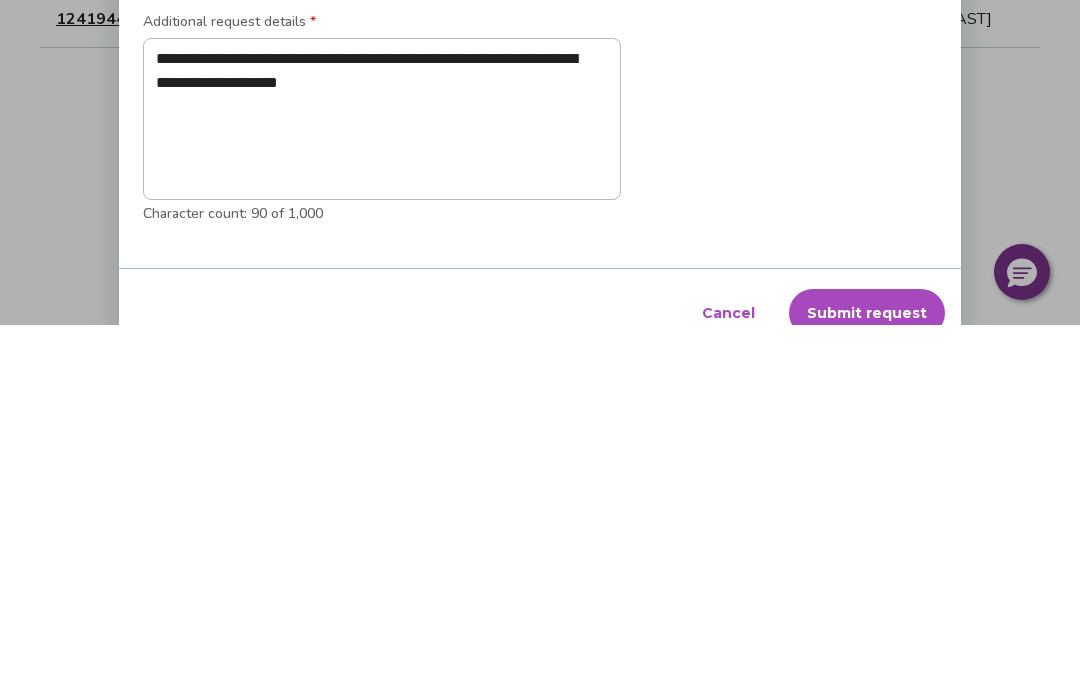 scroll, scrollTop: 365, scrollLeft: 0, axis: vertical 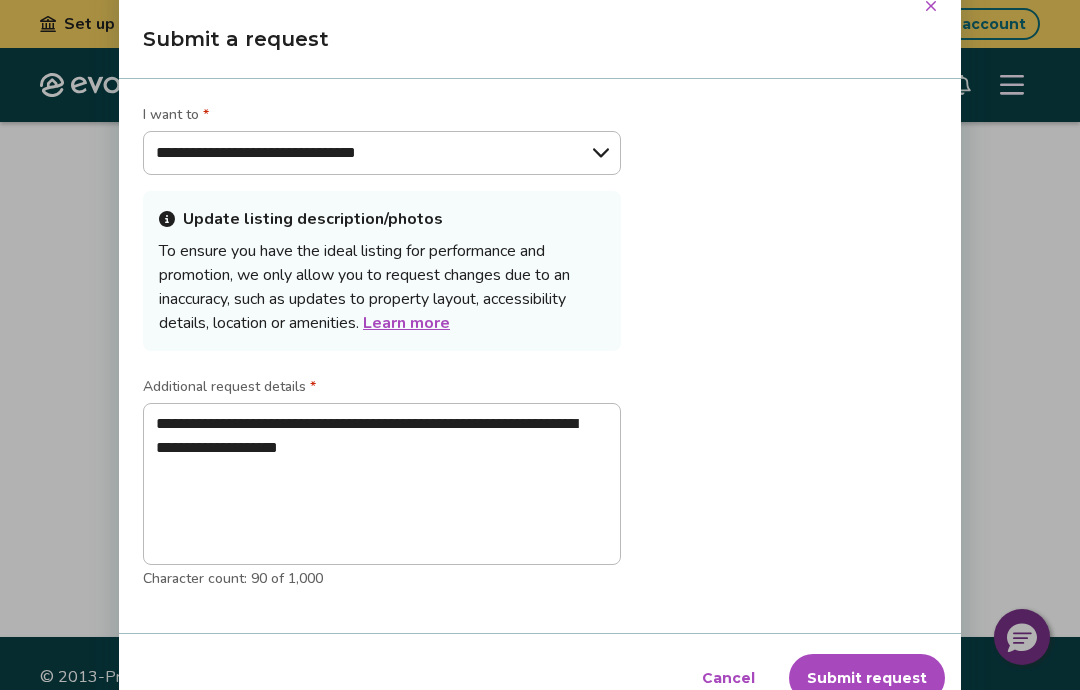click on "Submit request" at bounding box center (867, 678) 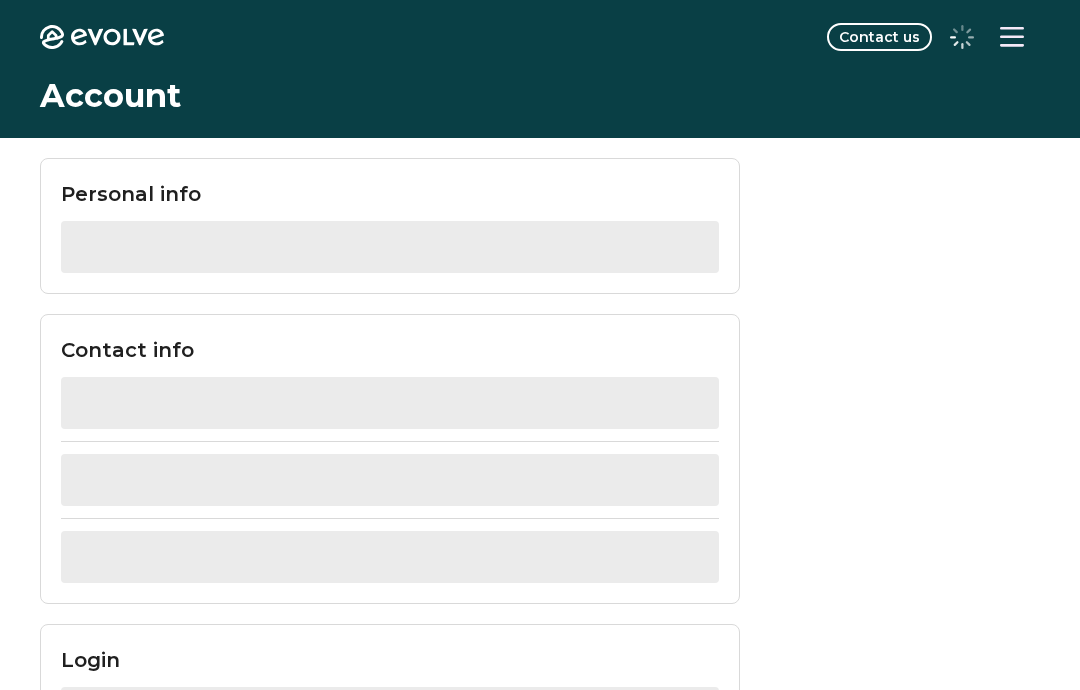 scroll, scrollTop: 758, scrollLeft: 0, axis: vertical 